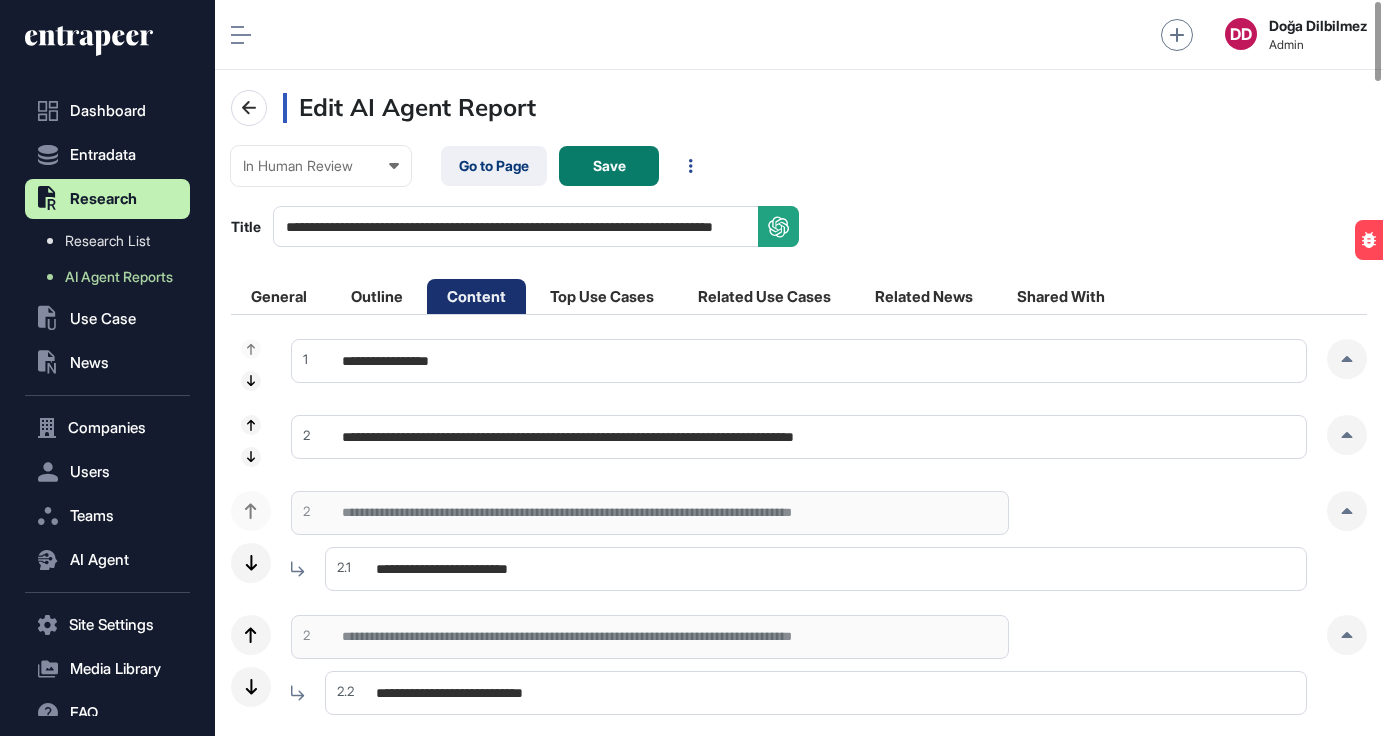 scroll, scrollTop: 0, scrollLeft: 0, axis: both 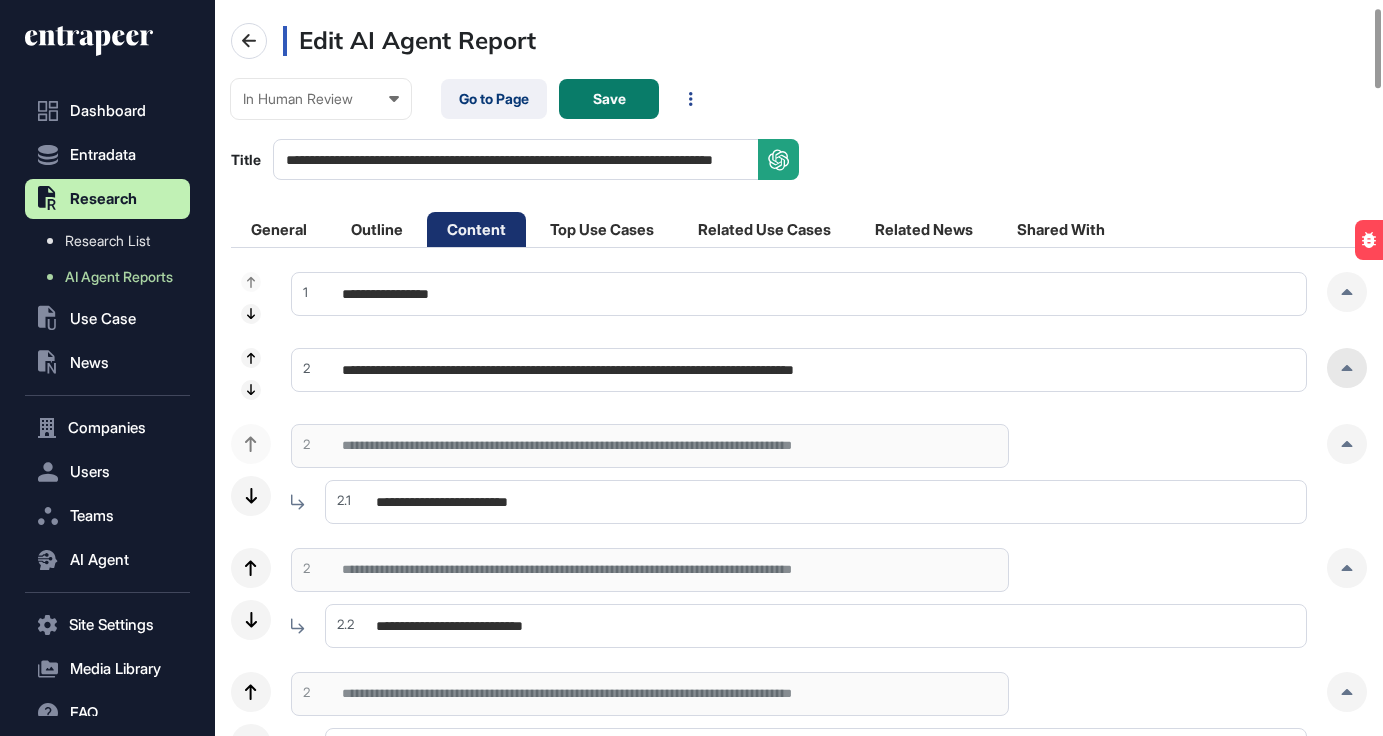 click at bounding box center (1347, 368) 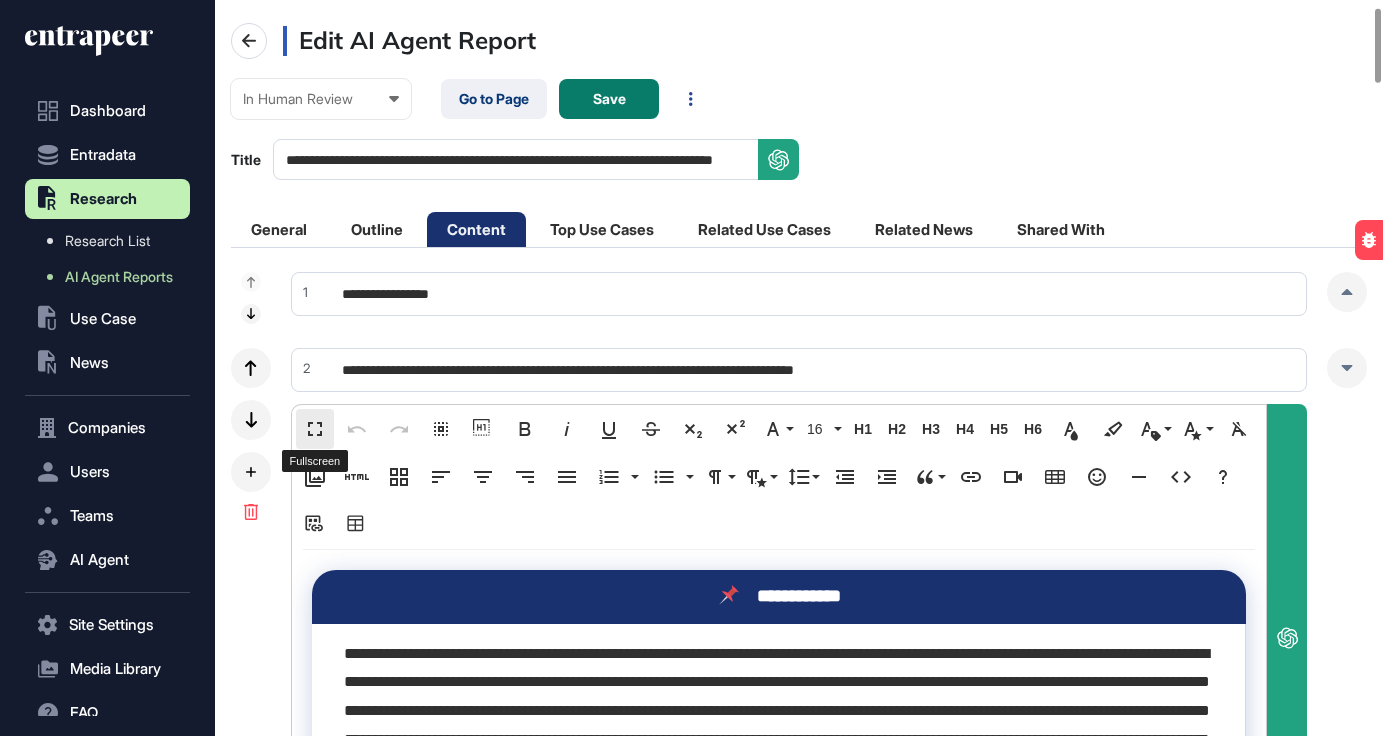 click on "Fullscreen" at bounding box center (315, 429) 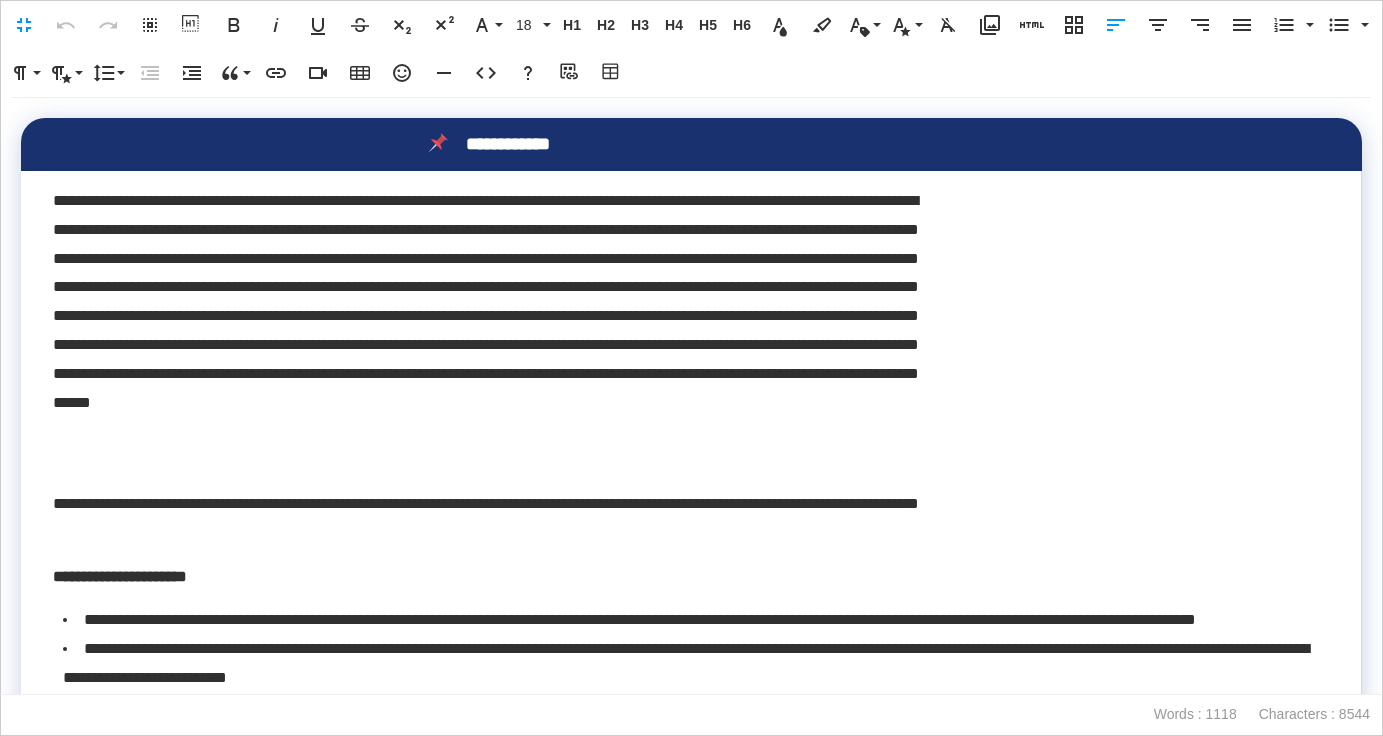 scroll, scrollTop: 1, scrollLeft: 9, axis: both 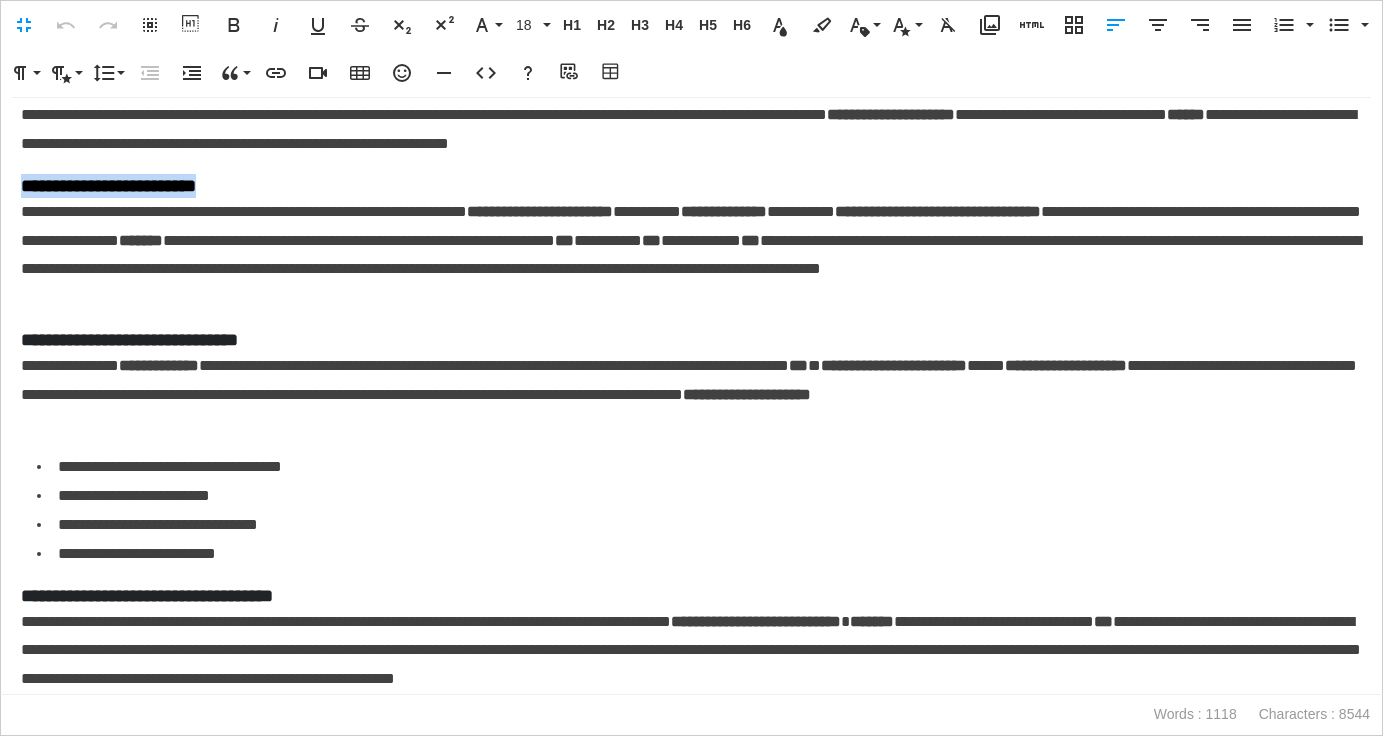 drag, startPoint x: 257, startPoint y: 190, endPoint x: -43, endPoint y: 181, distance: 300.13498 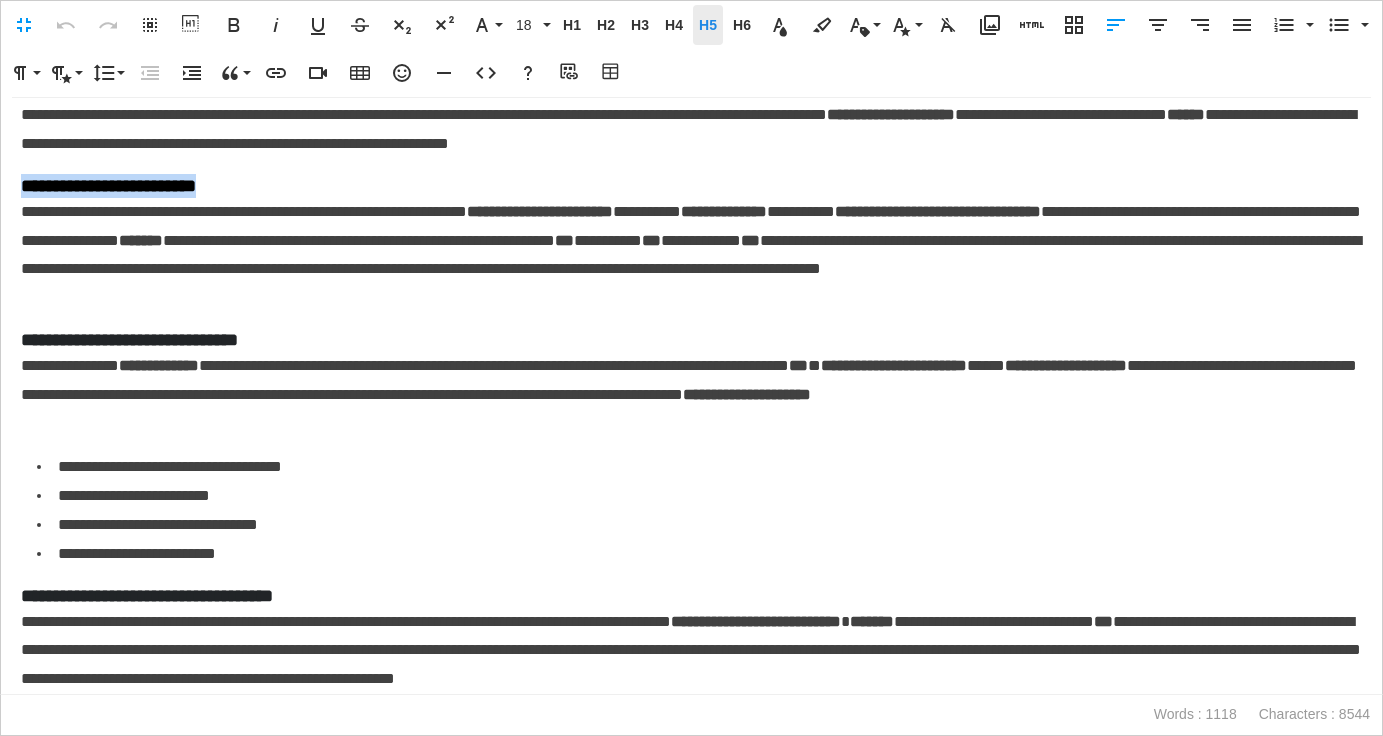 click on "H5" at bounding box center (708, 25) 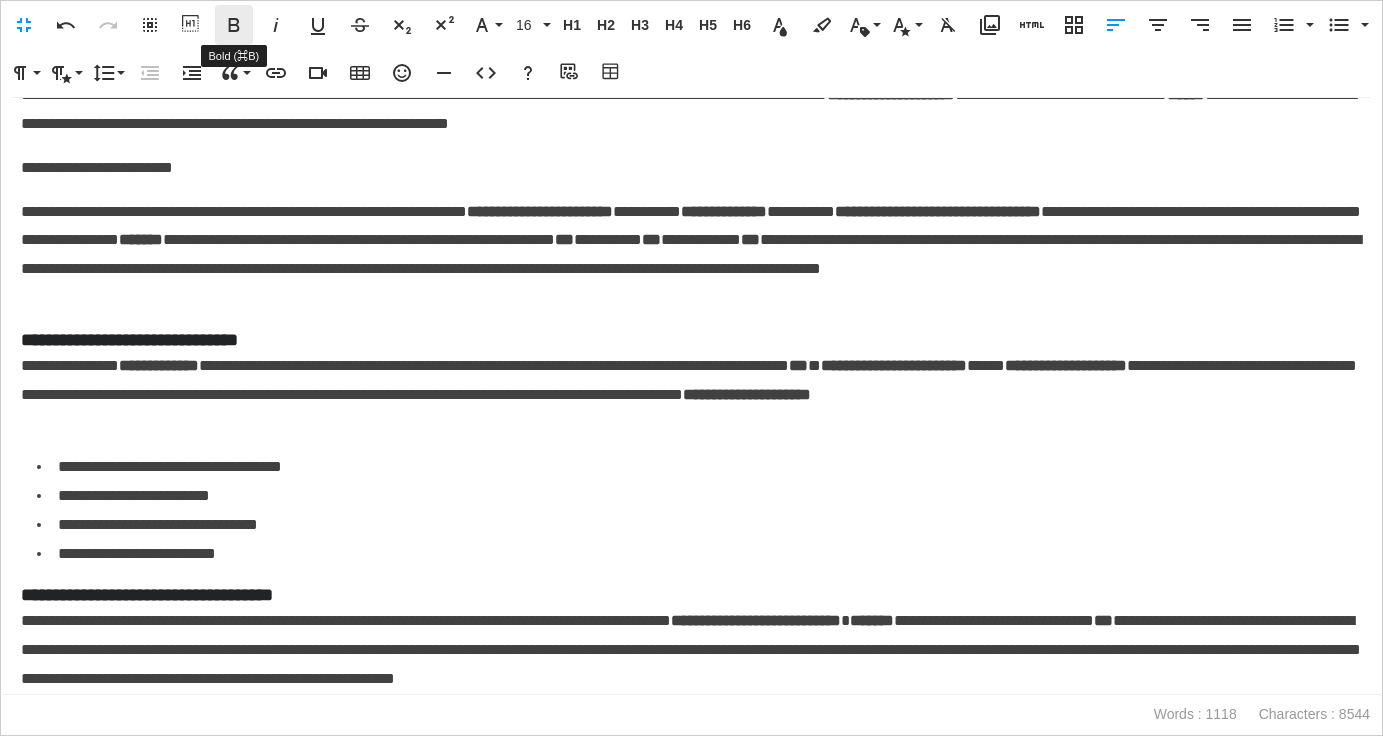 click 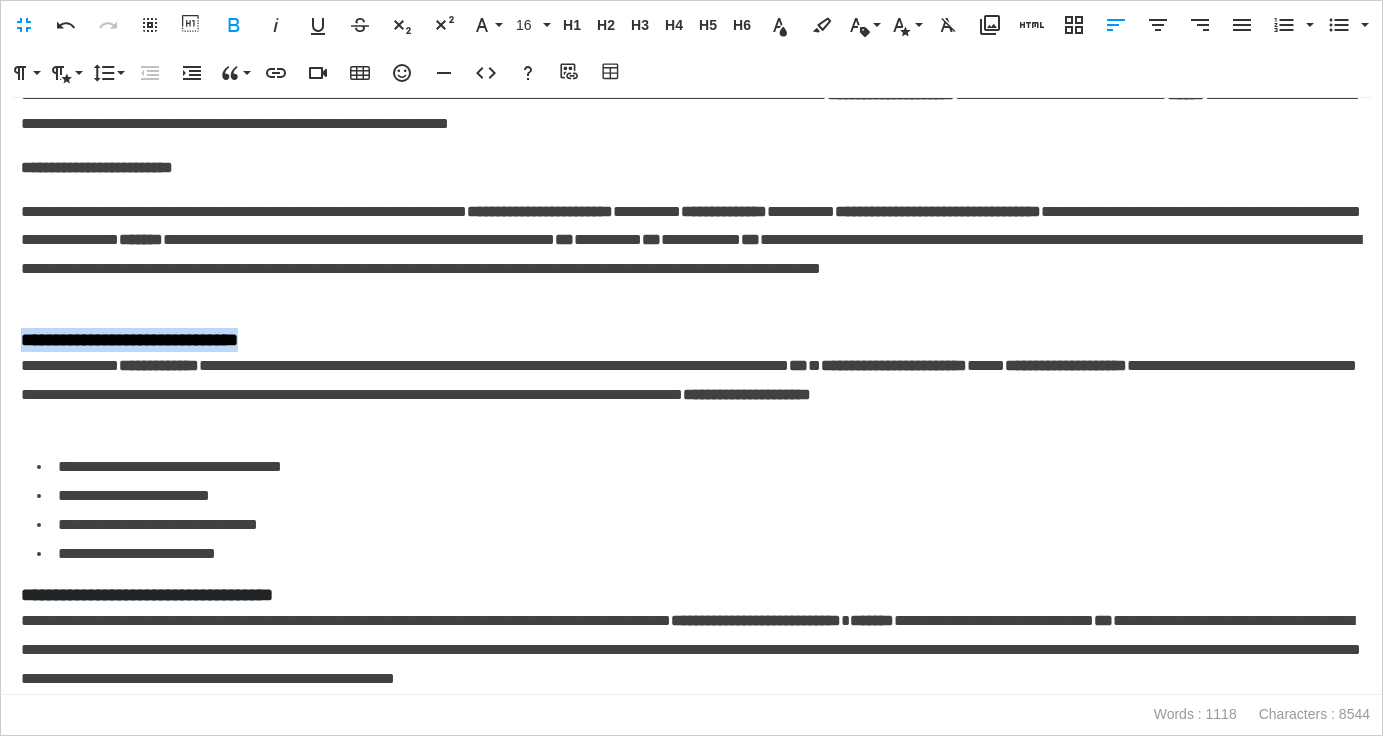drag, startPoint x: 165, startPoint y: 357, endPoint x: 1, endPoint y: 361, distance: 164.04877 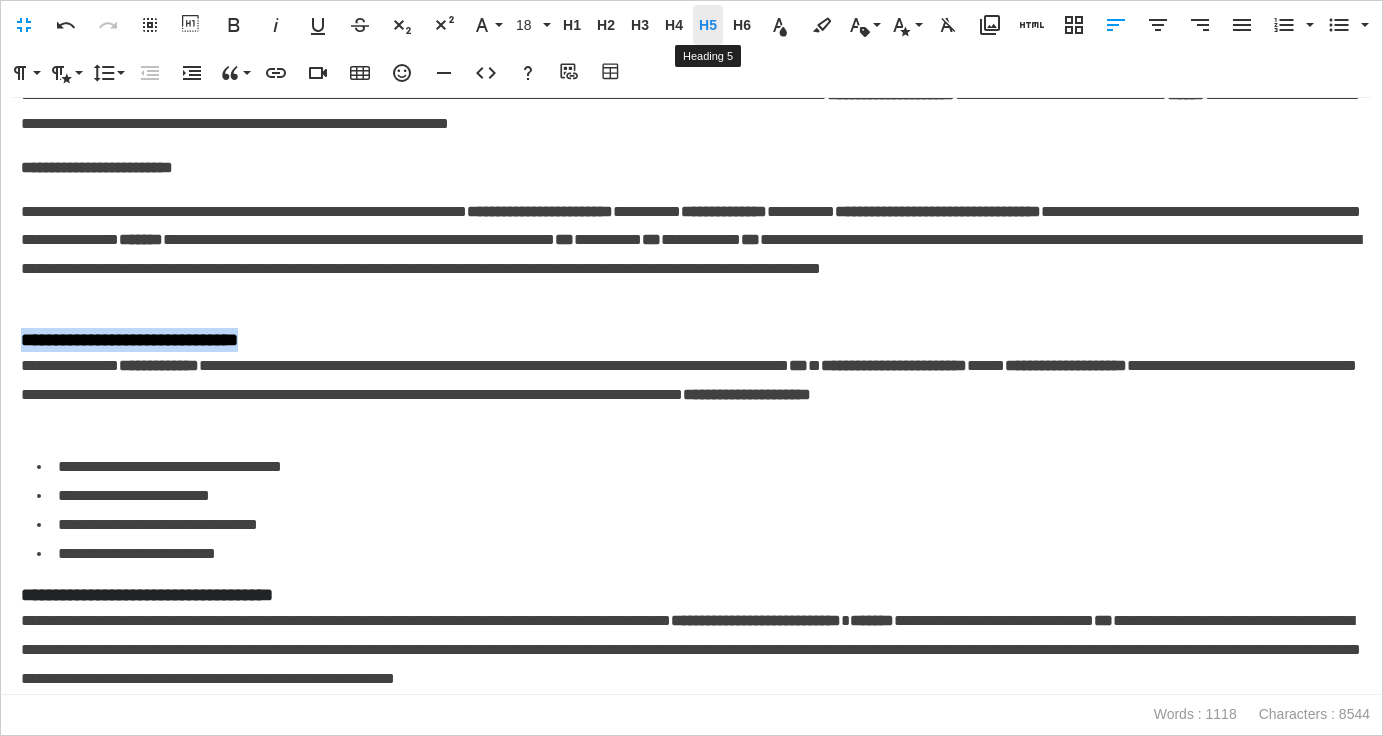 click on "H5" at bounding box center (708, 25) 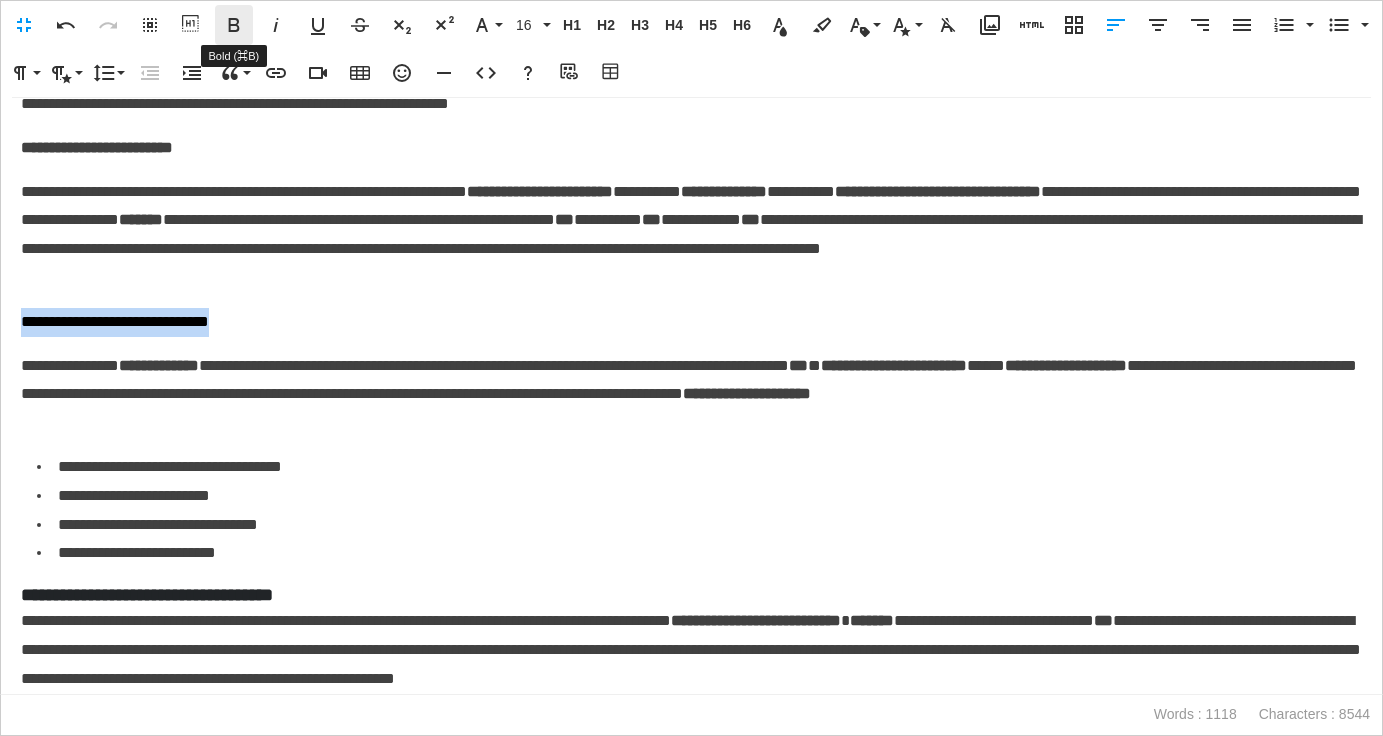 click 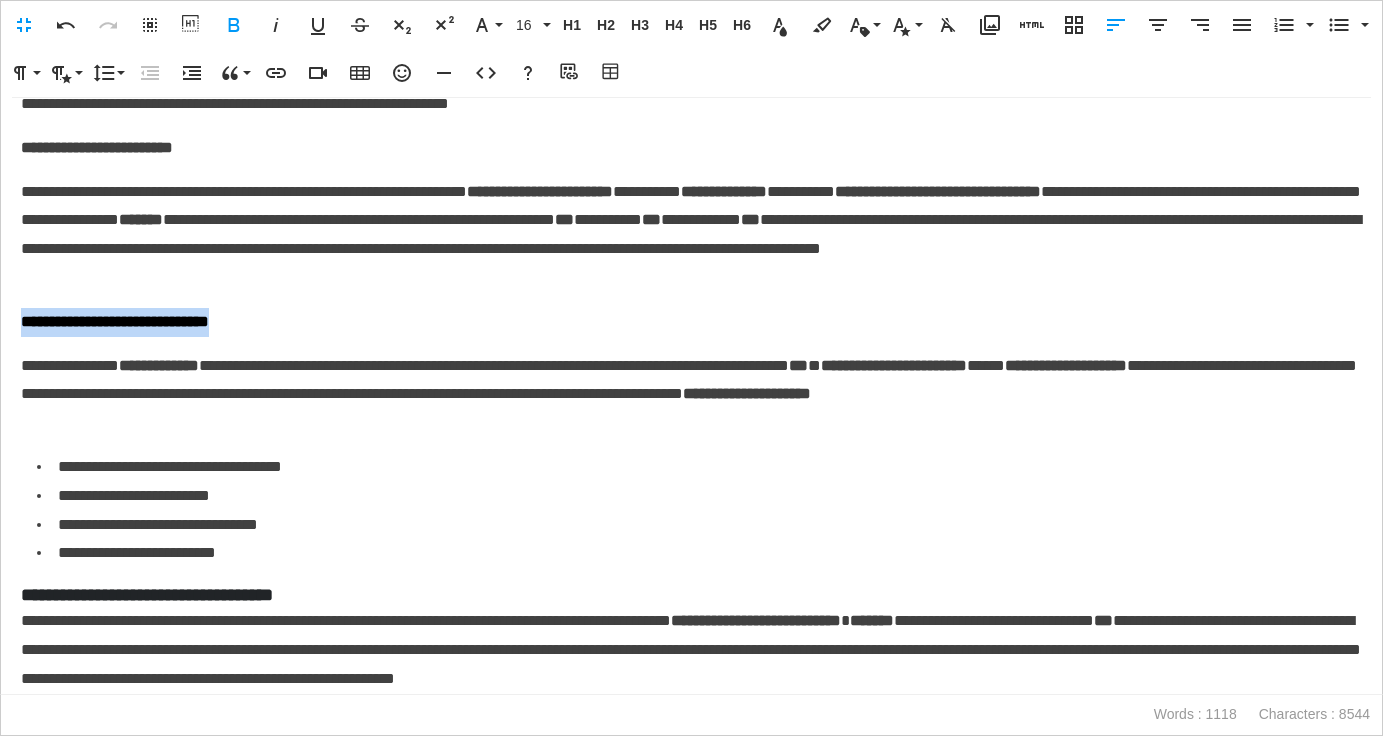 scroll, scrollTop: 1927, scrollLeft: 0, axis: vertical 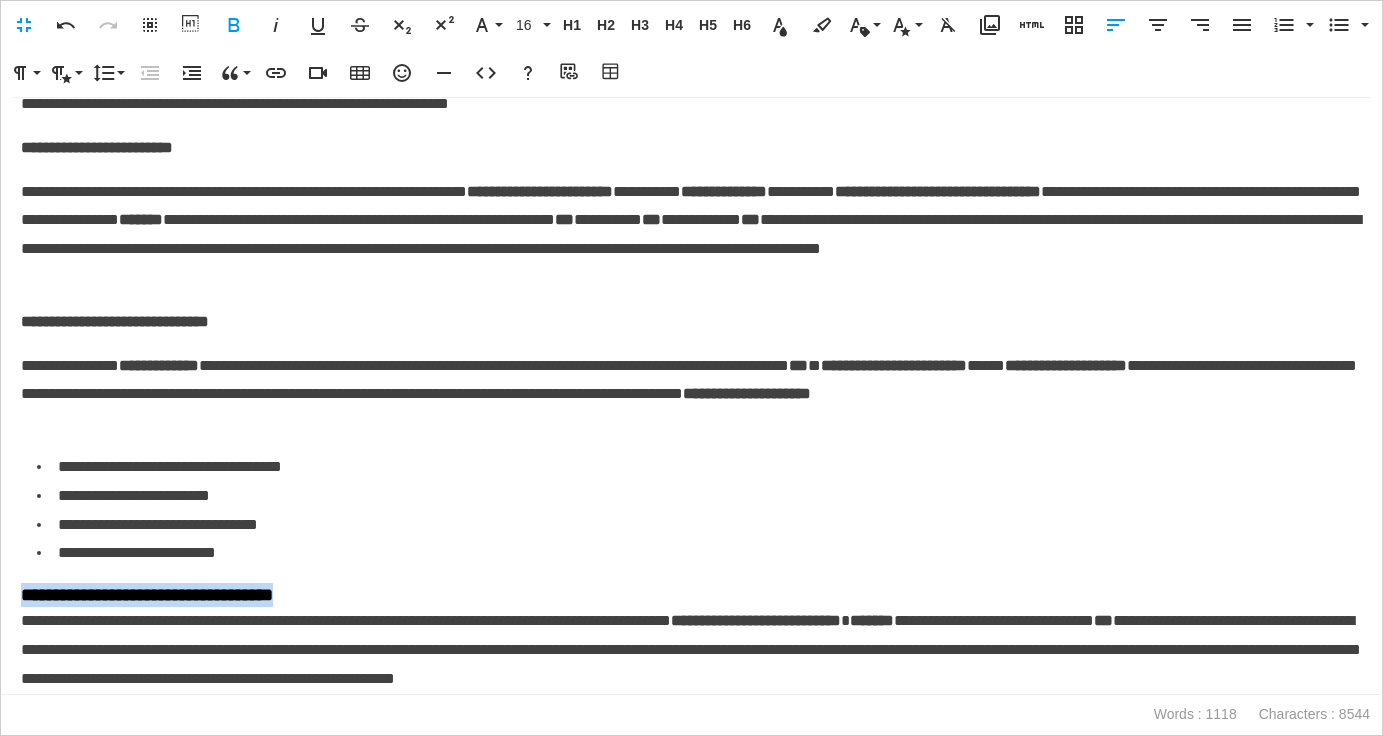 drag, startPoint x: 394, startPoint y: 605, endPoint x: -17, endPoint y: 593, distance: 411.17514 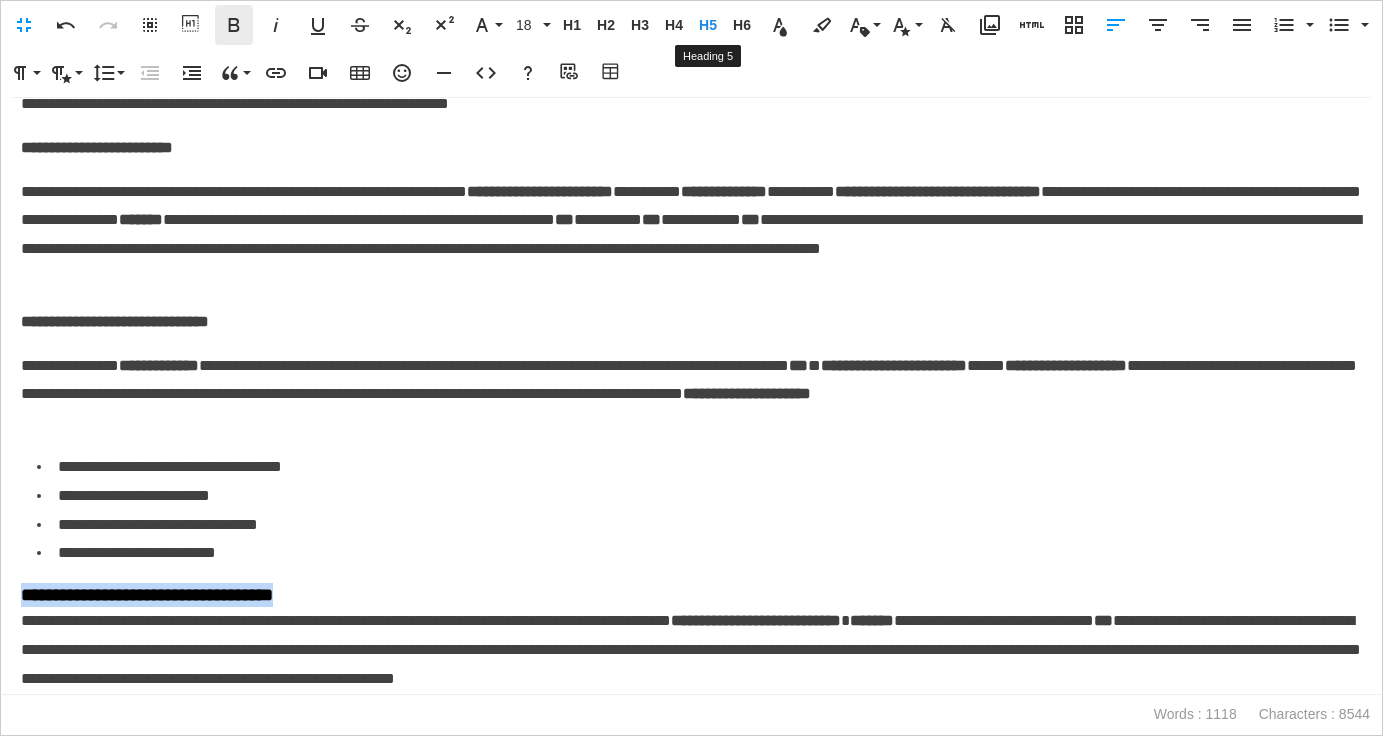 drag, startPoint x: 713, startPoint y: 33, endPoint x: 251, endPoint y: 29, distance: 462.0173 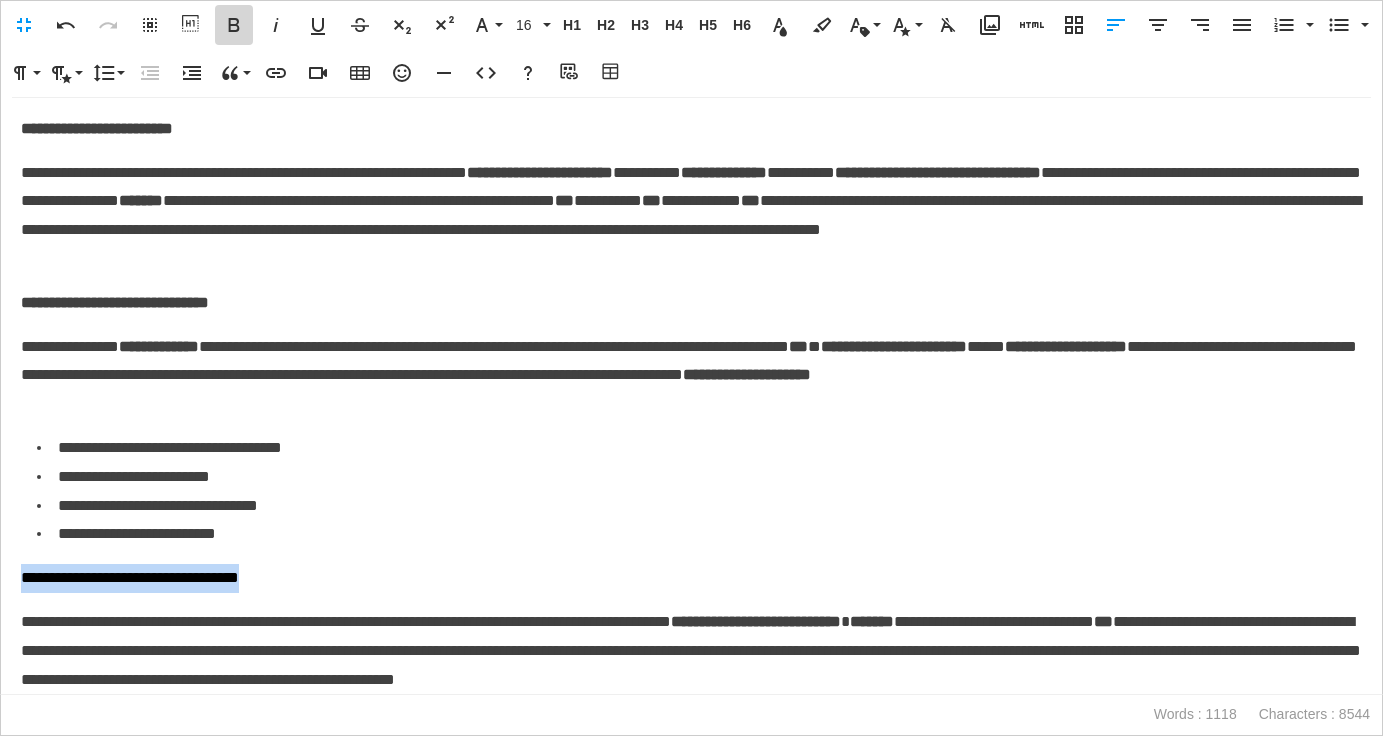 click 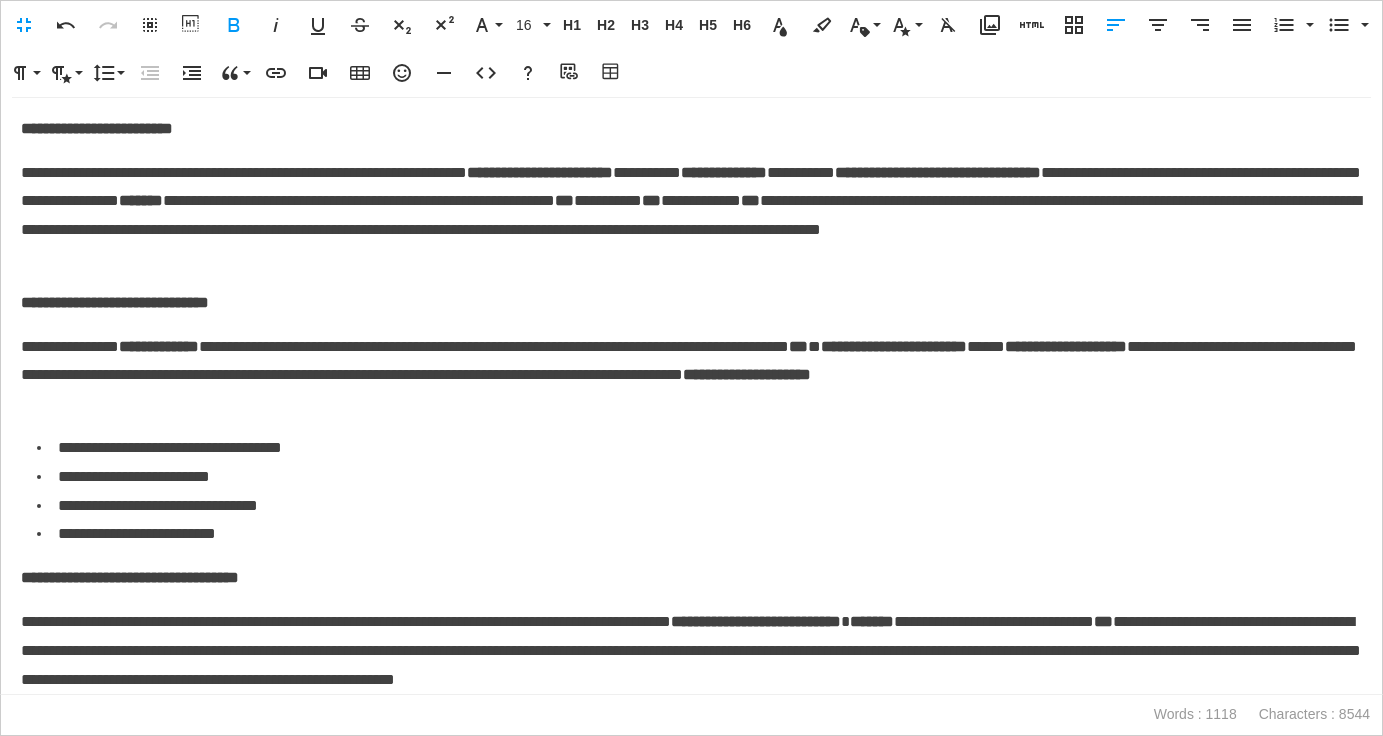 click on "**********" at bounding box center (691, 216) 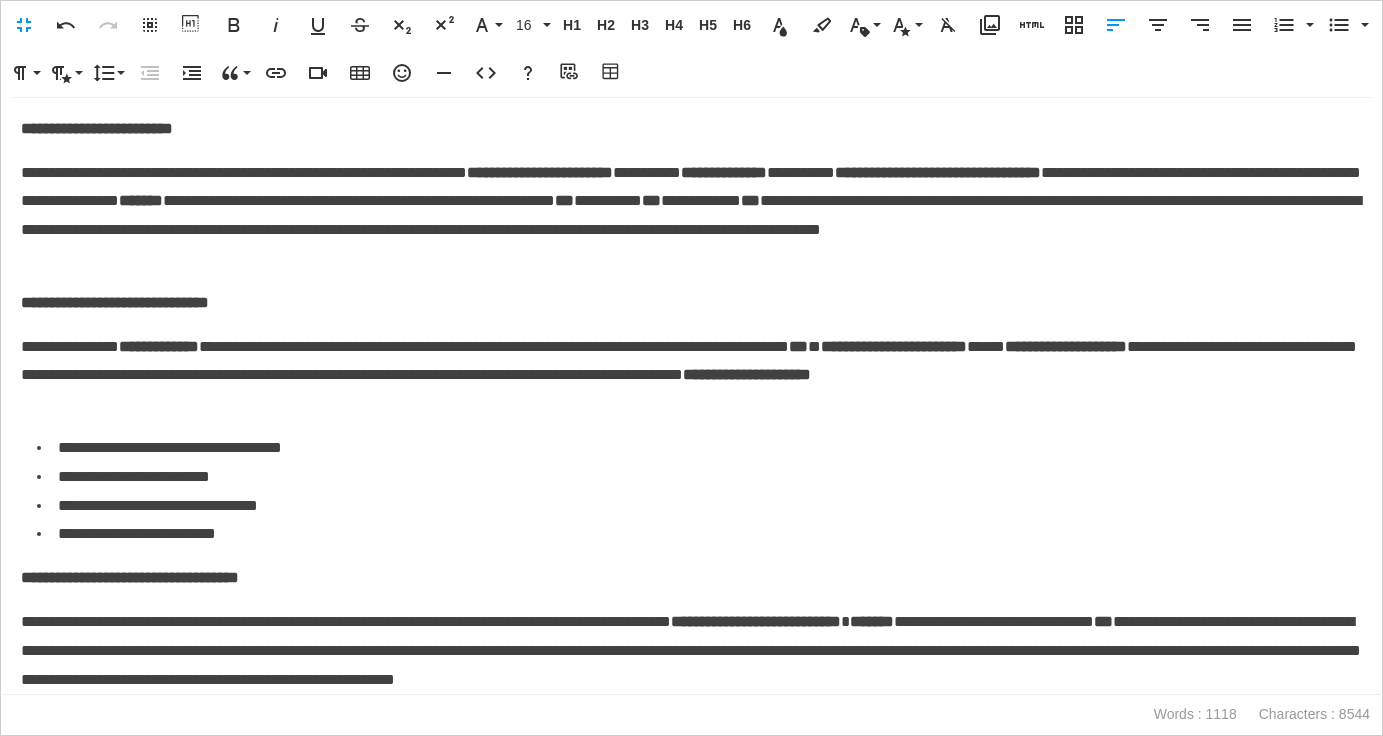 scroll, scrollTop: 1903, scrollLeft: 0, axis: vertical 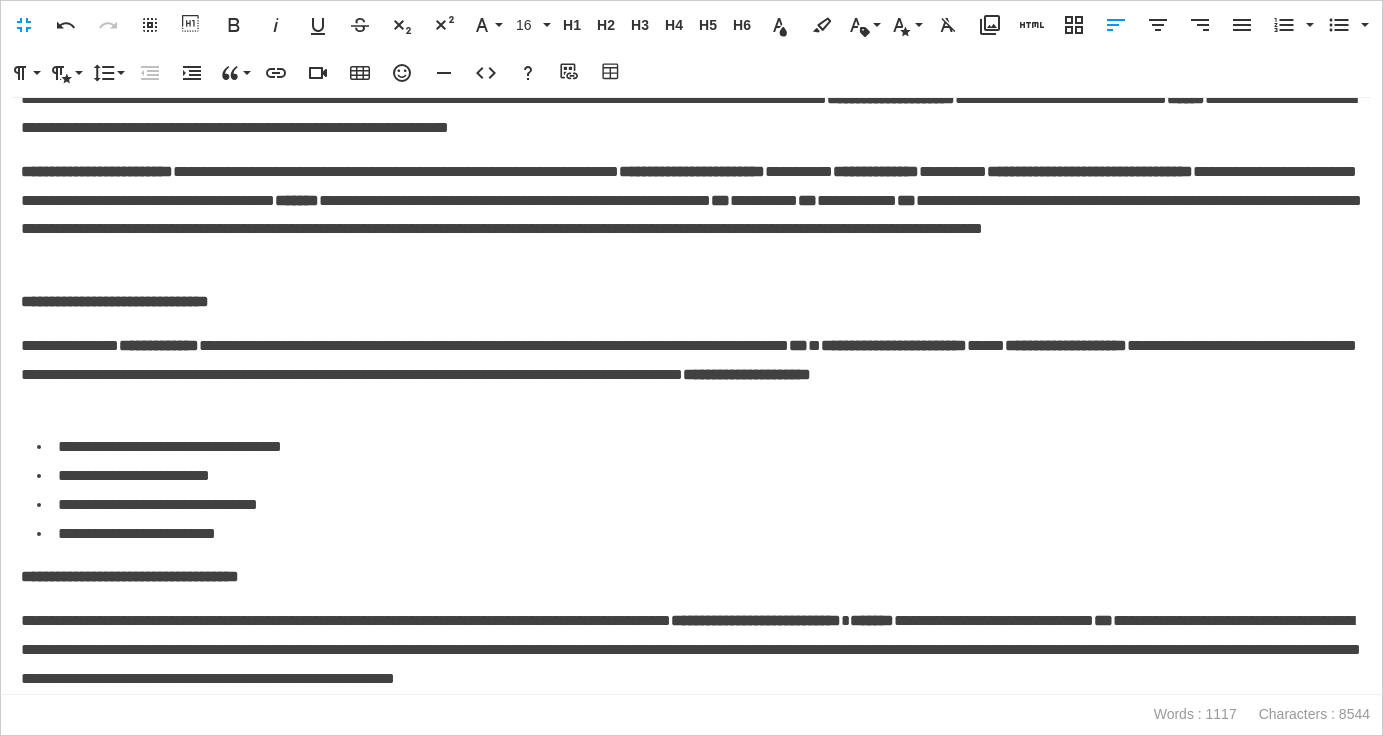type 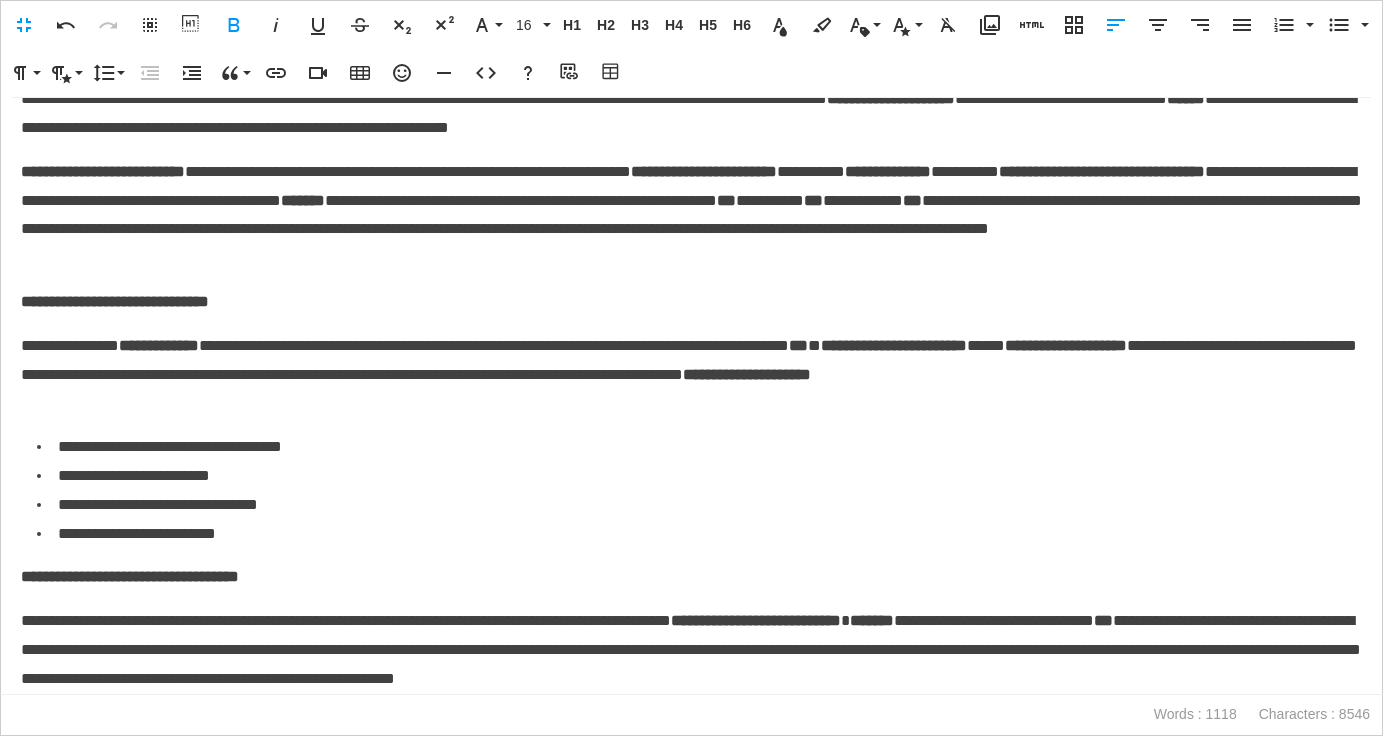 click on "**********" at bounding box center (103, 171) 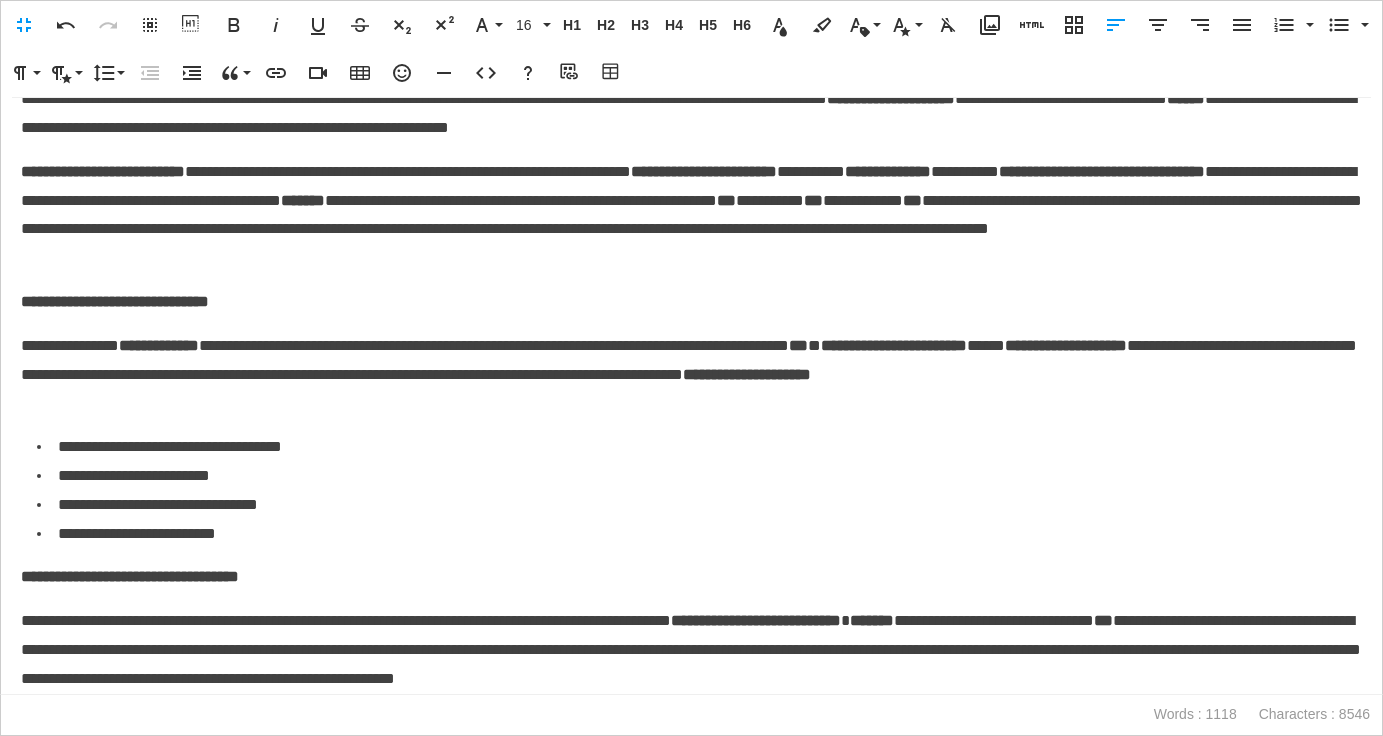 scroll, scrollTop: 1859, scrollLeft: 0, axis: vertical 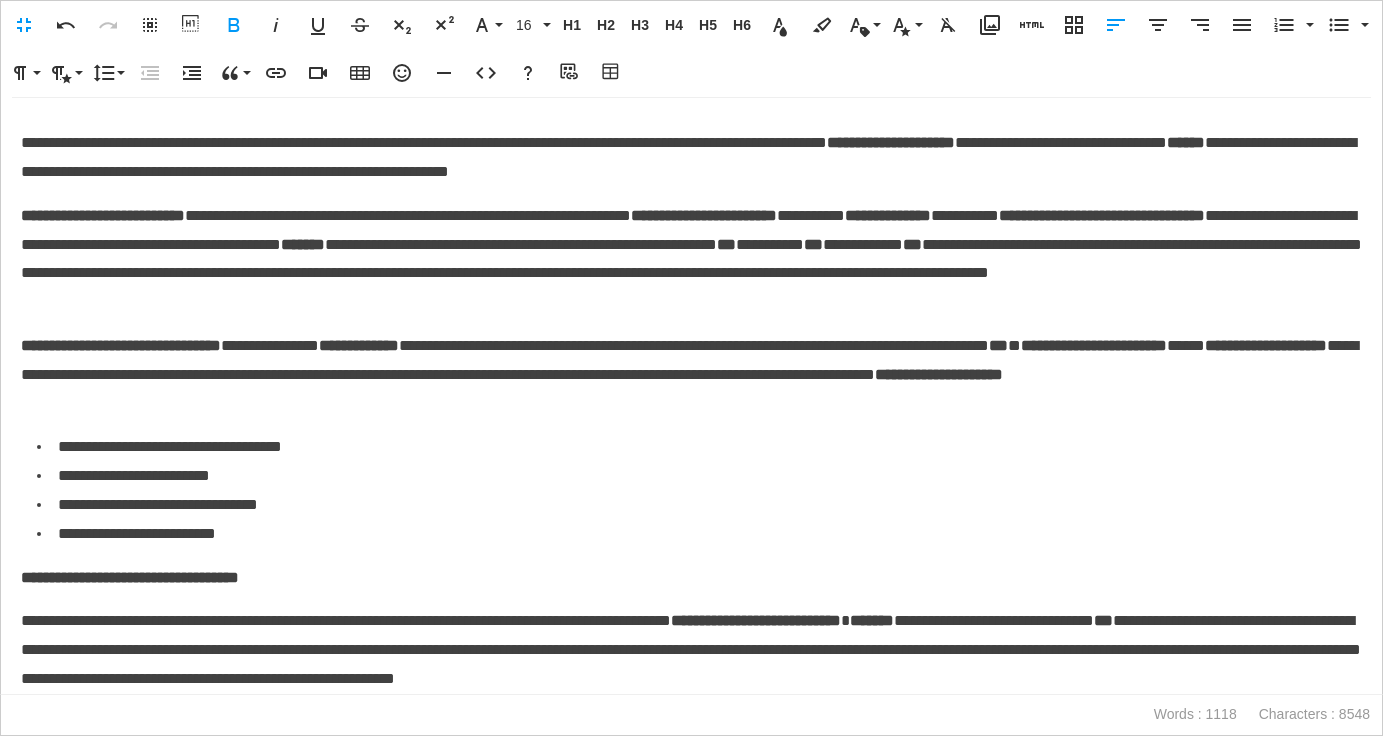 click on "**********" at bounding box center [691, 375] 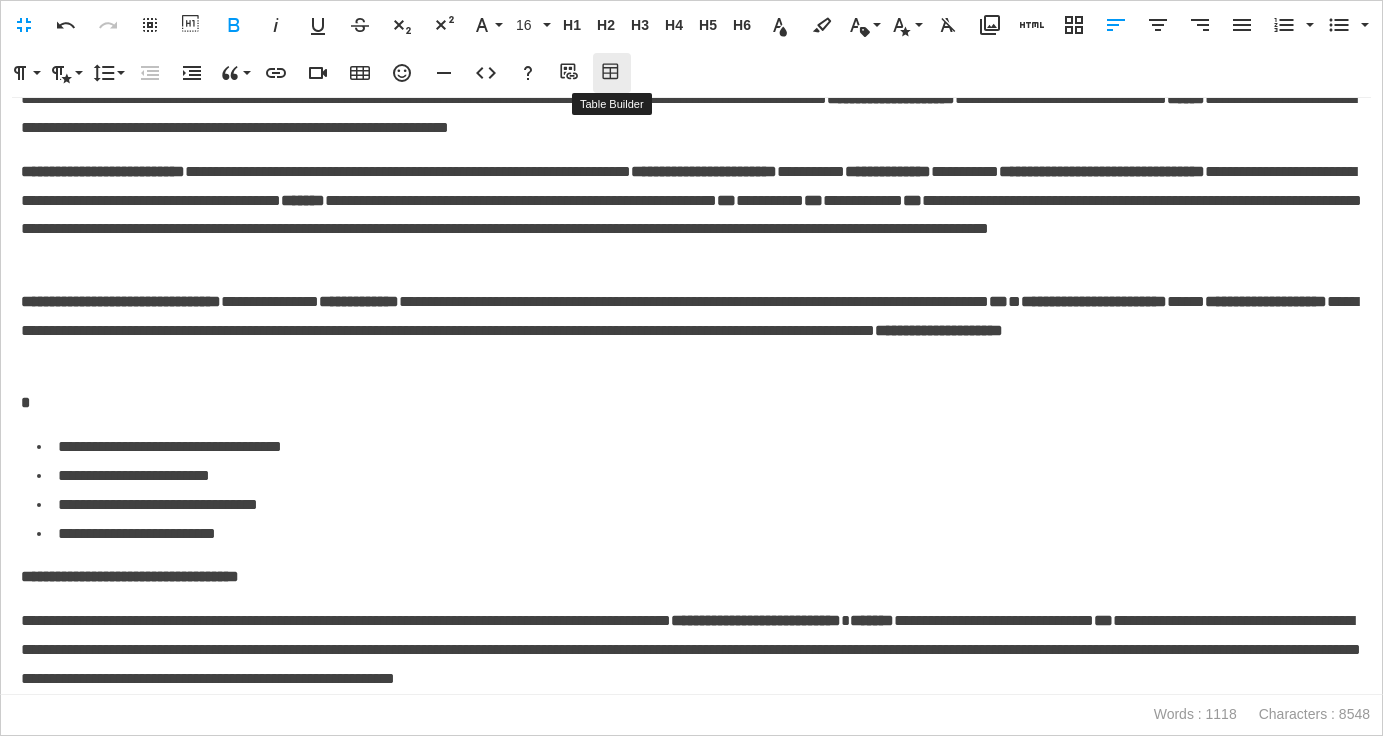 click 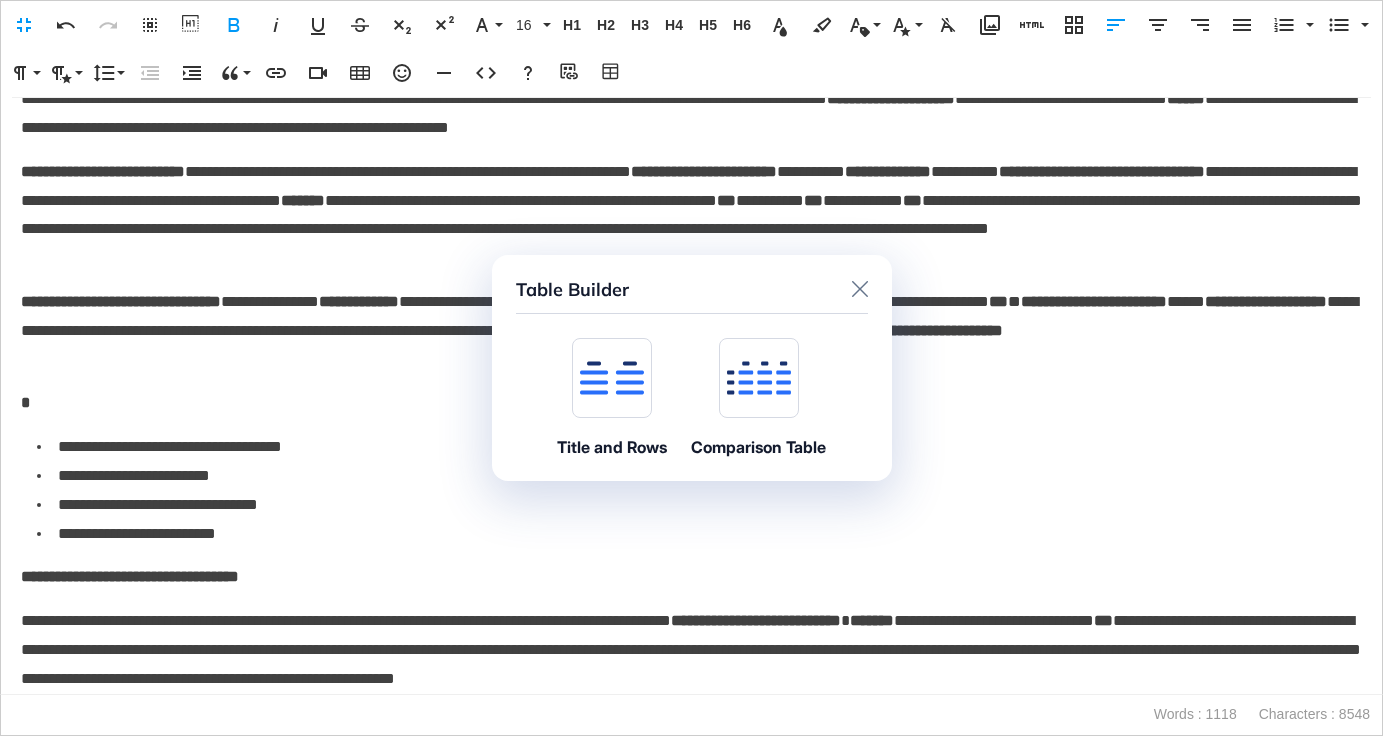 click 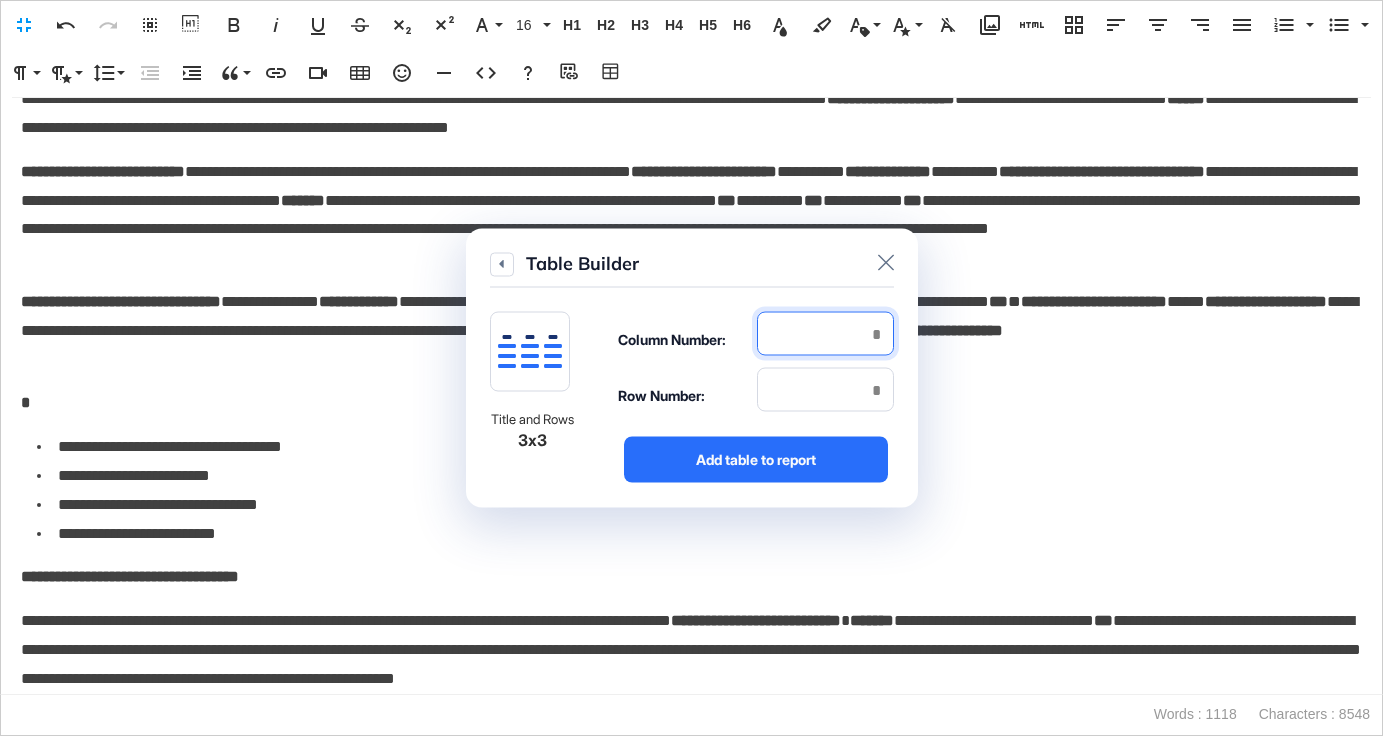 click at bounding box center [825, 334] 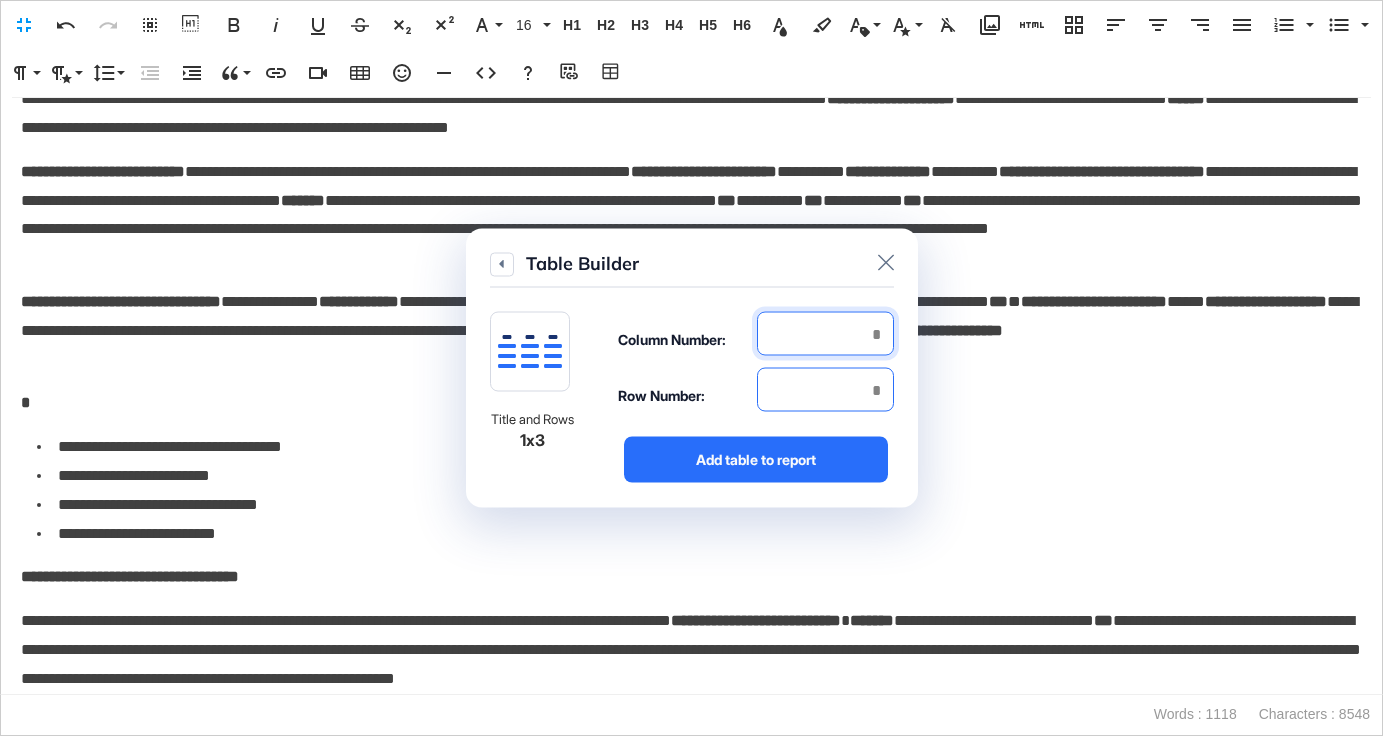 type on "*" 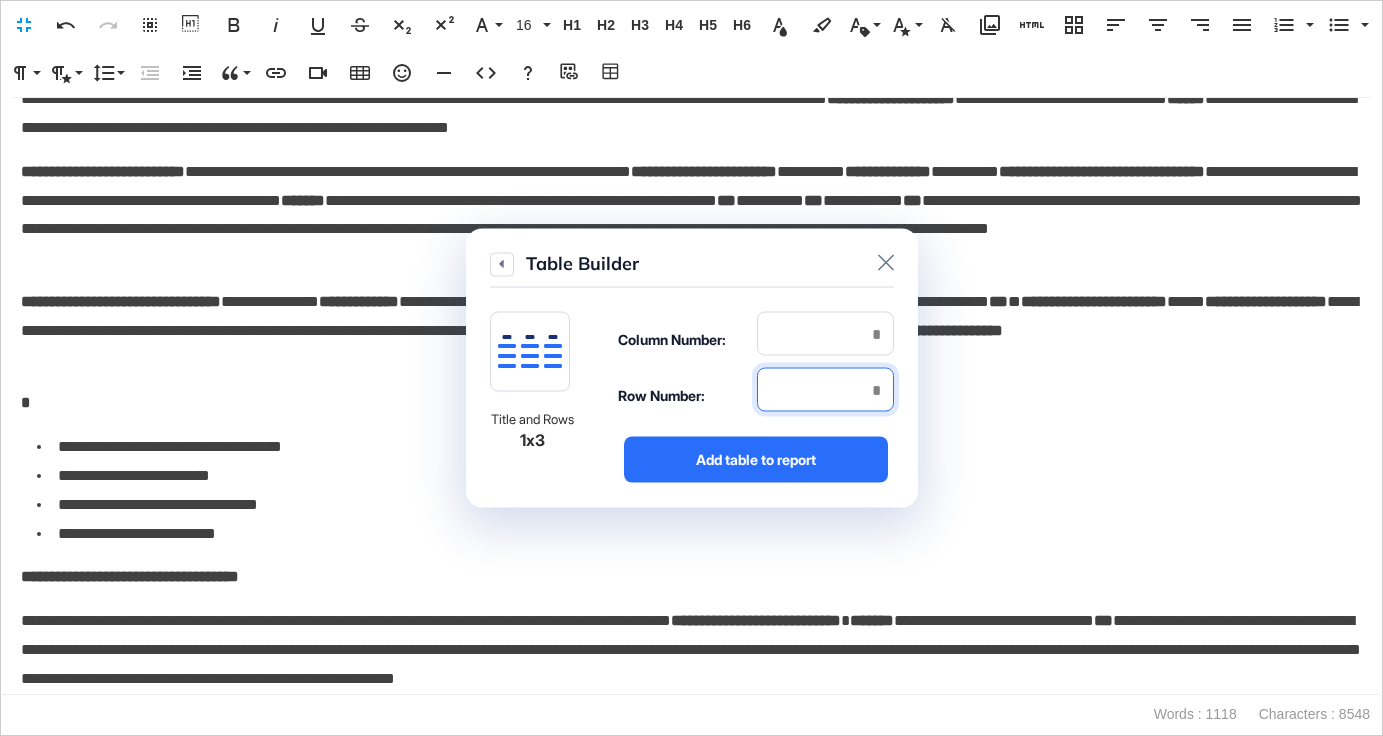 click at bounding box center (825, 390) 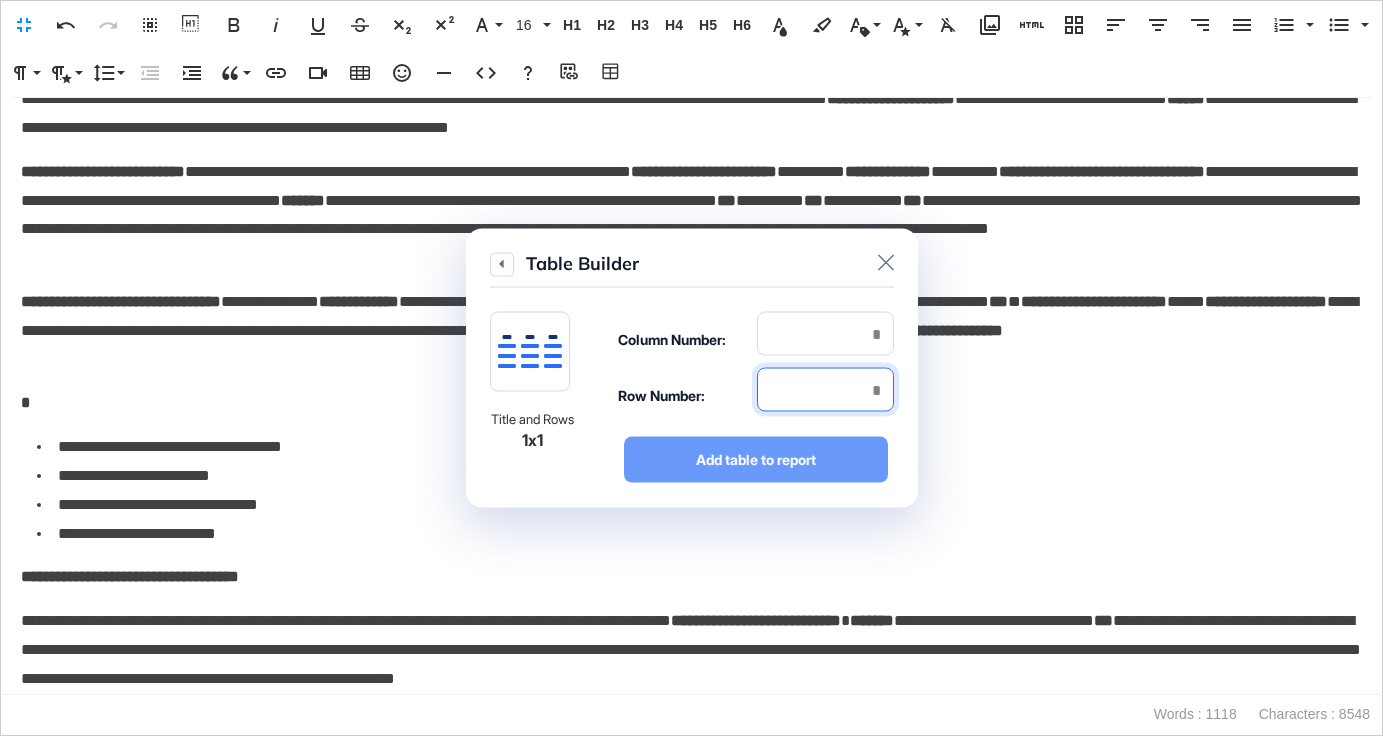 type on "*" 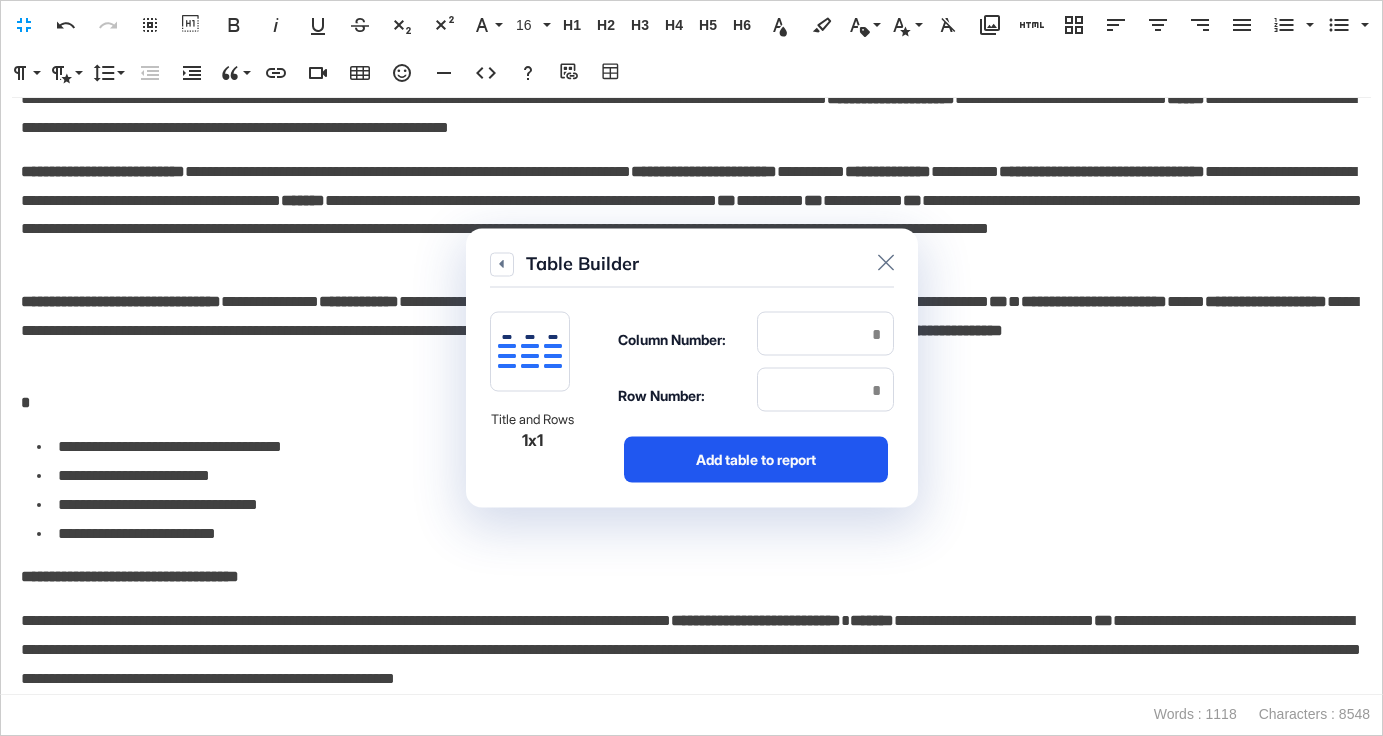 click on "Add table to report" at bounding box center [756, 460] 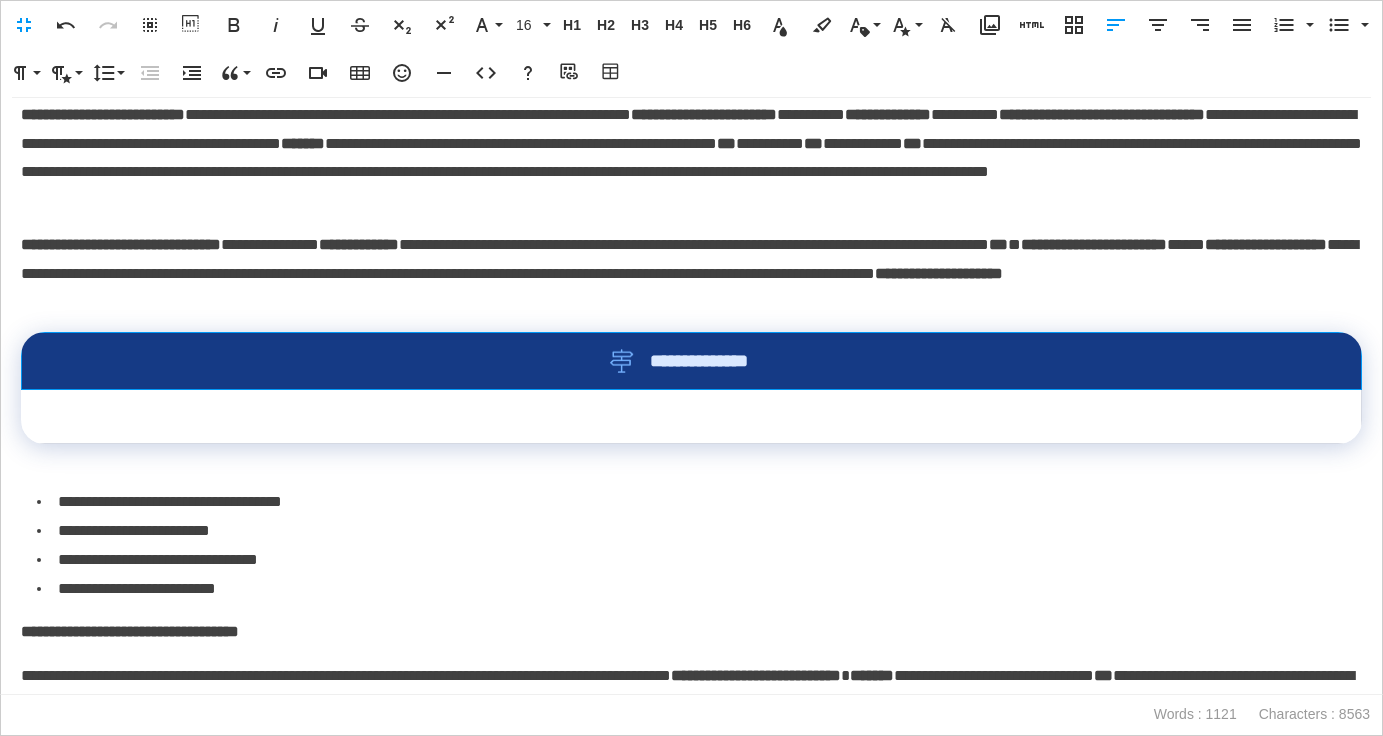 click on "**********" at bounding box center (691, 361) 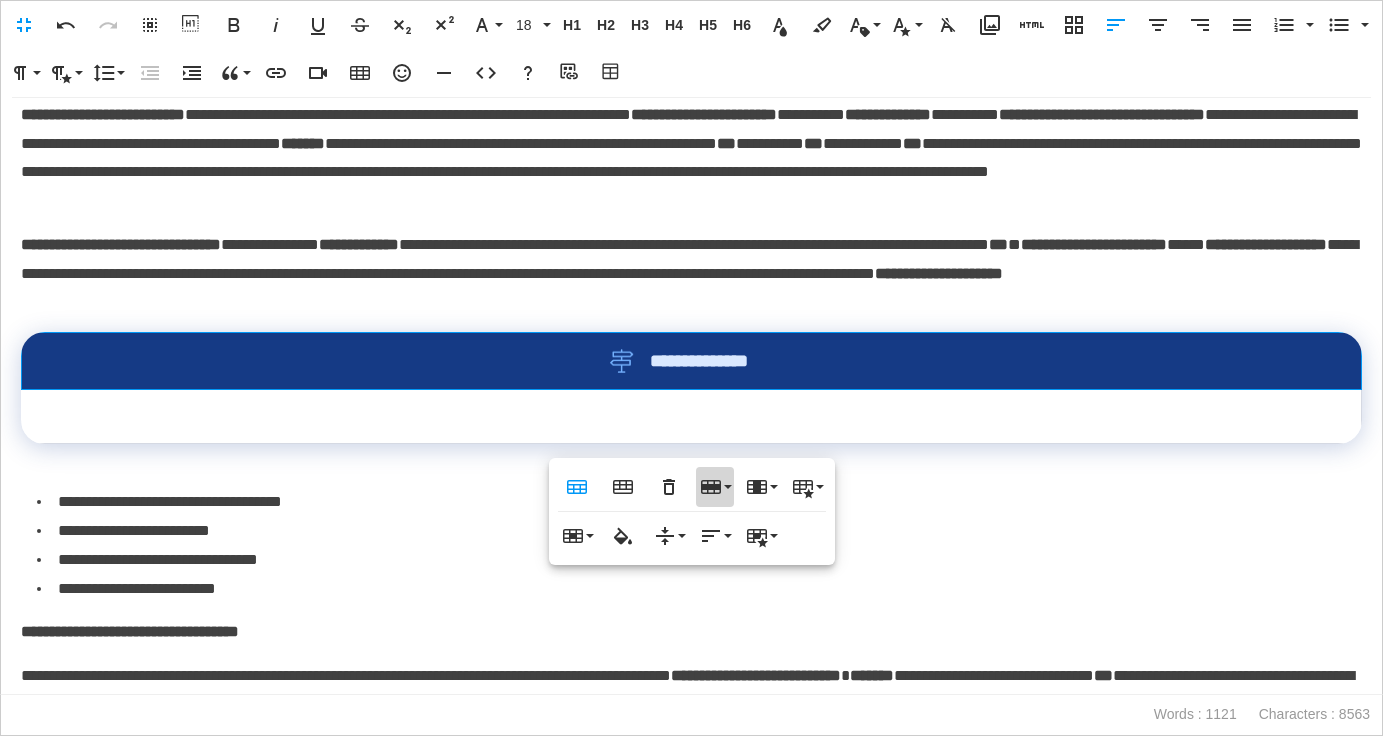 click on "Row" at bounding box center (715, 487) 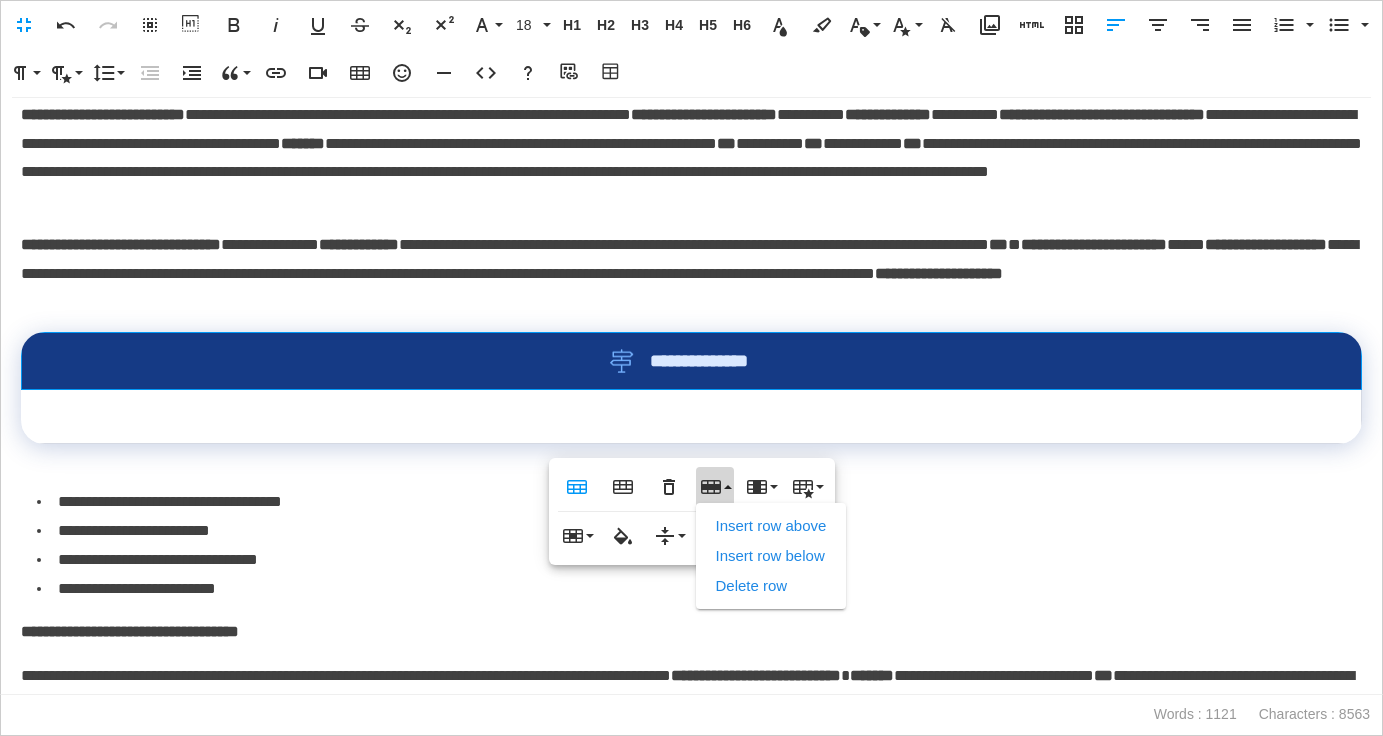 drag, startPoint x: 780, startPoint y: 585, endPoint x: 708, endPoint y: 573, distance: 72.99315 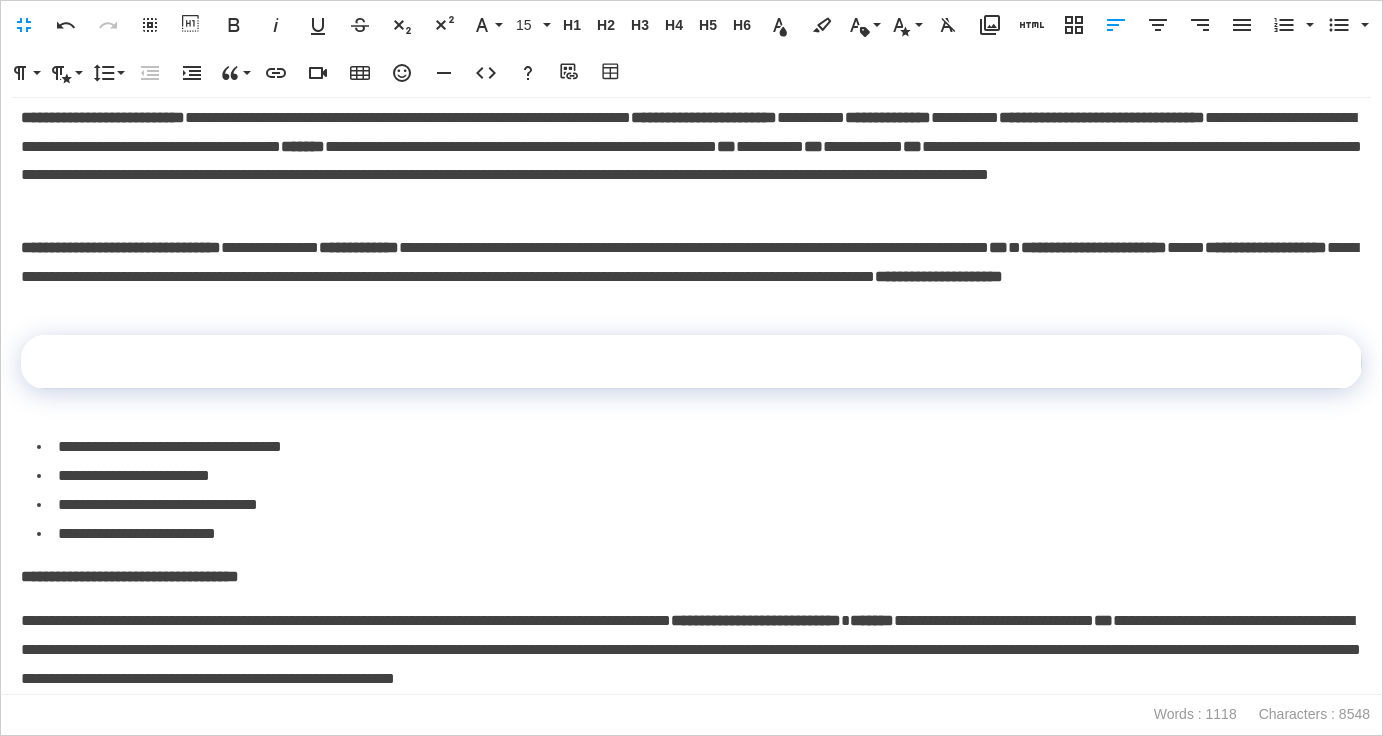 scroll, scrollTop: 1957, scrollLeft: 0, axis: vertical 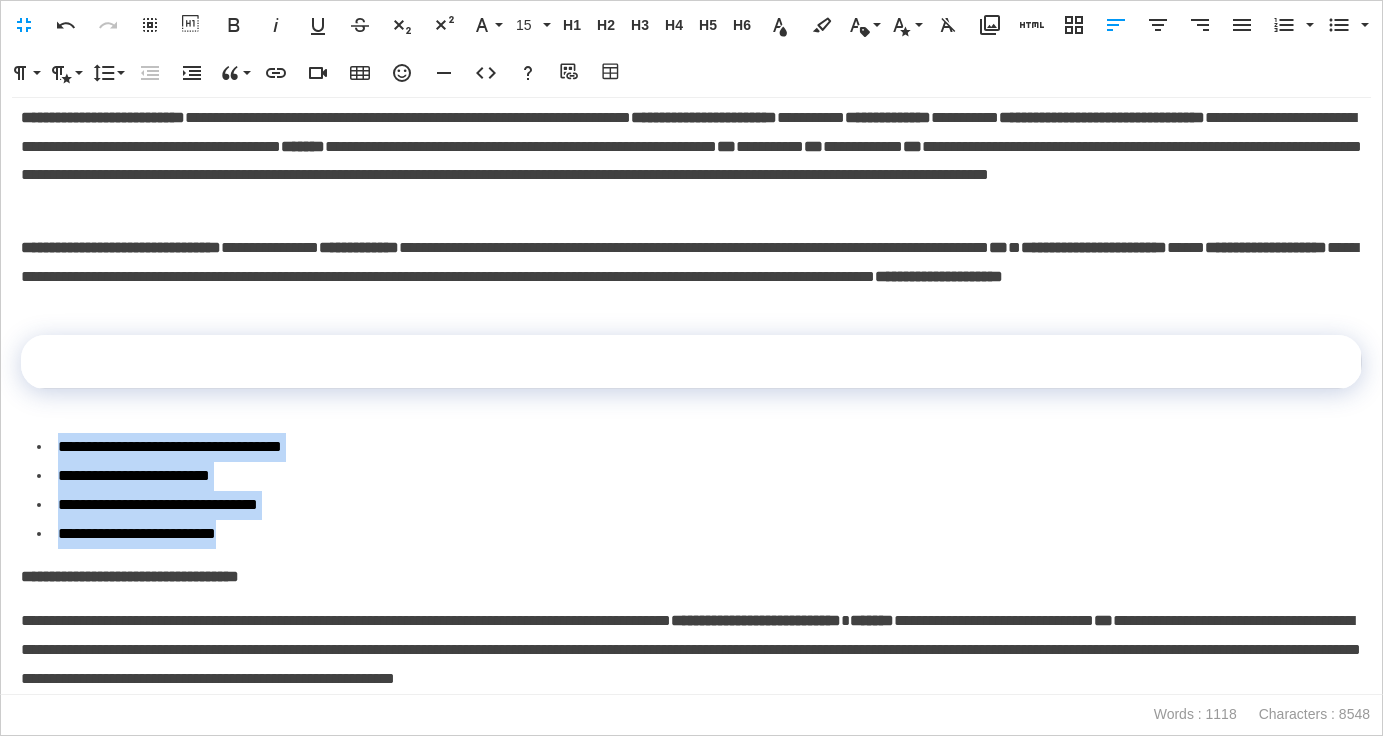 drag, startPoint x: 164, startPoint y: 499, endPoint x: 129, endPoint y: 467, distance: 47.423622 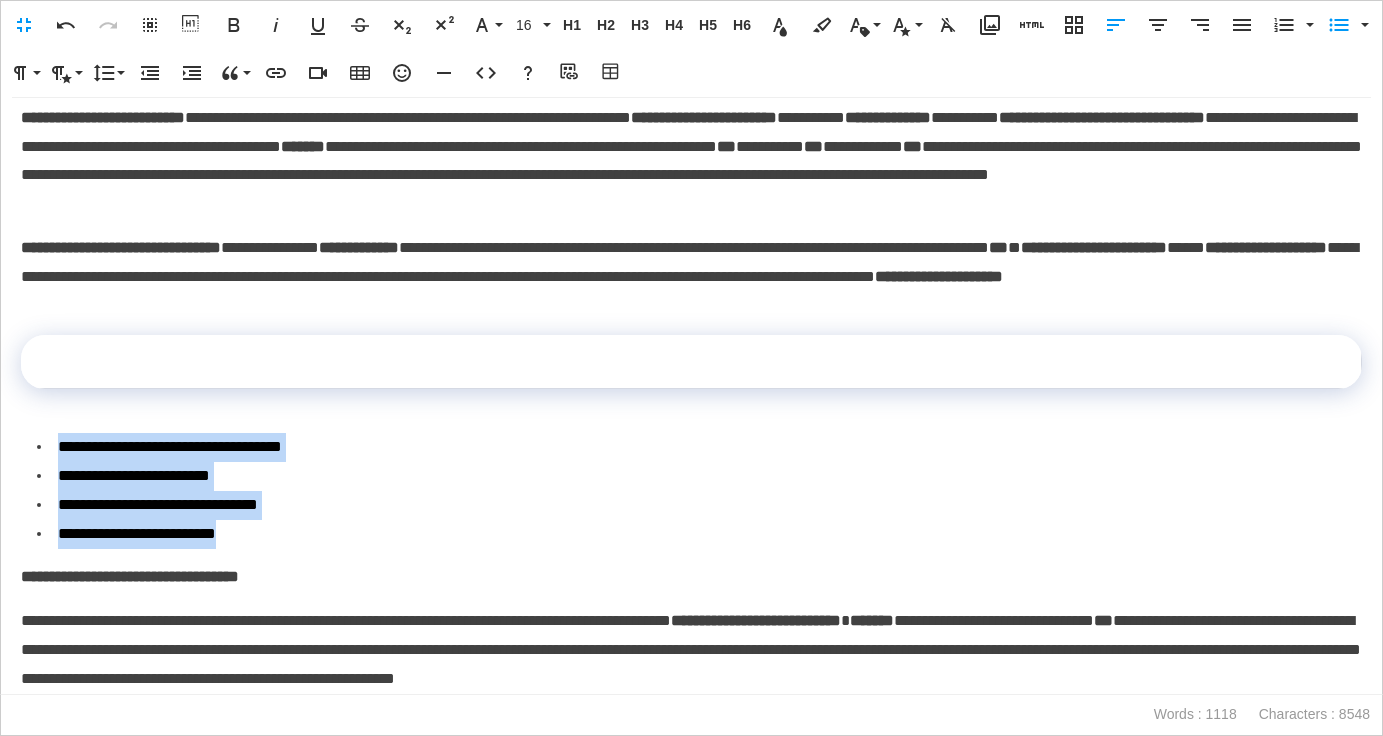 copy on "**********" 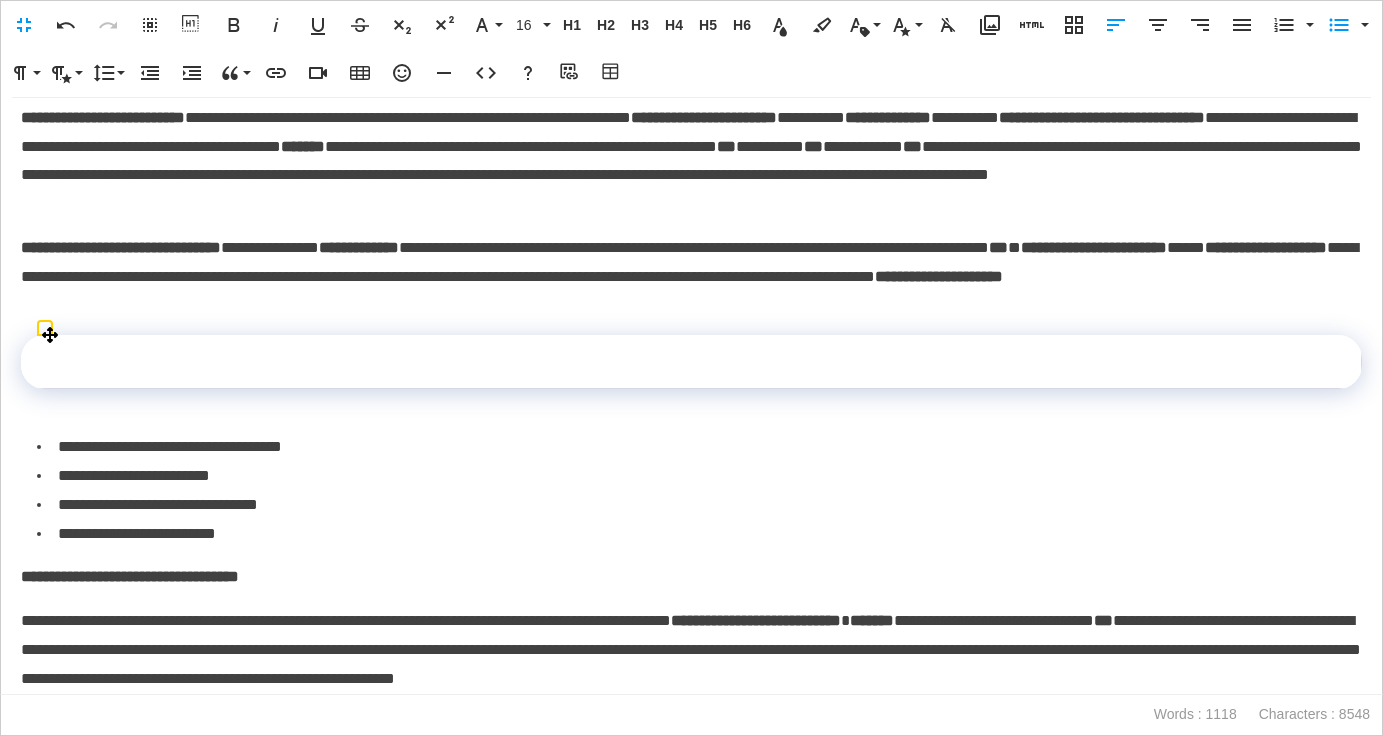 click at bounding box center [691, 362] 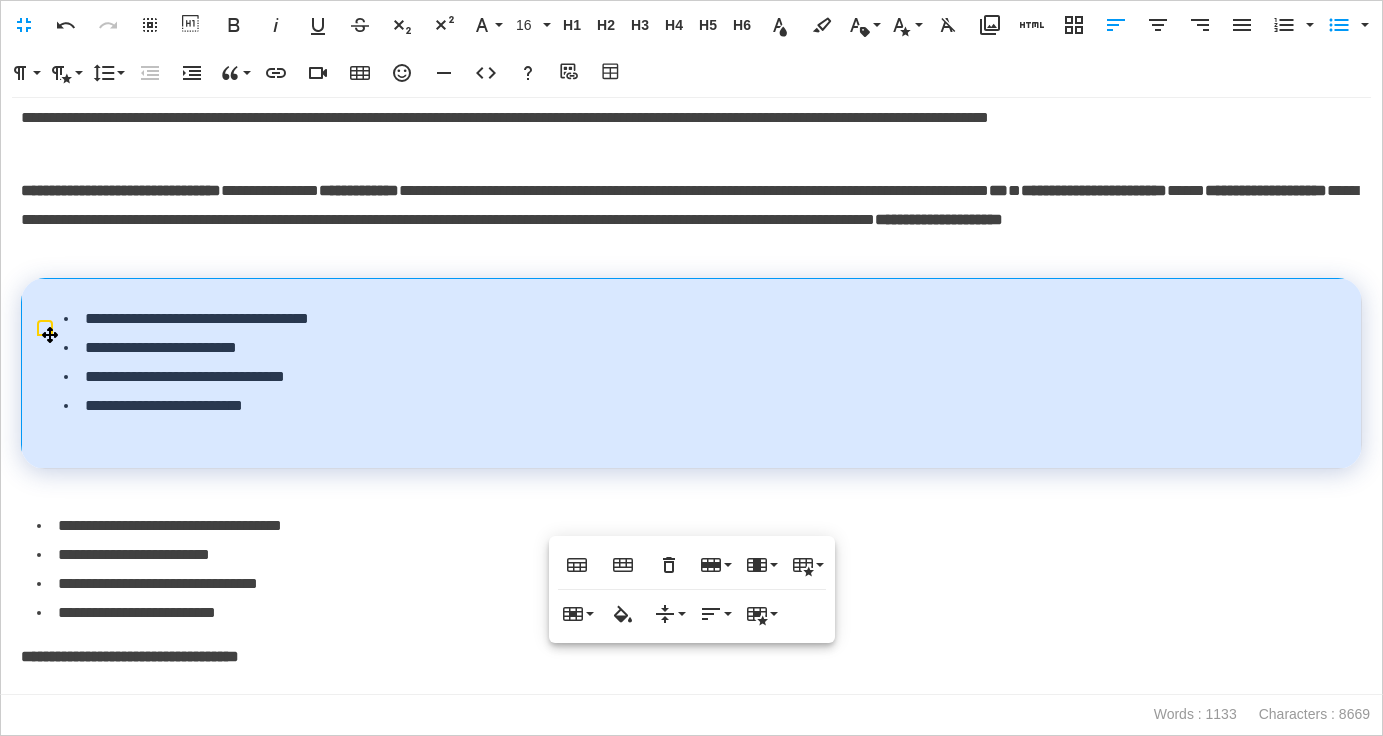 click on "**********" at bounding box center (692, 373) 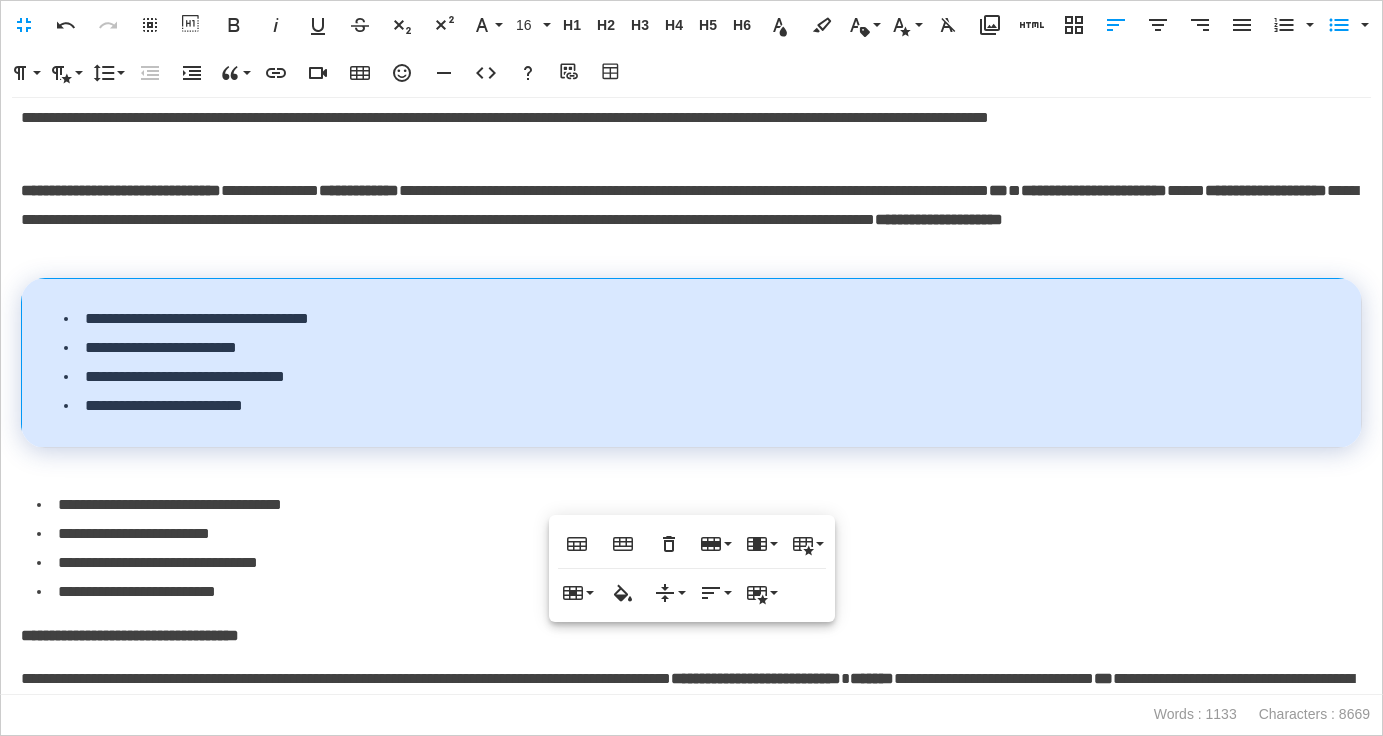 click on "**********" at bounding box center [699, 563] 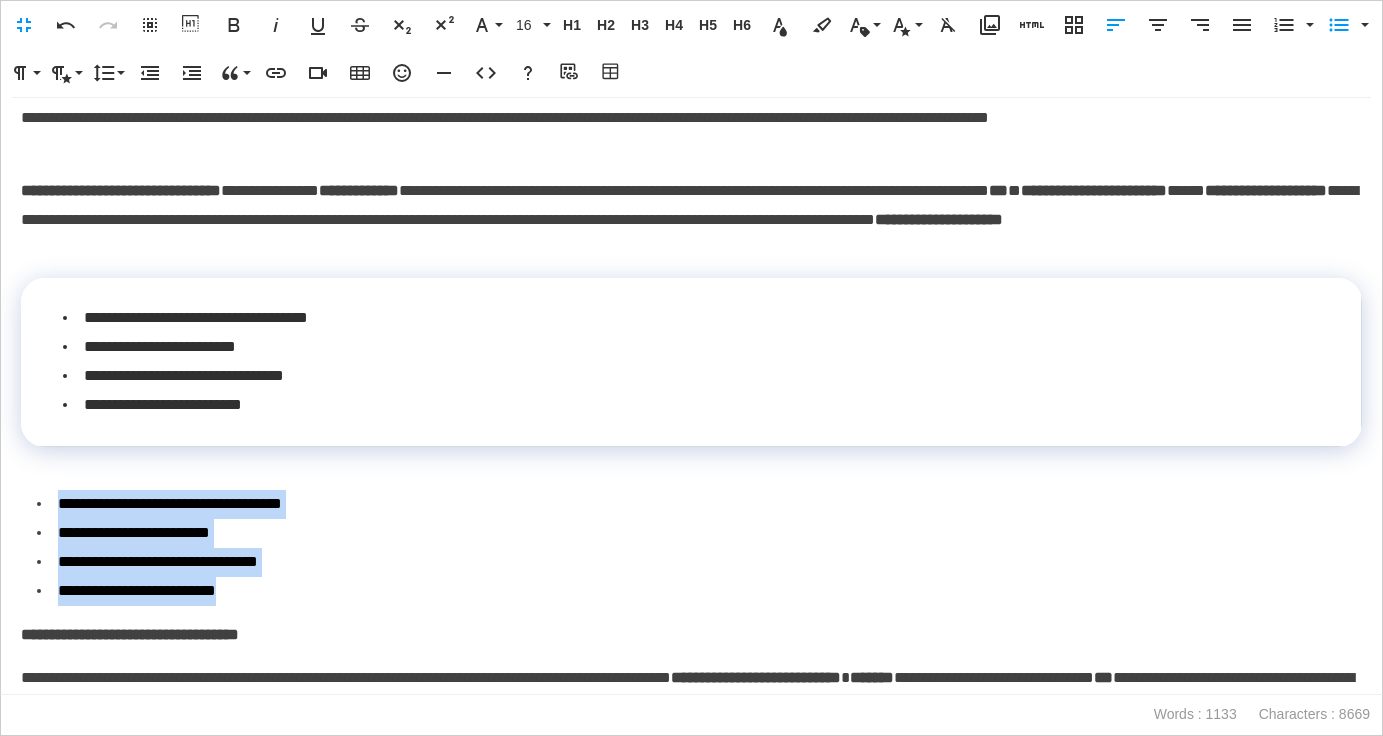 drag, startPoint x: 290, startPoint y: 652, endPoint x: -51, endPoint y: 561, distance: 352.9334 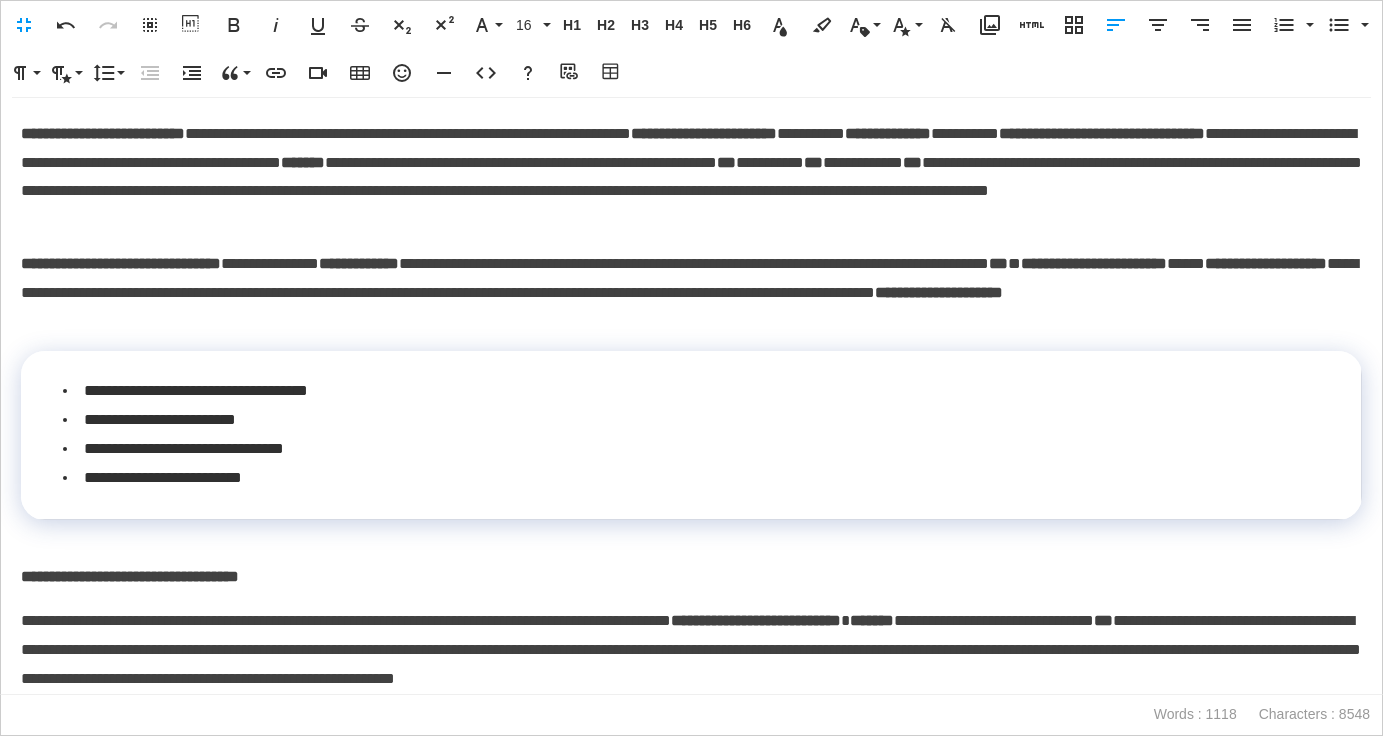 scroll, scrollTop: 1941, scrollLeft: 0, axis: vertical 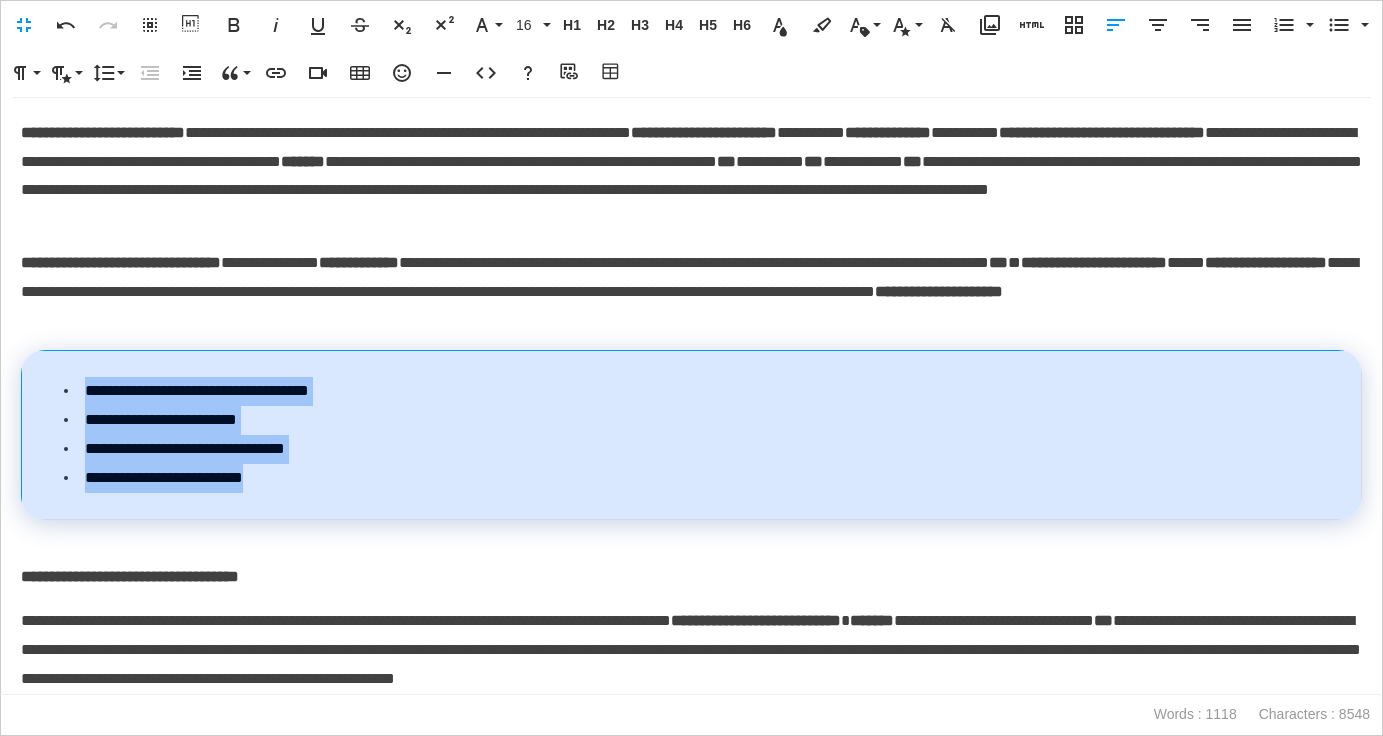 drag, startPoint x: 311, startPoint y: 483, endPoint x: 82, endPoint y: 389, distance: 247.54192 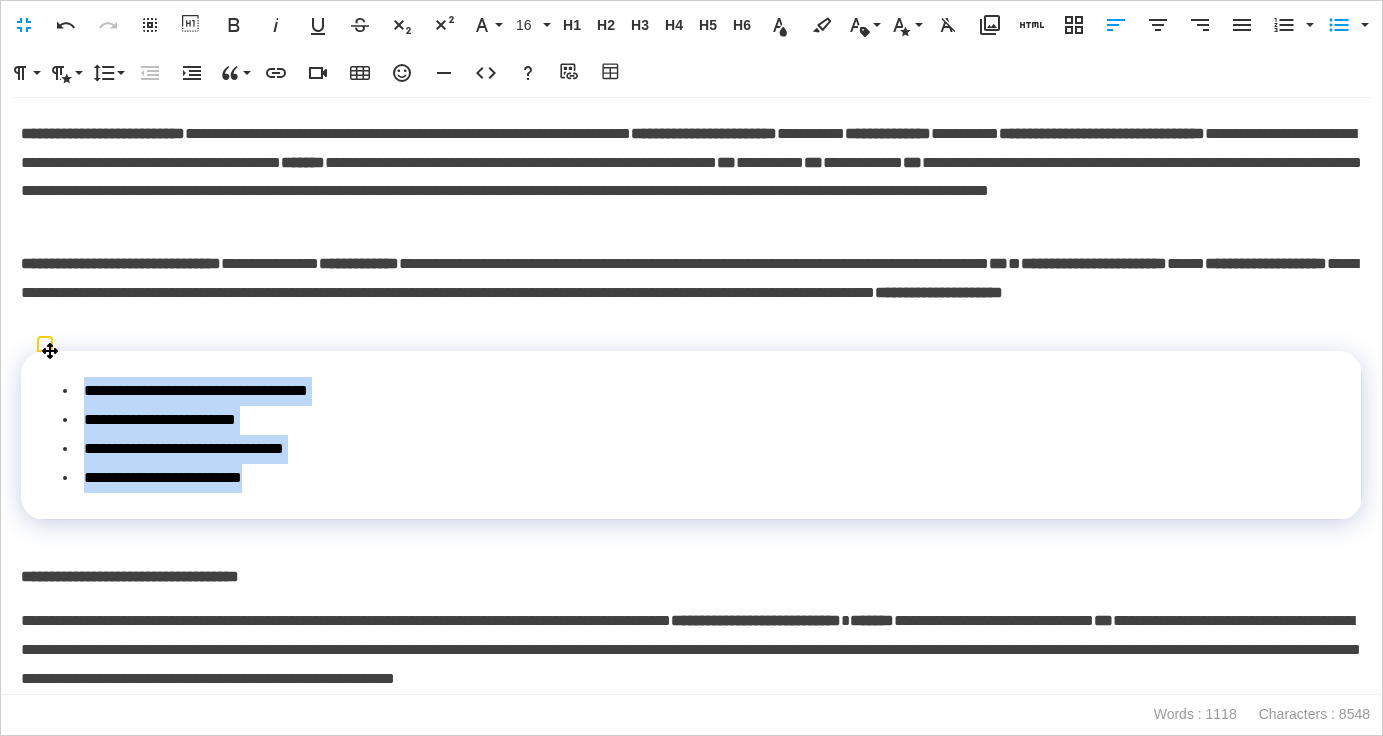 scroll, scrollTop: 1941, scrollLeft: 0, axis: vertical 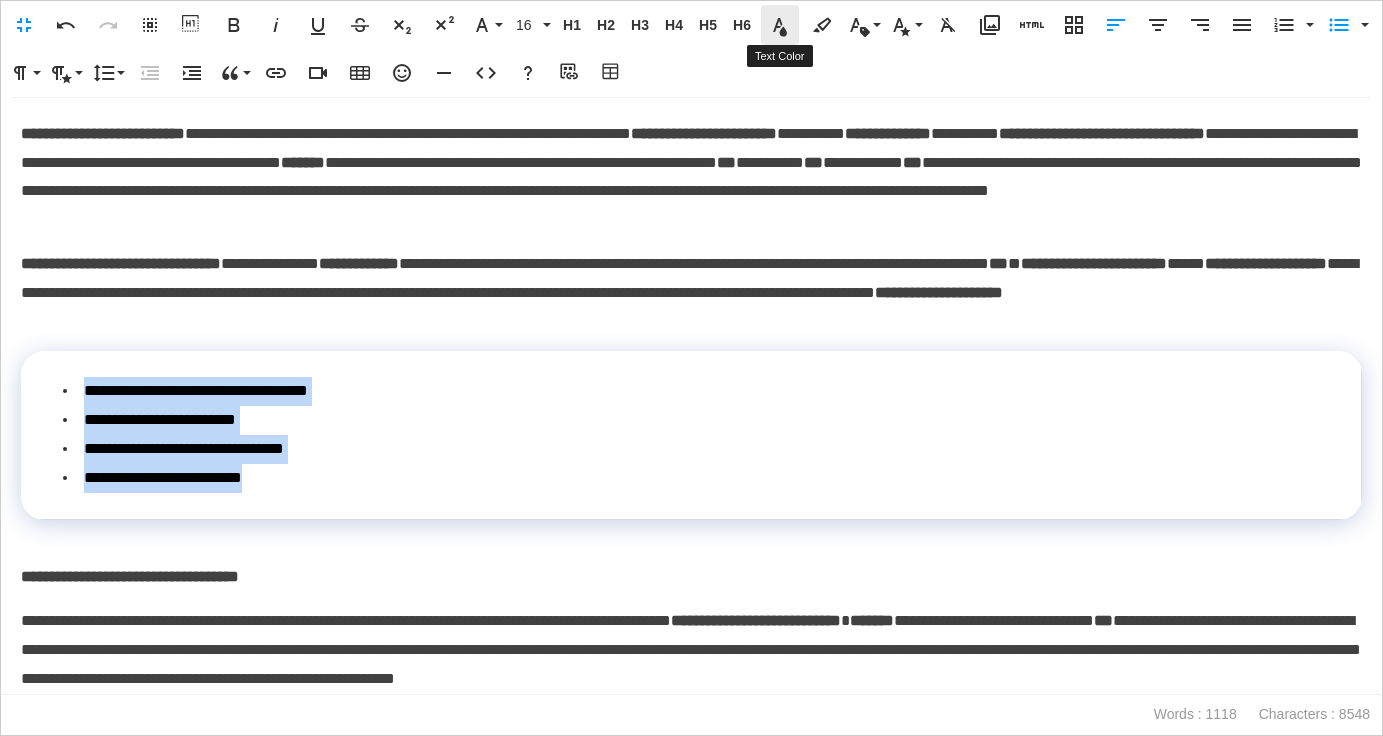 click 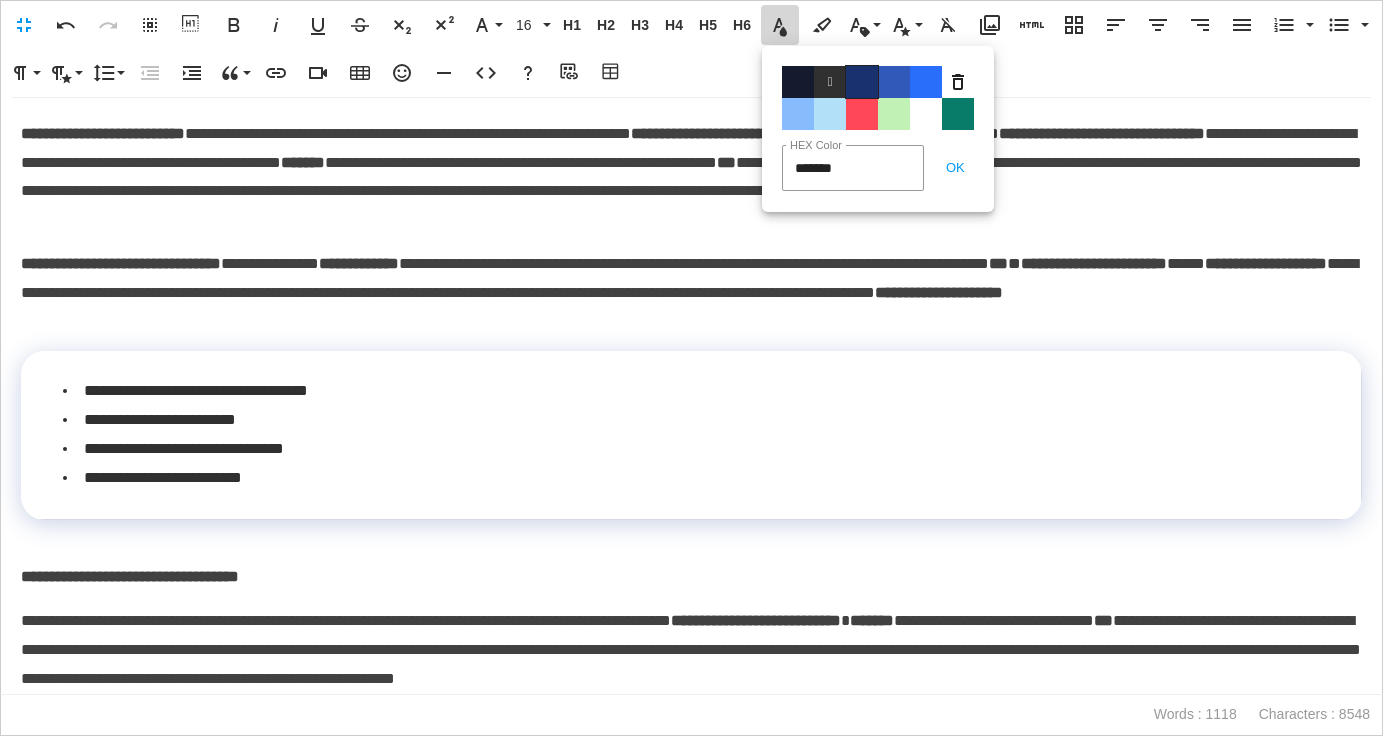 click on "Color#19326F" at bounding box center [862, 82] 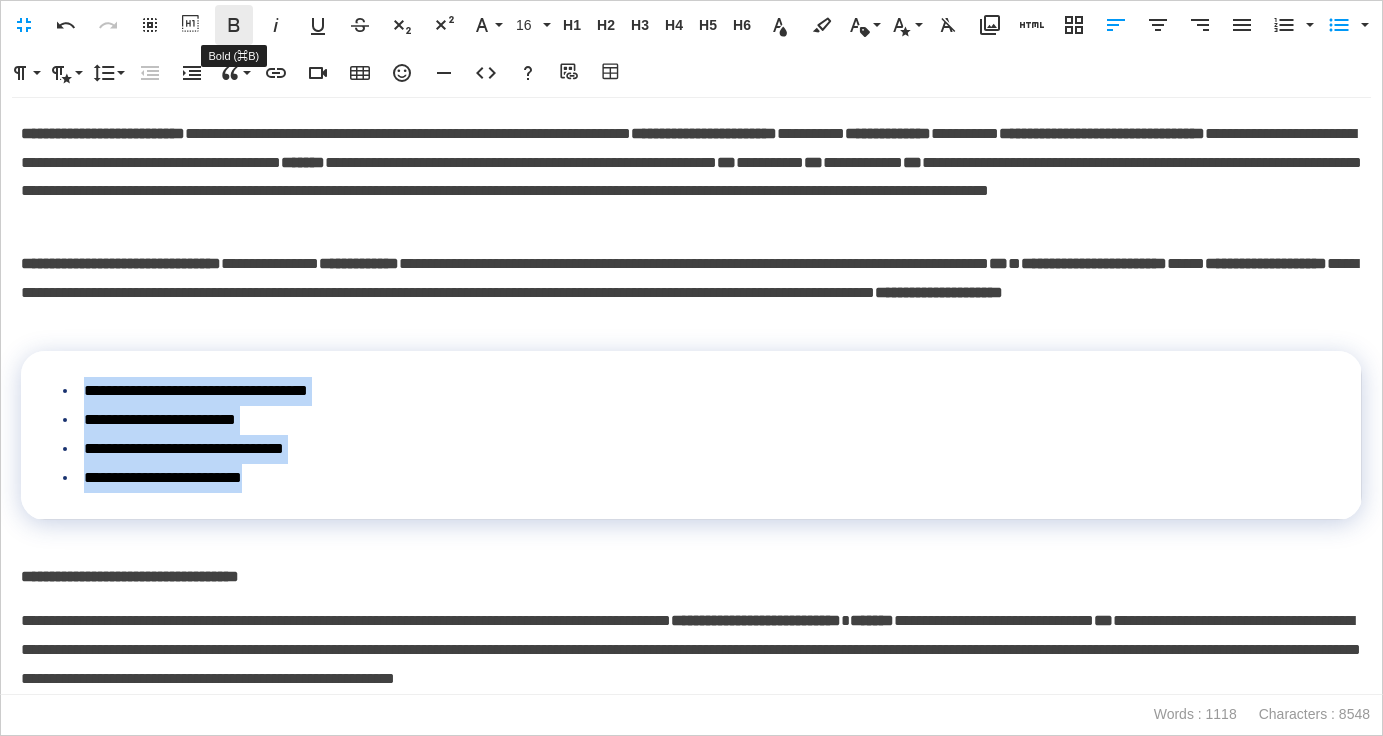 click 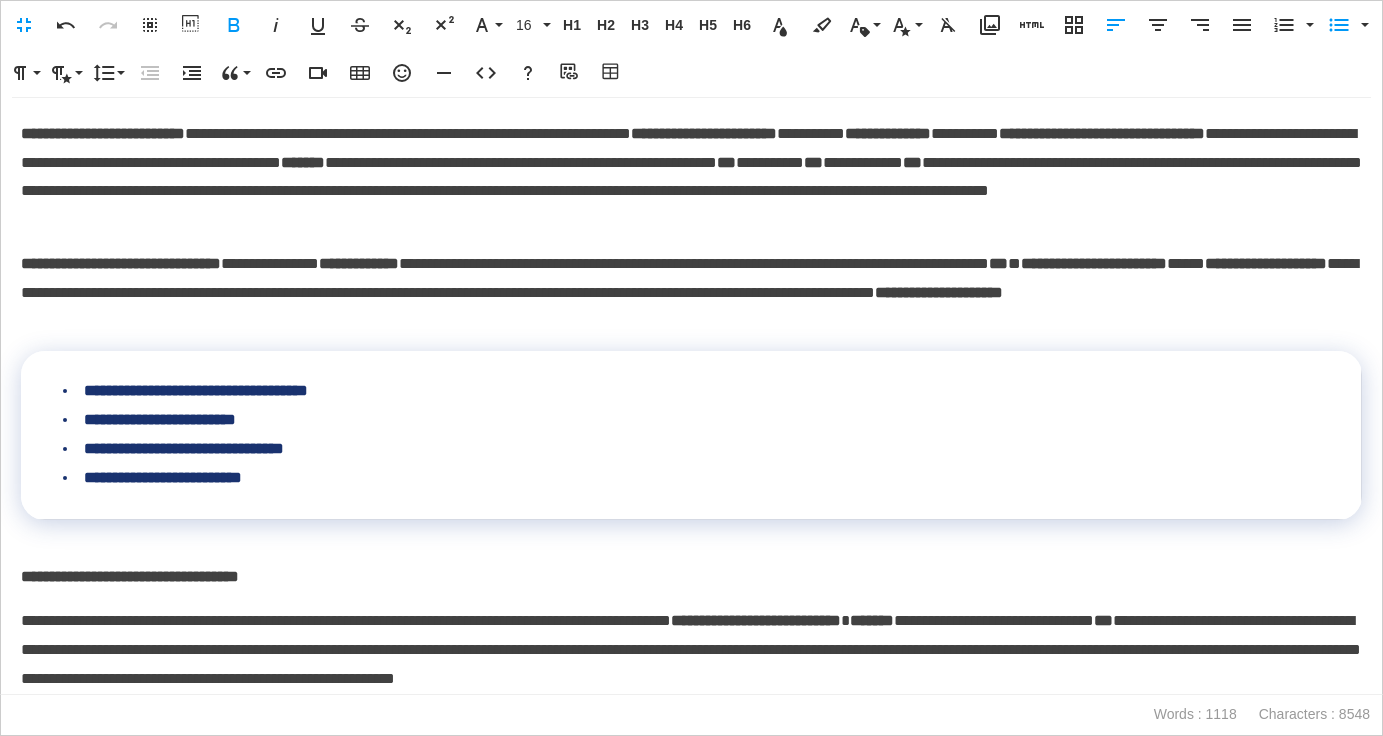 click on "**********" at bounding box center [691, 177] 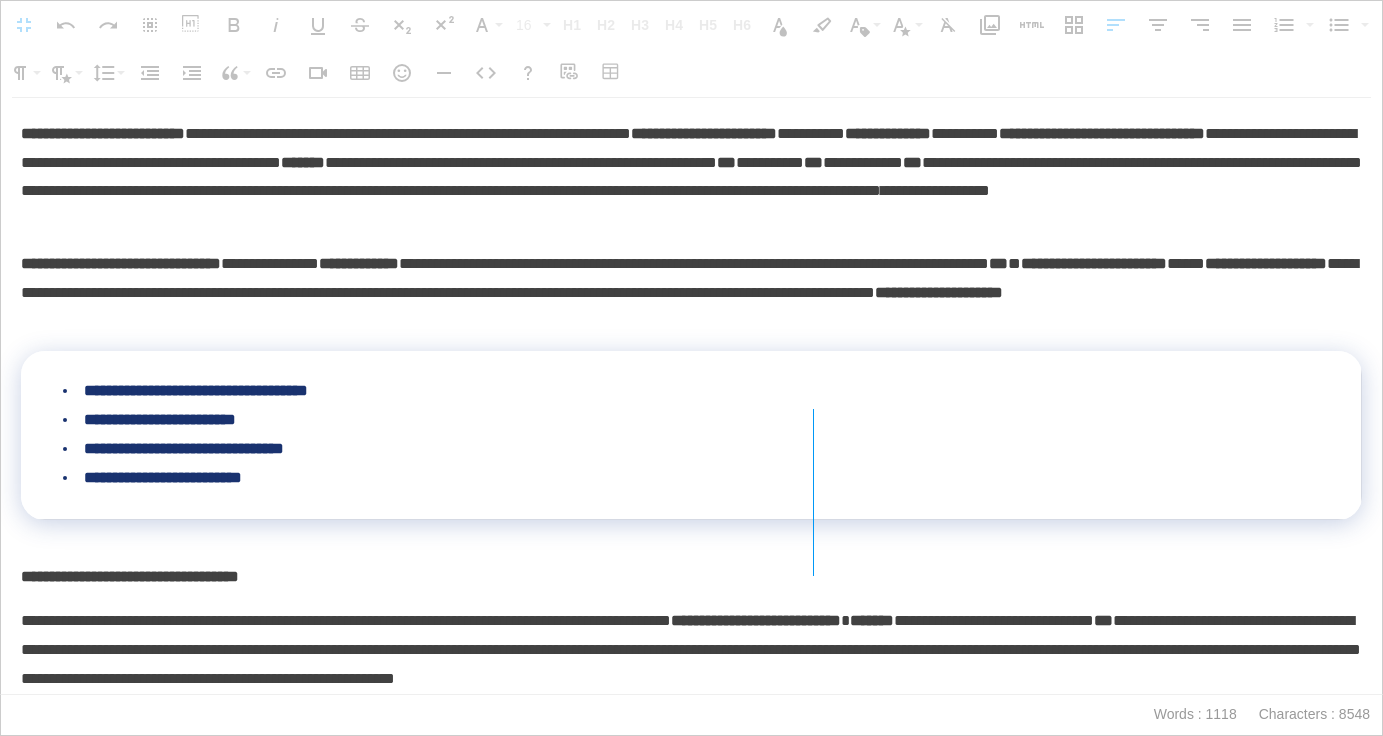 drag, startPoint x: 1358, startPoint y: 393, endPoint x: 812, endPoint y: 358, distance: 547.12067 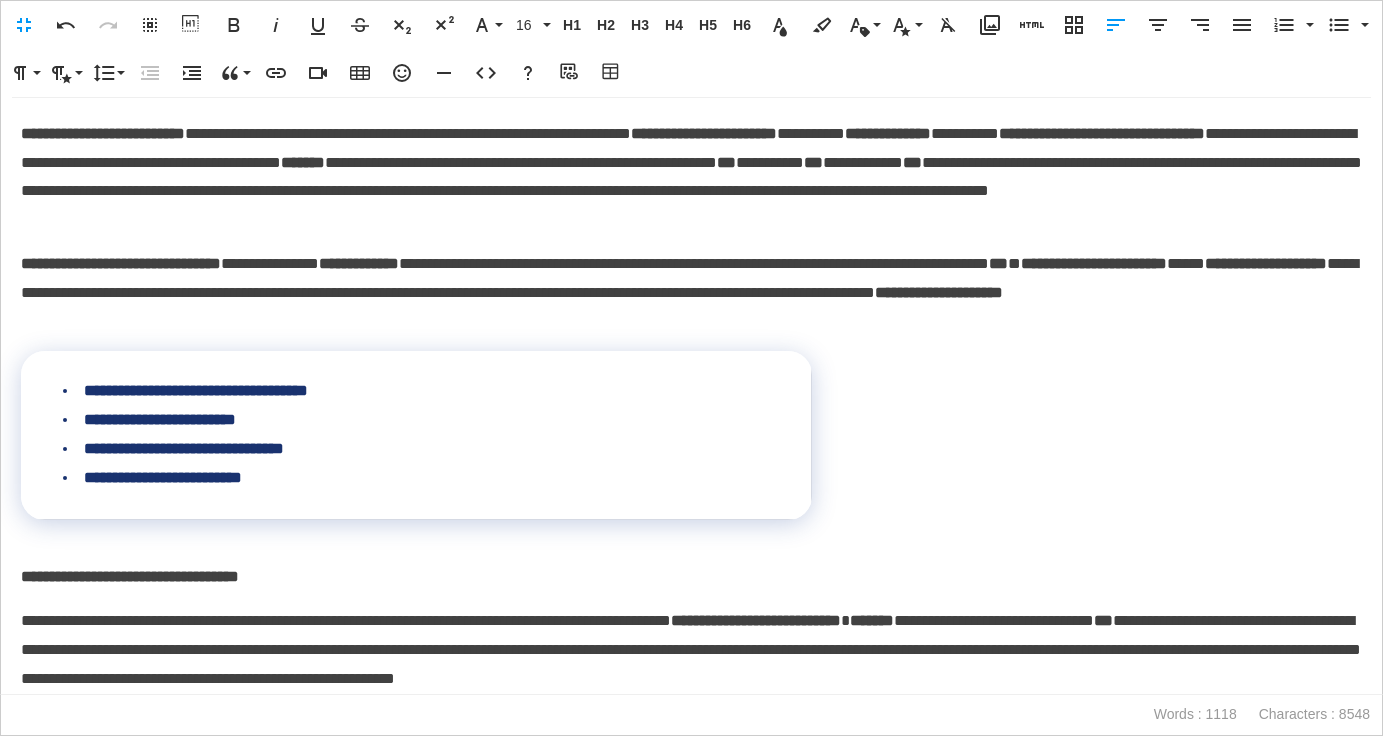 click on "**********" at bounding box center [691, 650] 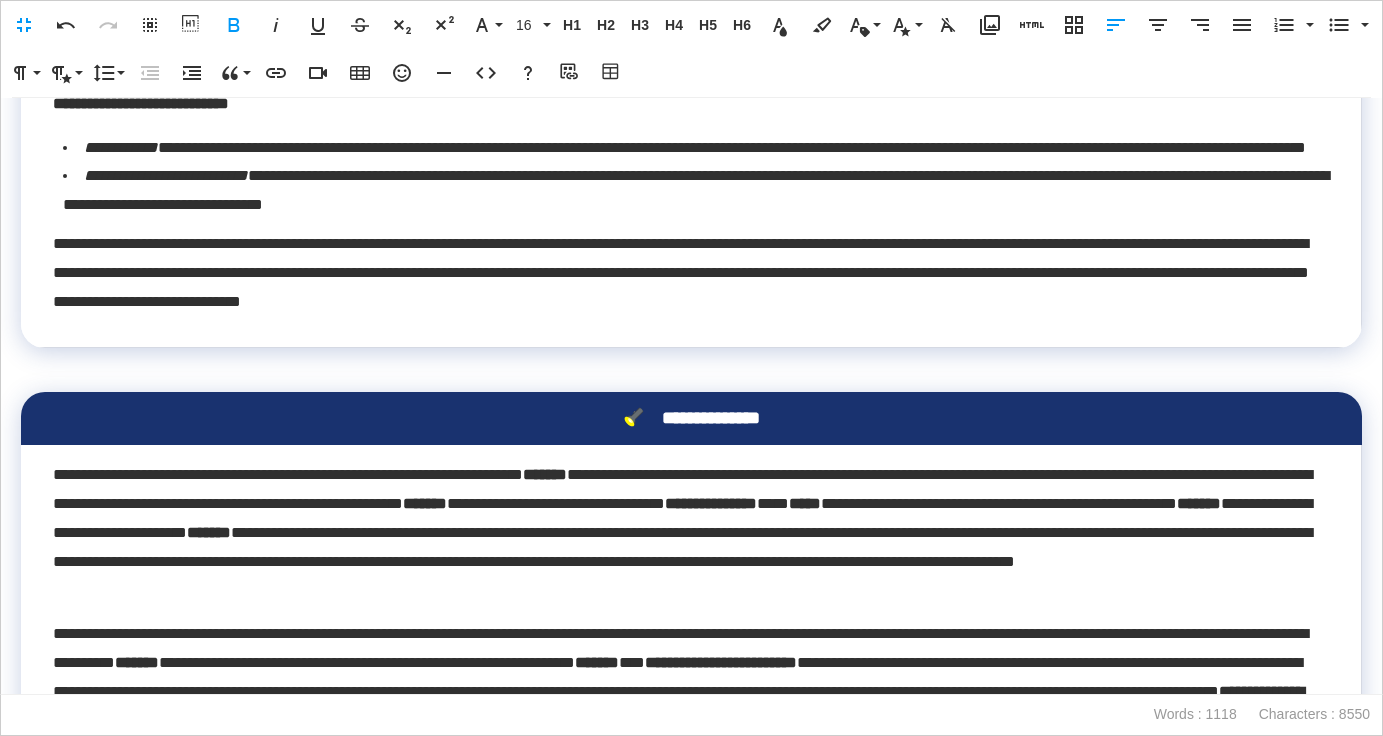 scroll, scrollTop: 0, scrollLeft: 0, axis: both 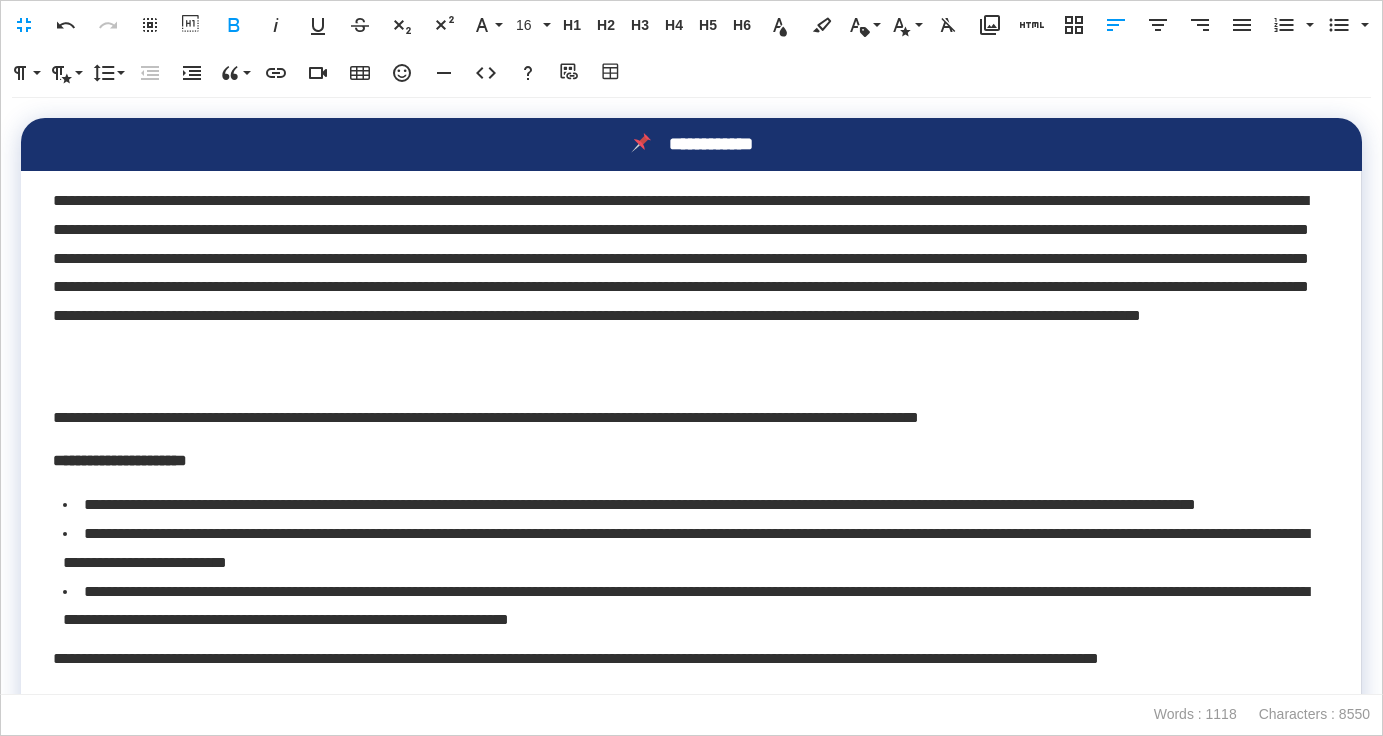 click on "**********" at bounding box center [691, 396] 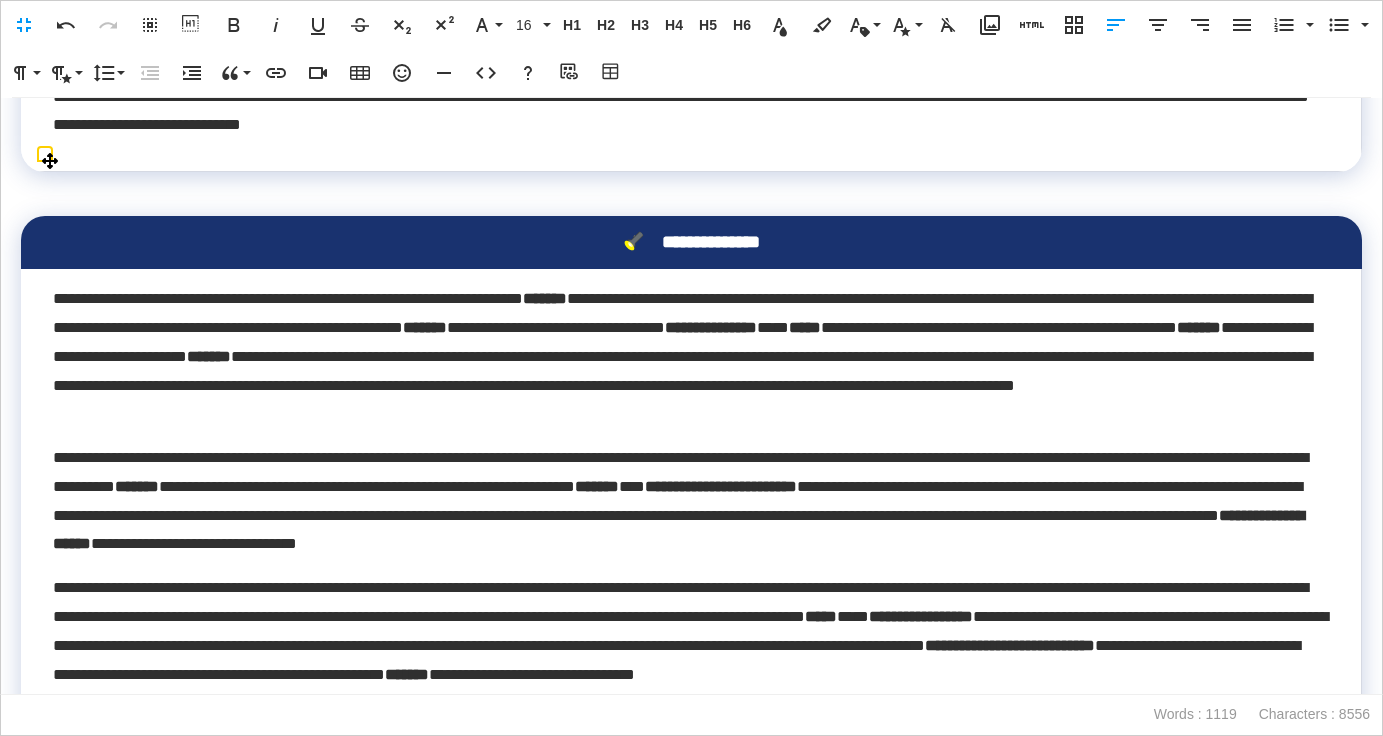 scroll, scrollTop: 1333, scrollLeft: 0, axis: vertical 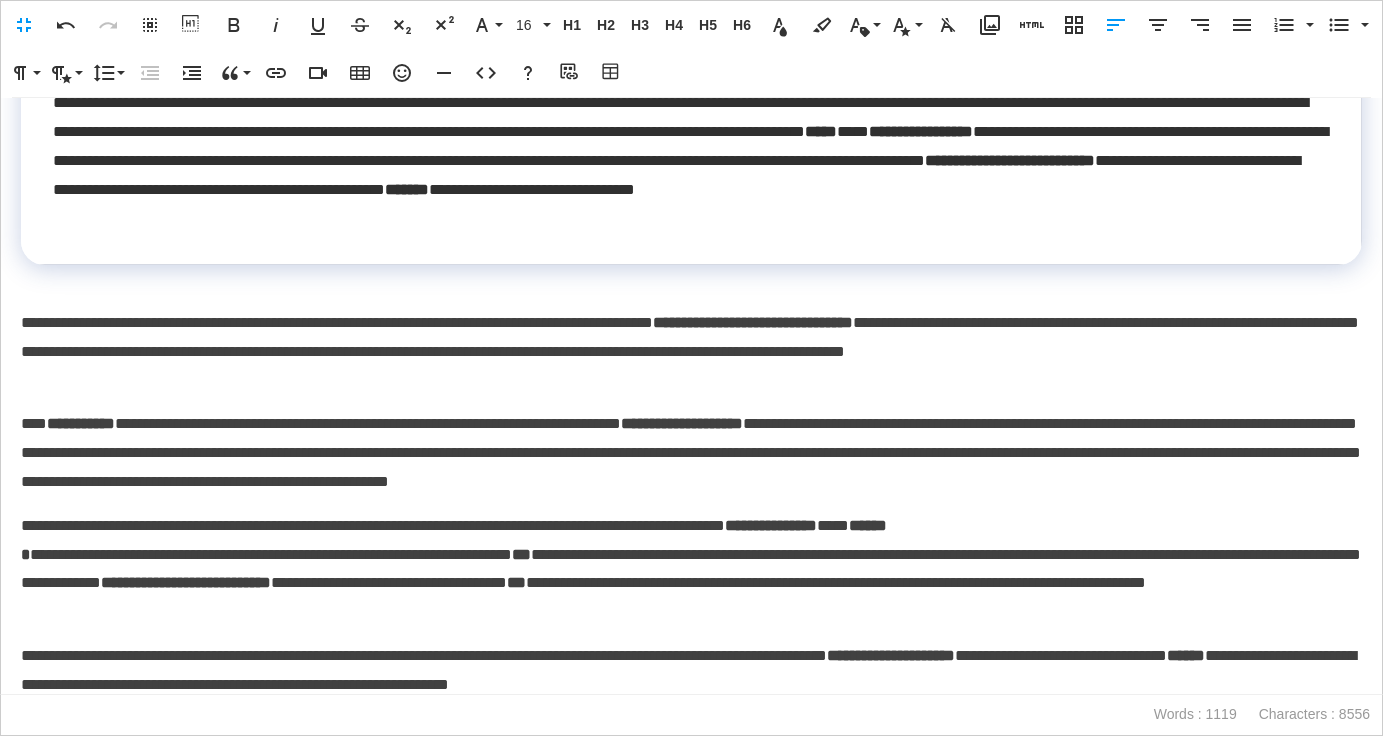 click on "**********" at bounding box center [691, 352] 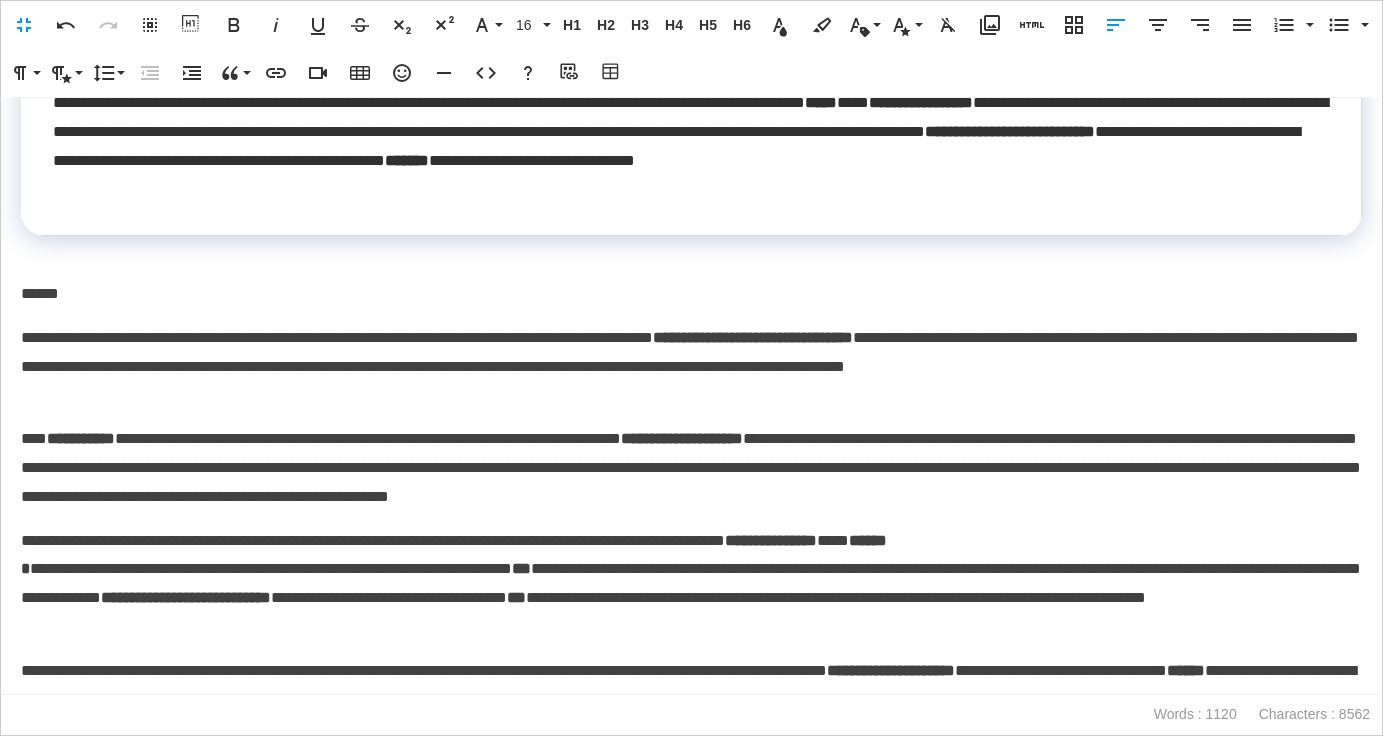 scroll, scrollTop: 1363, scrollLeft: 0, axis: vertical 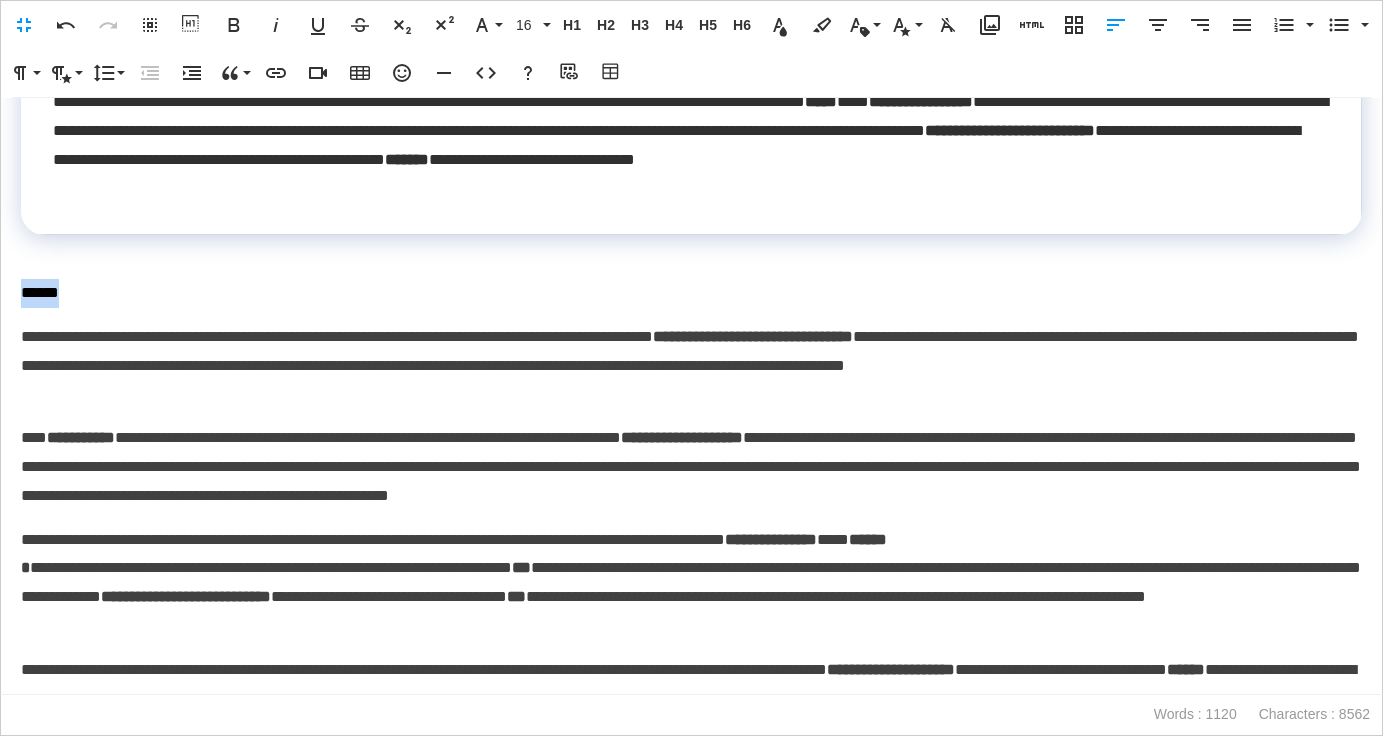 drag, startPoint x: 178, startPoint y: 364, endPoint x: -2, endPoint y: 352, distance: 180.39955 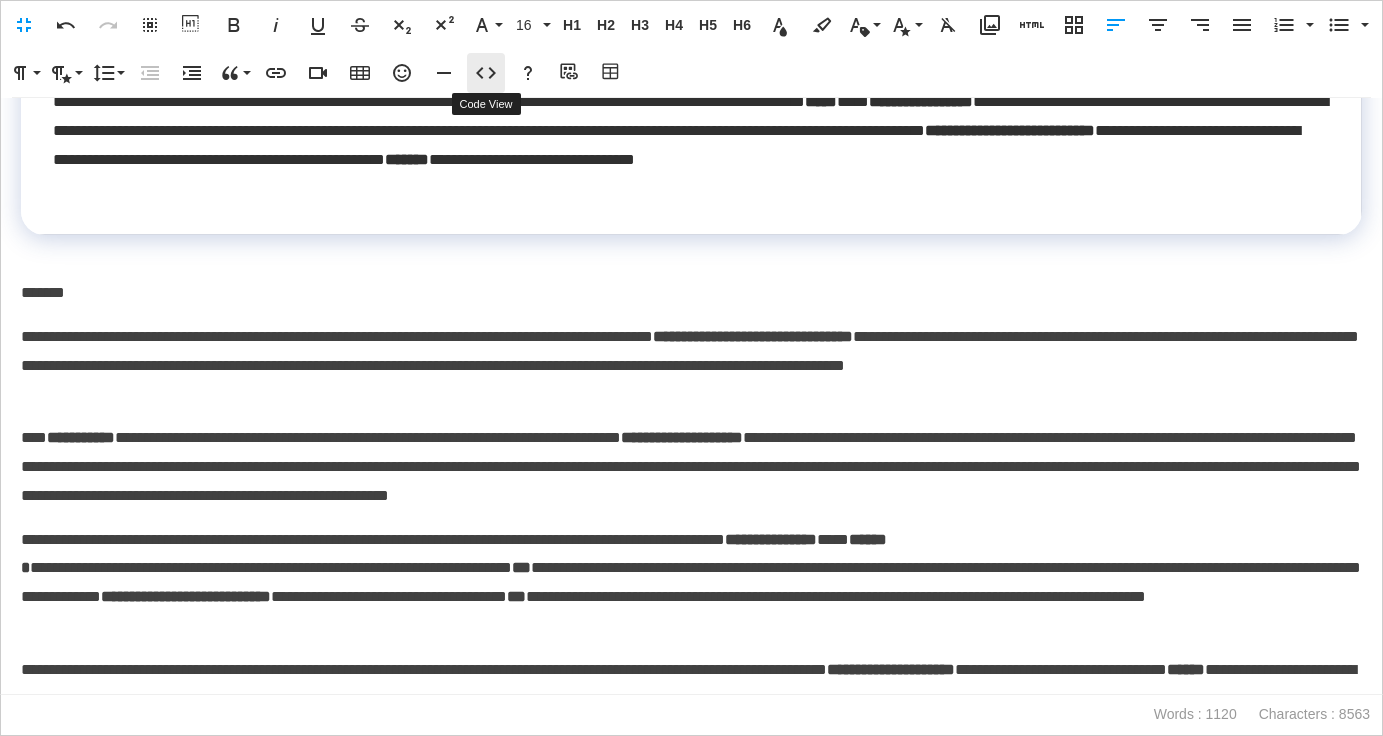 click 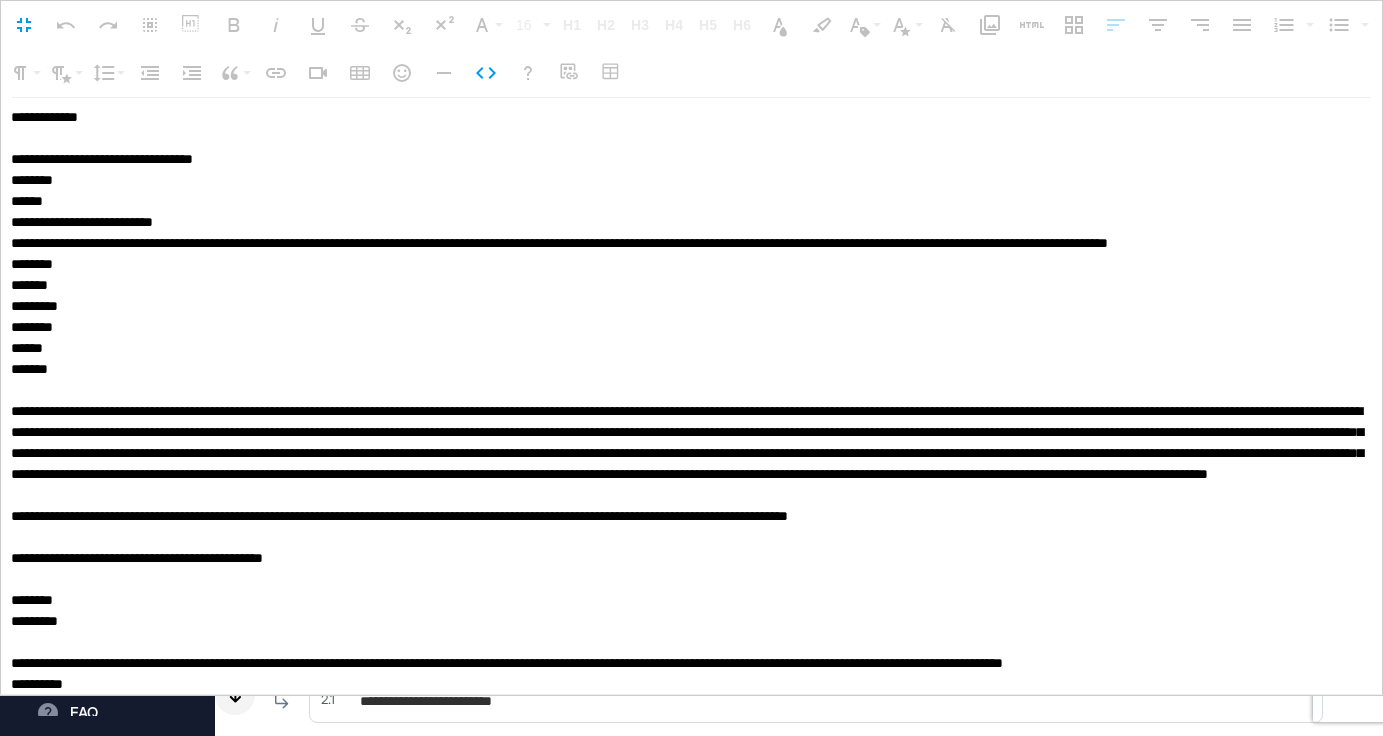 scroll, scrollTop: 1, scrollLeft: 0, axis: vertical 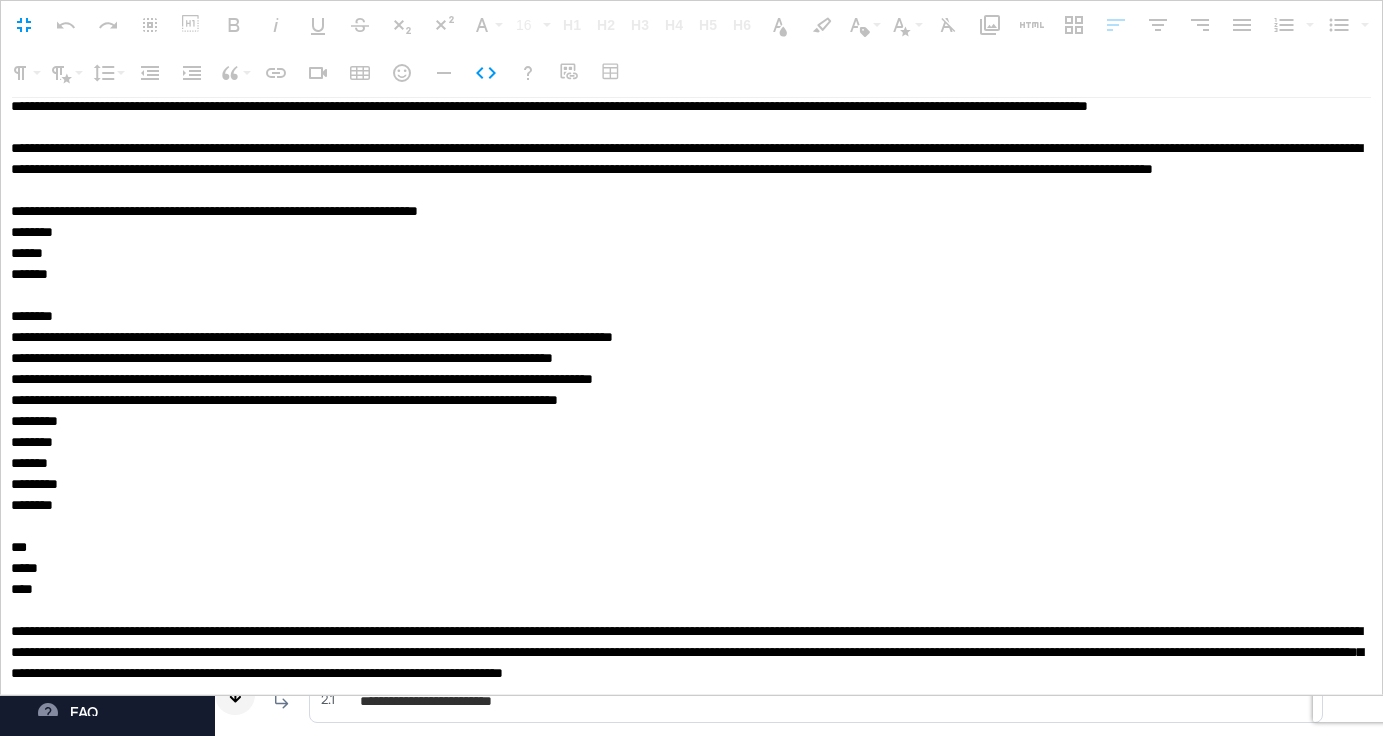 drag, startPoint x: 14, startPoint y: 481, endPoint x: 572, endPoint y: 676, distance: 591.0914 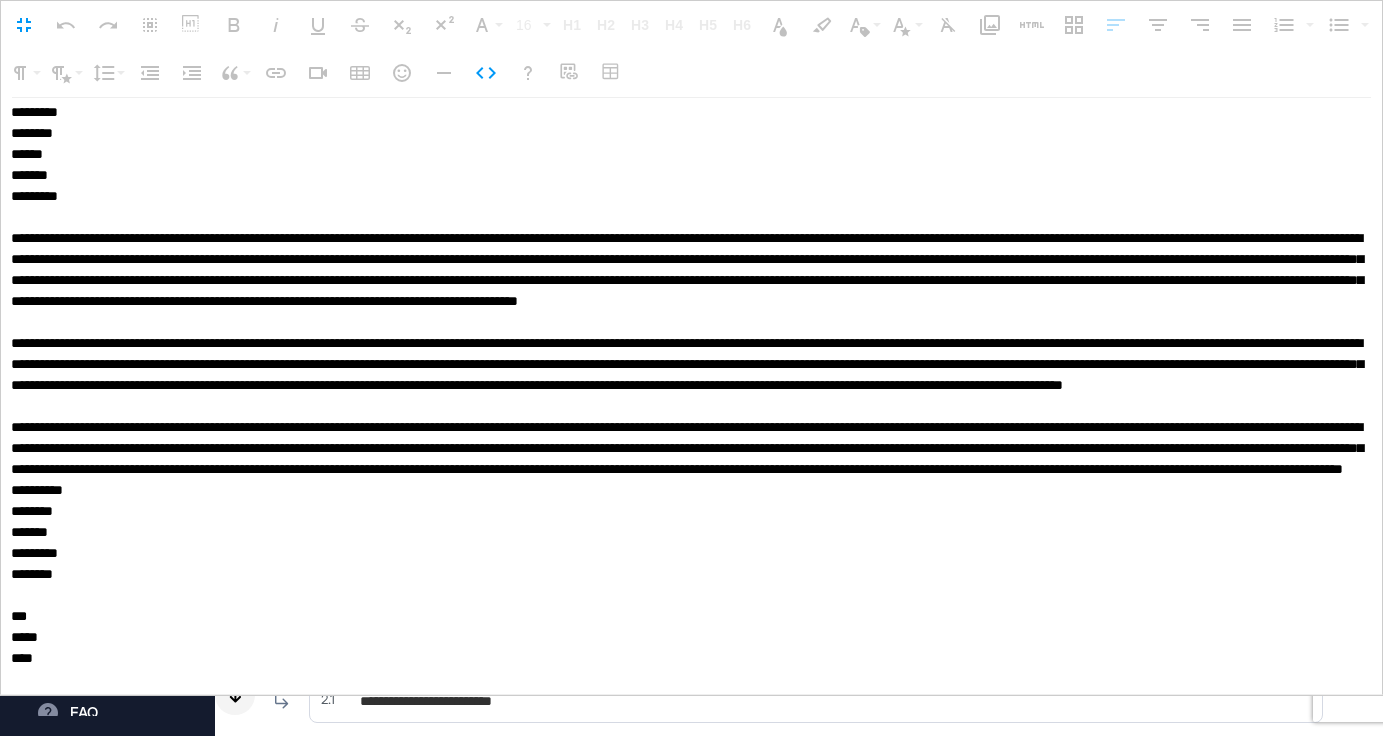 scroll, scrollTop: 0, scrollLeft: 0, axis: both 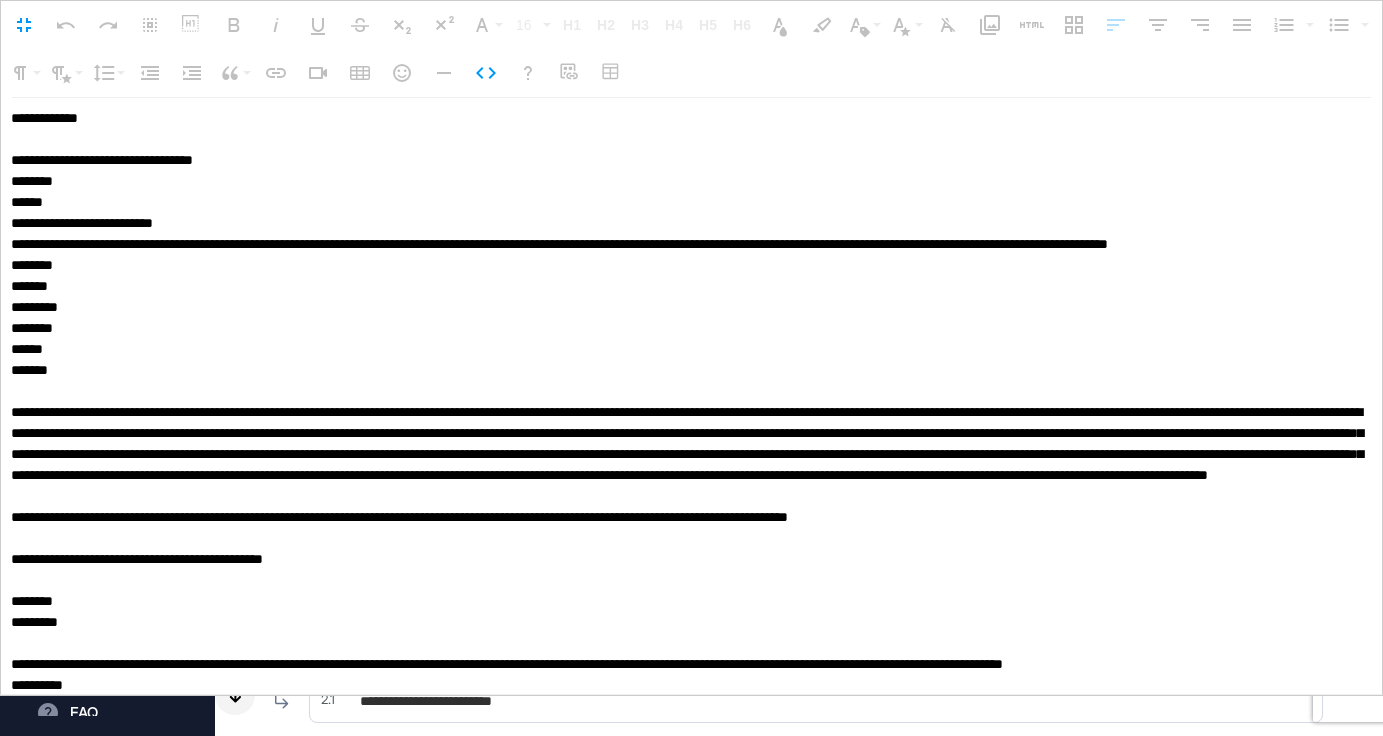 drag, startPoint x: 136, startPoint y: 127, endPoint x: -32, endPoint y: 113, distance: 168.58232 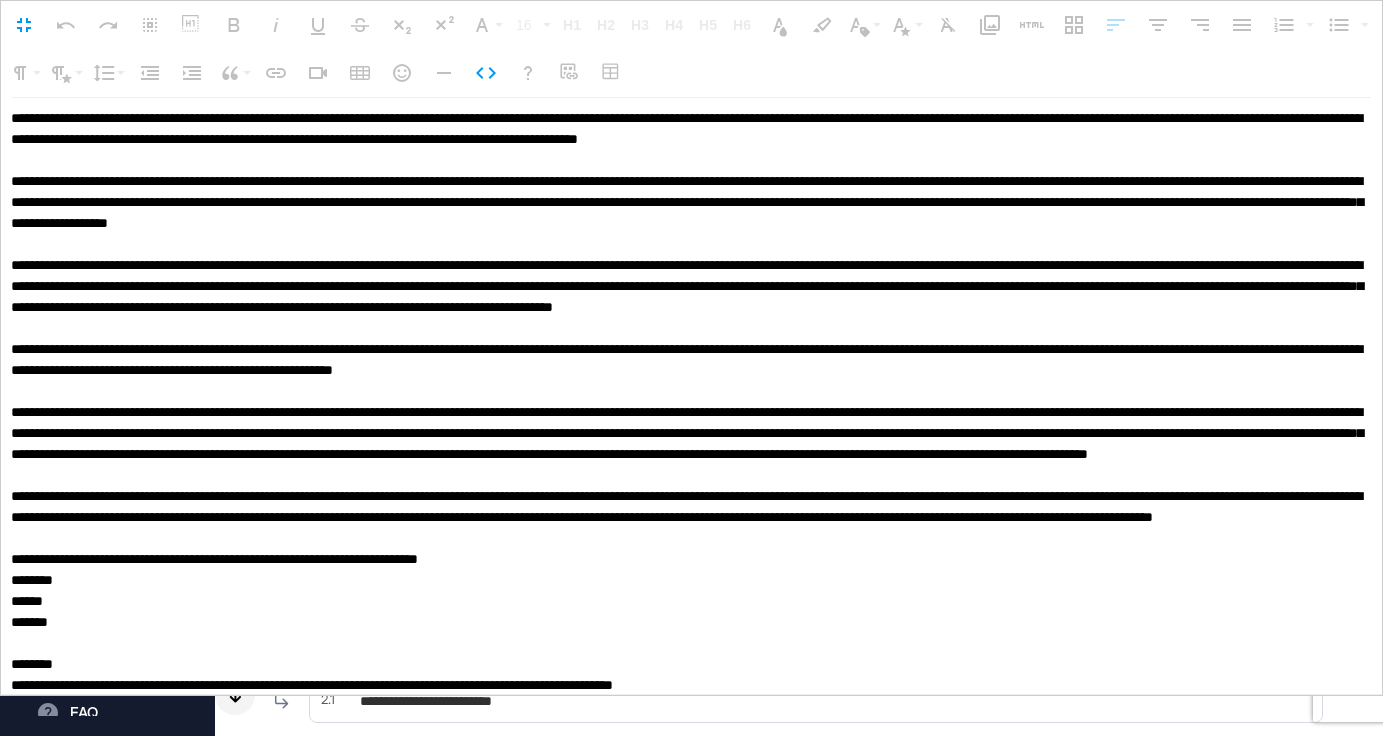 scroll, scrollTop: 586, scrollLeft: 0, axis: vertical 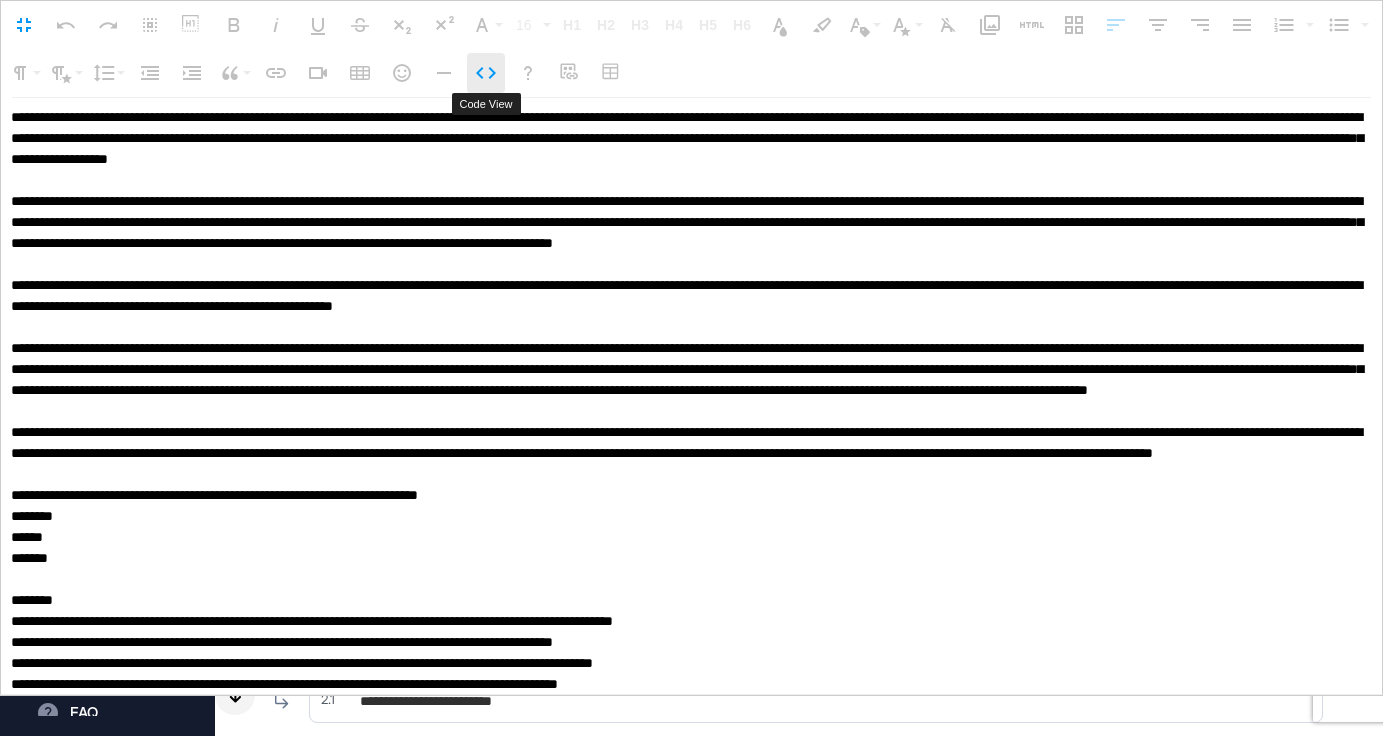 click 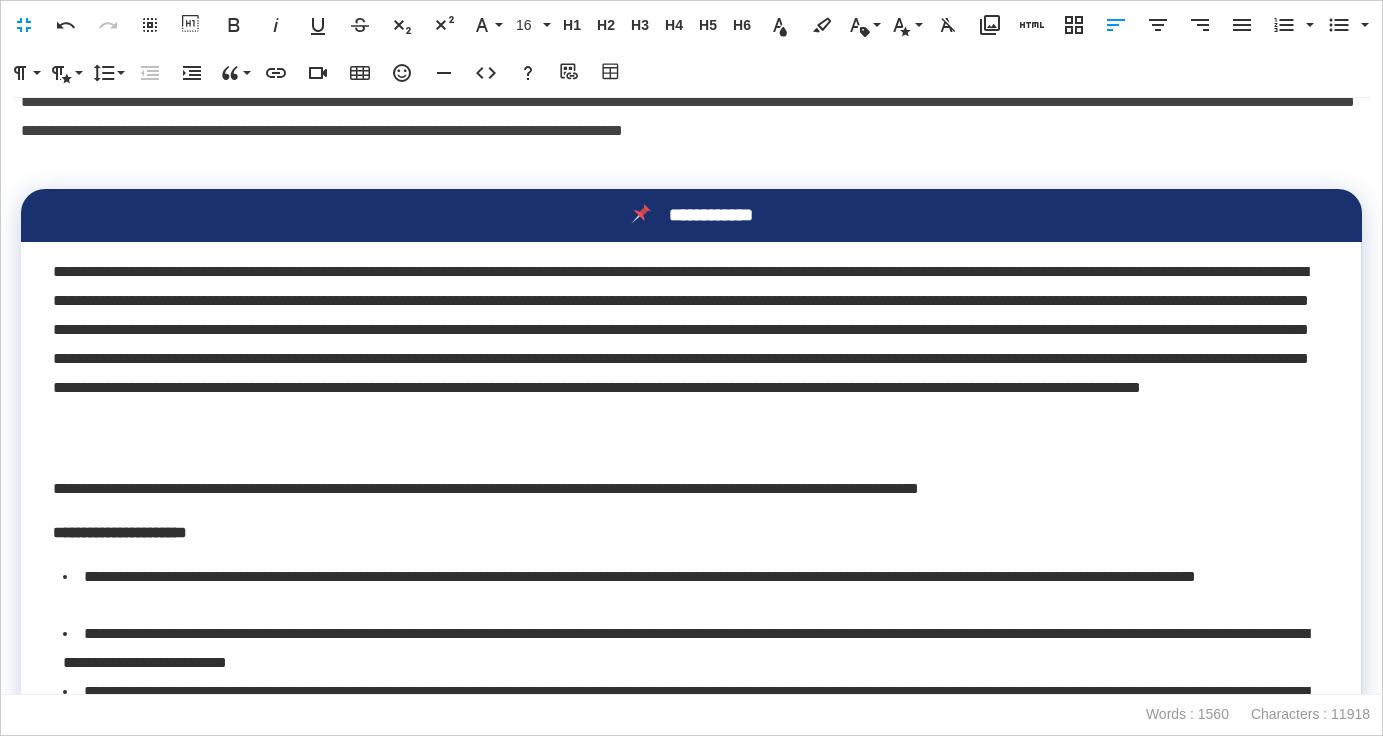 scroll, scrollTop: 857, scrollLeft: 0, axis: vertical 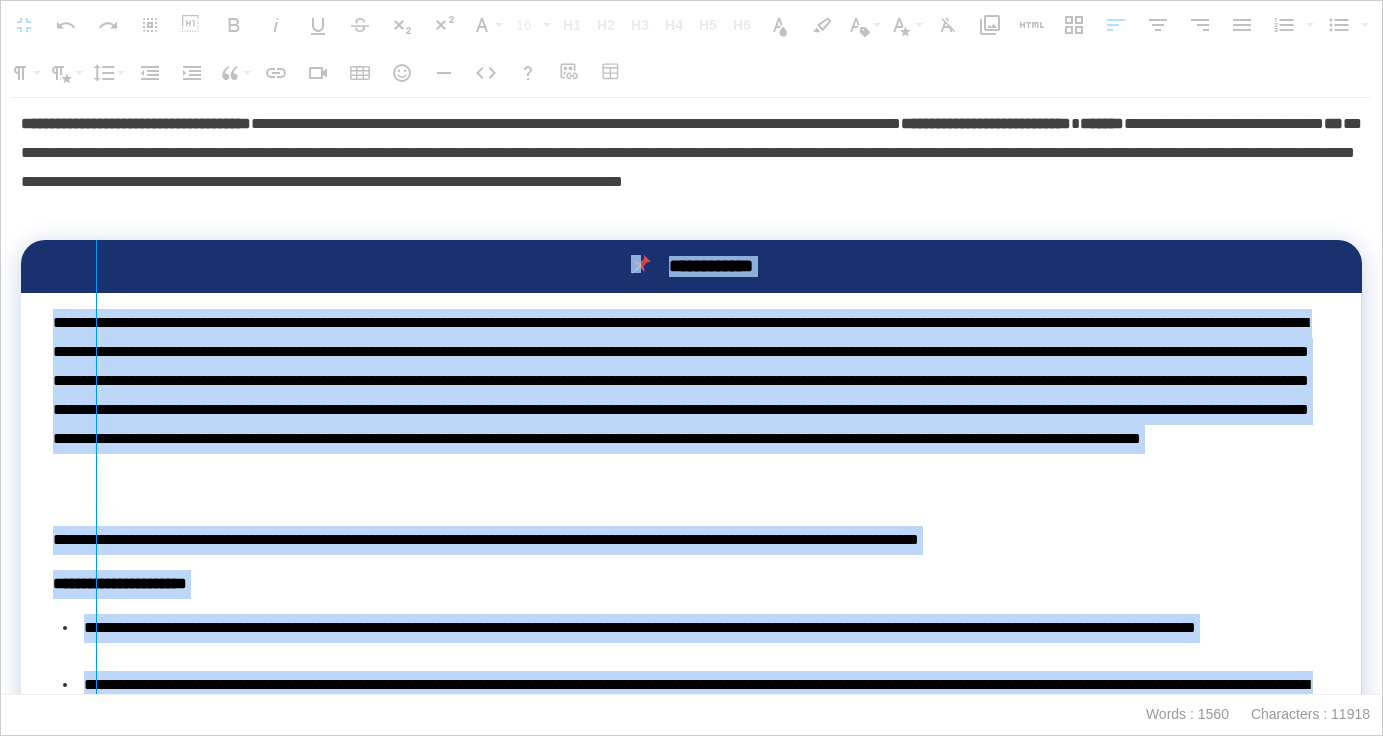drag, startPoint x: 24, startPoint y: 271, endPoint x: 95, endPoint y: 269, distance: 71.02816 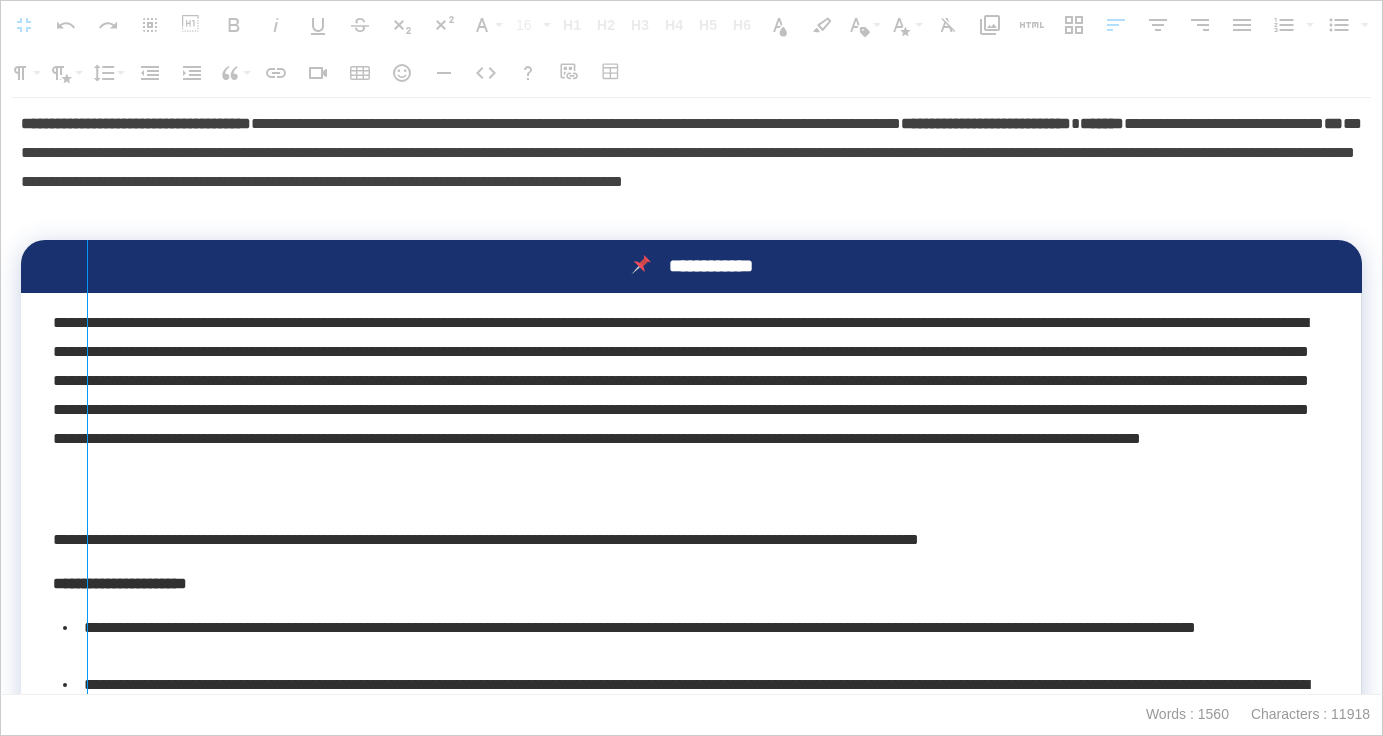 drag, startPoint x: 20, startPoint y: 274, endPoint x: 86, endPoint y: 275, distance: 66.007576 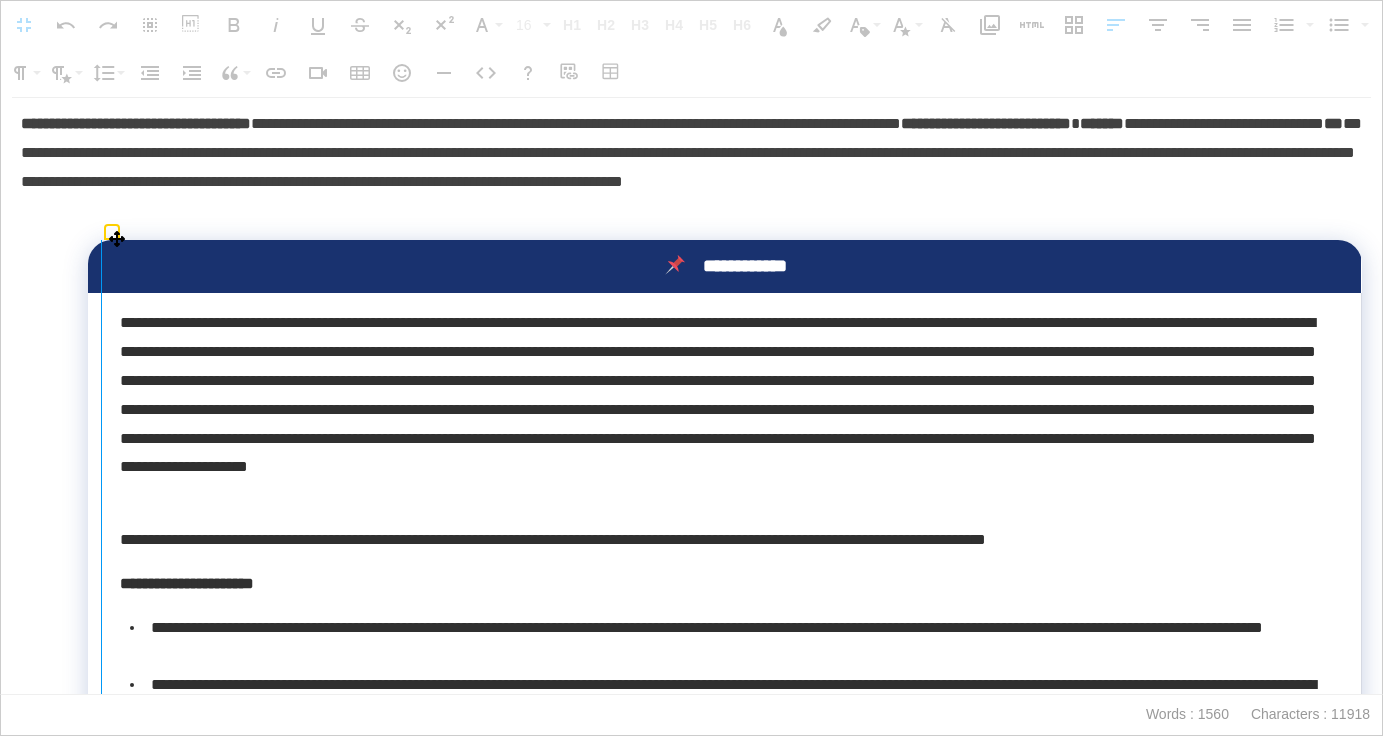 drag, startPoint x: 89, startPoint y: 281, endPoint x: 100, endPoint y: 281, distance: 11 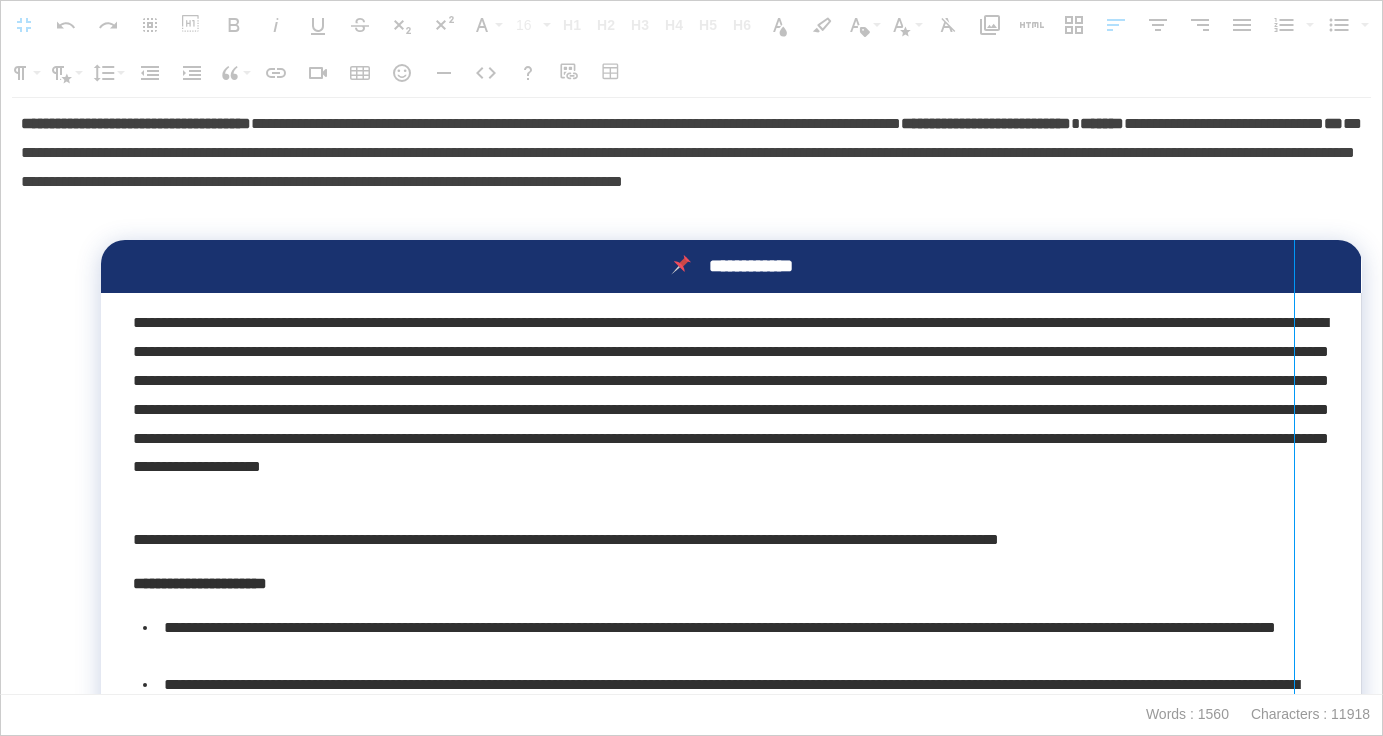 drag, startPoint x: 1335, startPoint y: 260, endPoint x: 1293, endPoint y: 262, distance: 42.047592 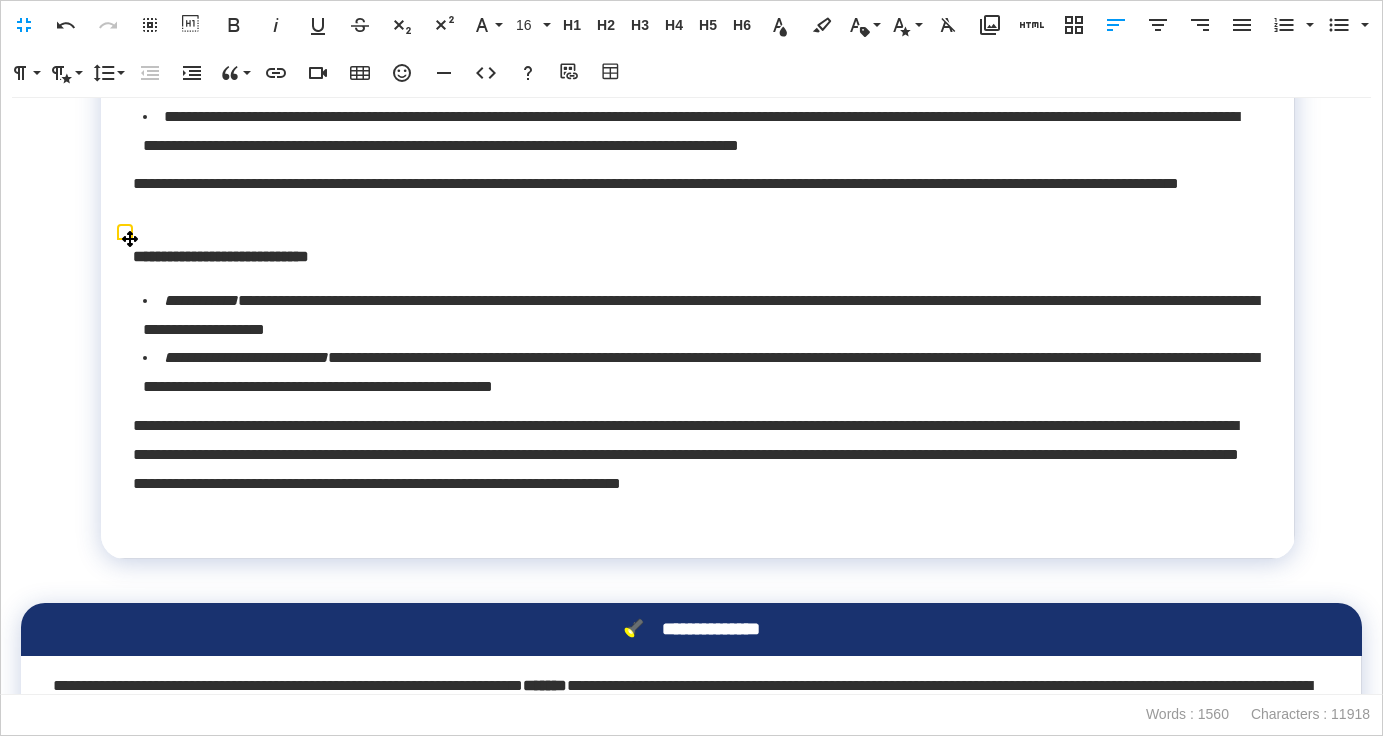 scroll, scrollTop: 1730, scrollLeft: 0, axis: vertical 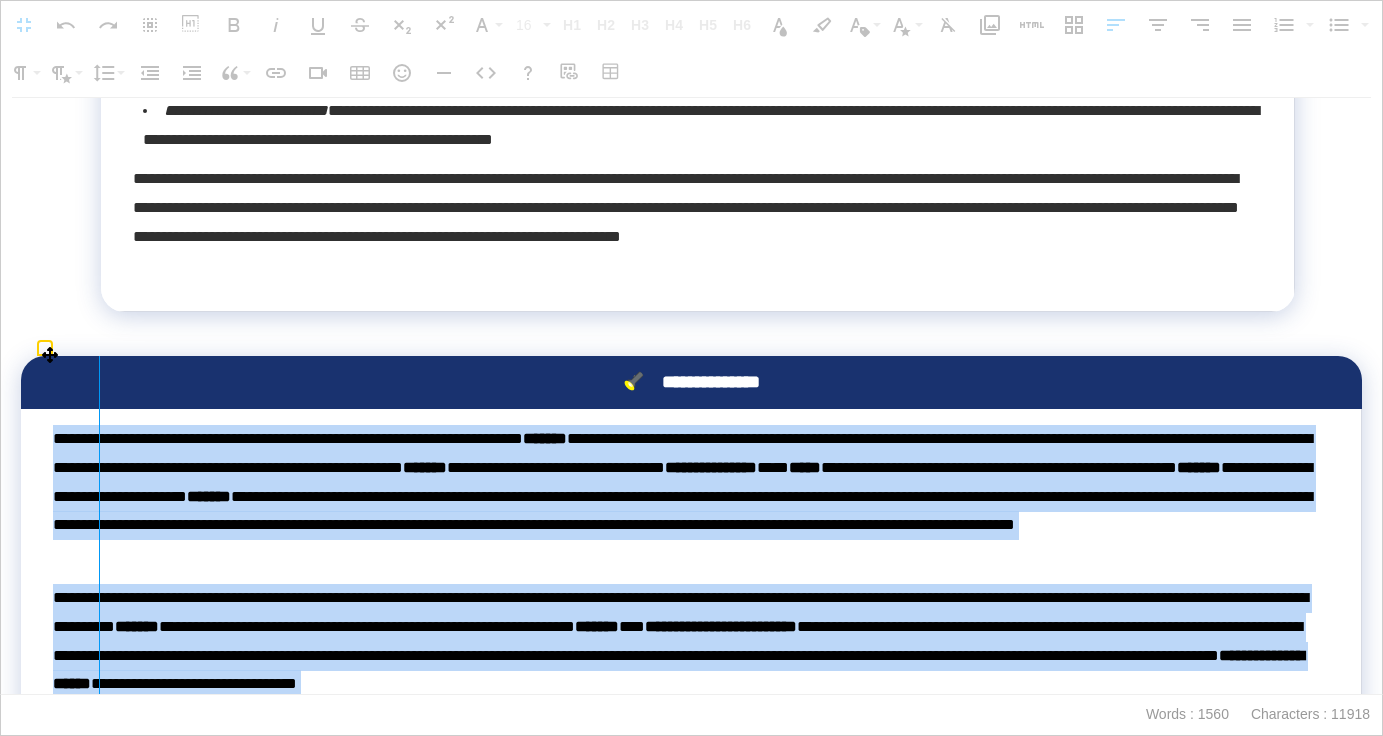 drag, startPoint x: 21, startPoint y: 411, endPoint x: 98, endPoint y: 405, distance: 77.23341 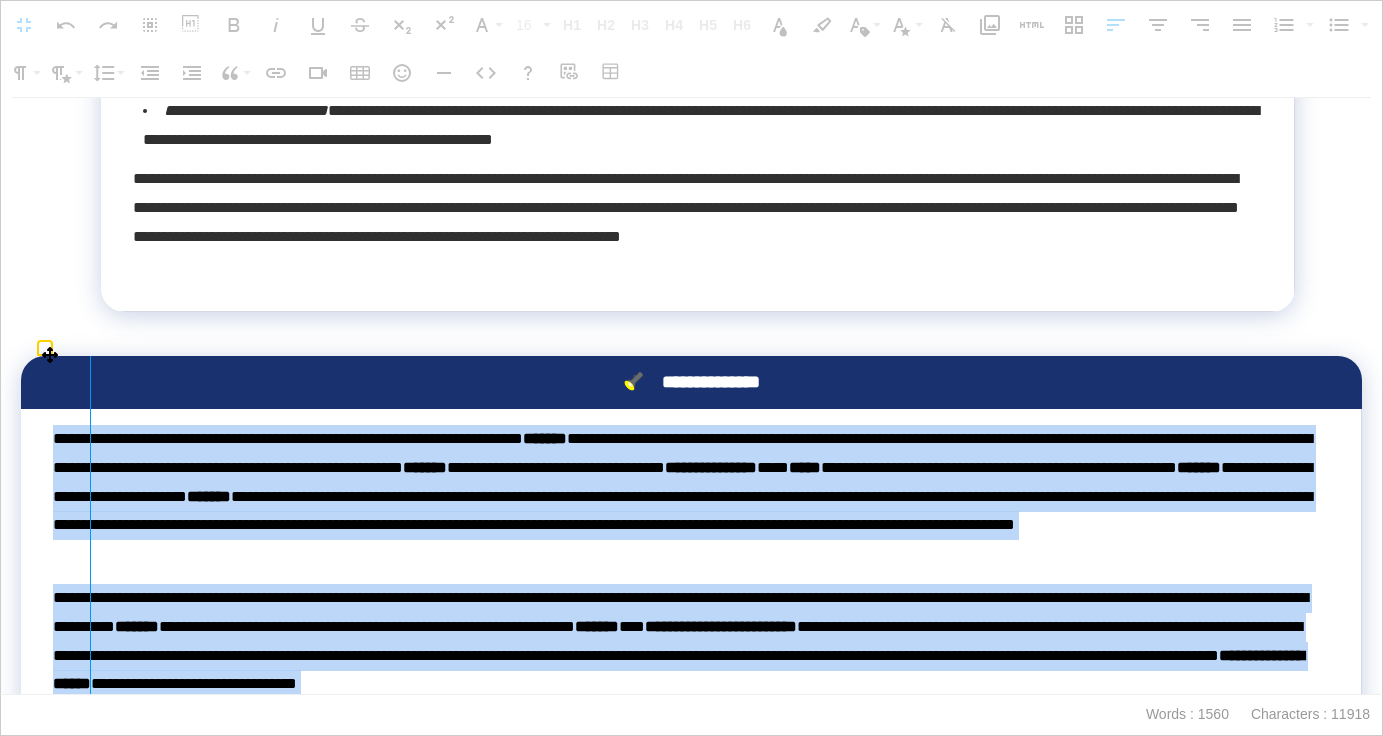 drag, startPoint x: 22, startPoint y: 404, endPoint x: 89, endPoint y: 399, distance: 67.18631 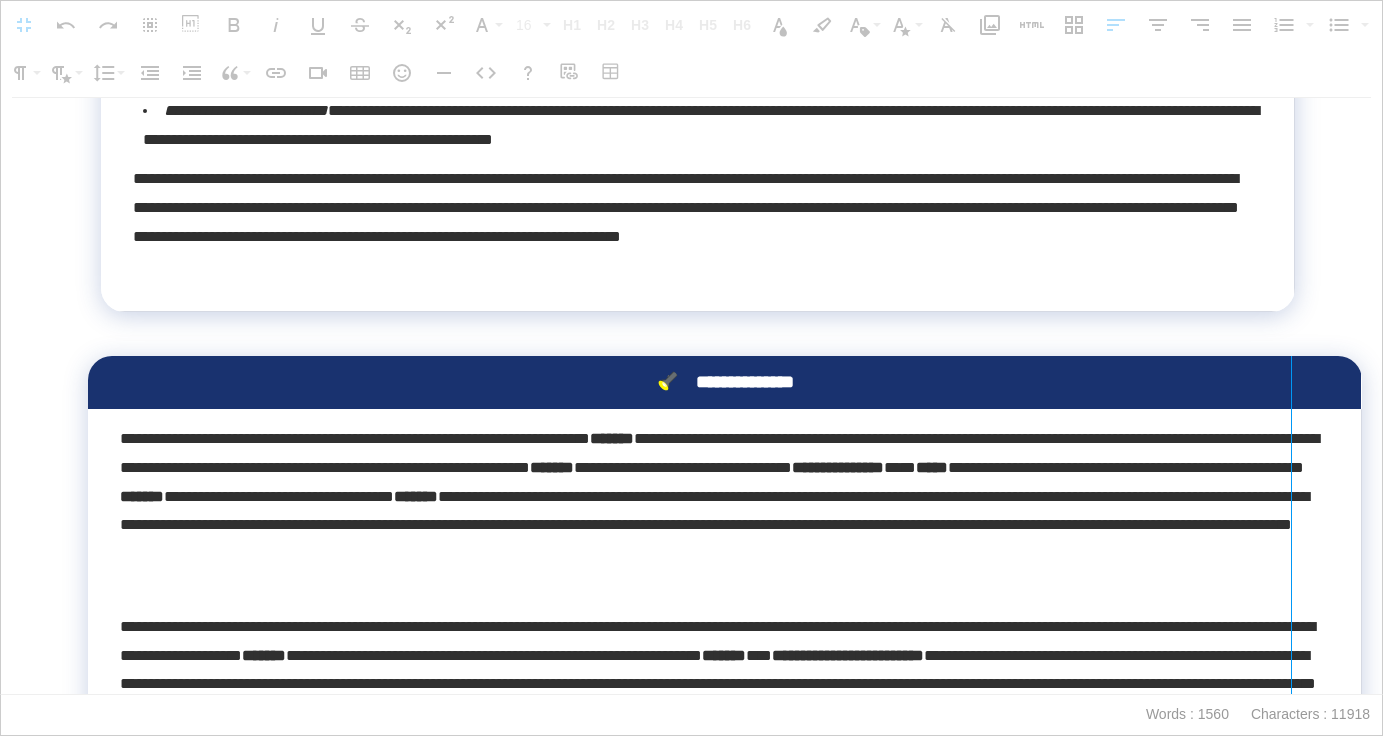 drag, startPoint x: 1359, startPoint y: 394, endPoint x: 1290, endPoint y: 396, distance: 69.02898 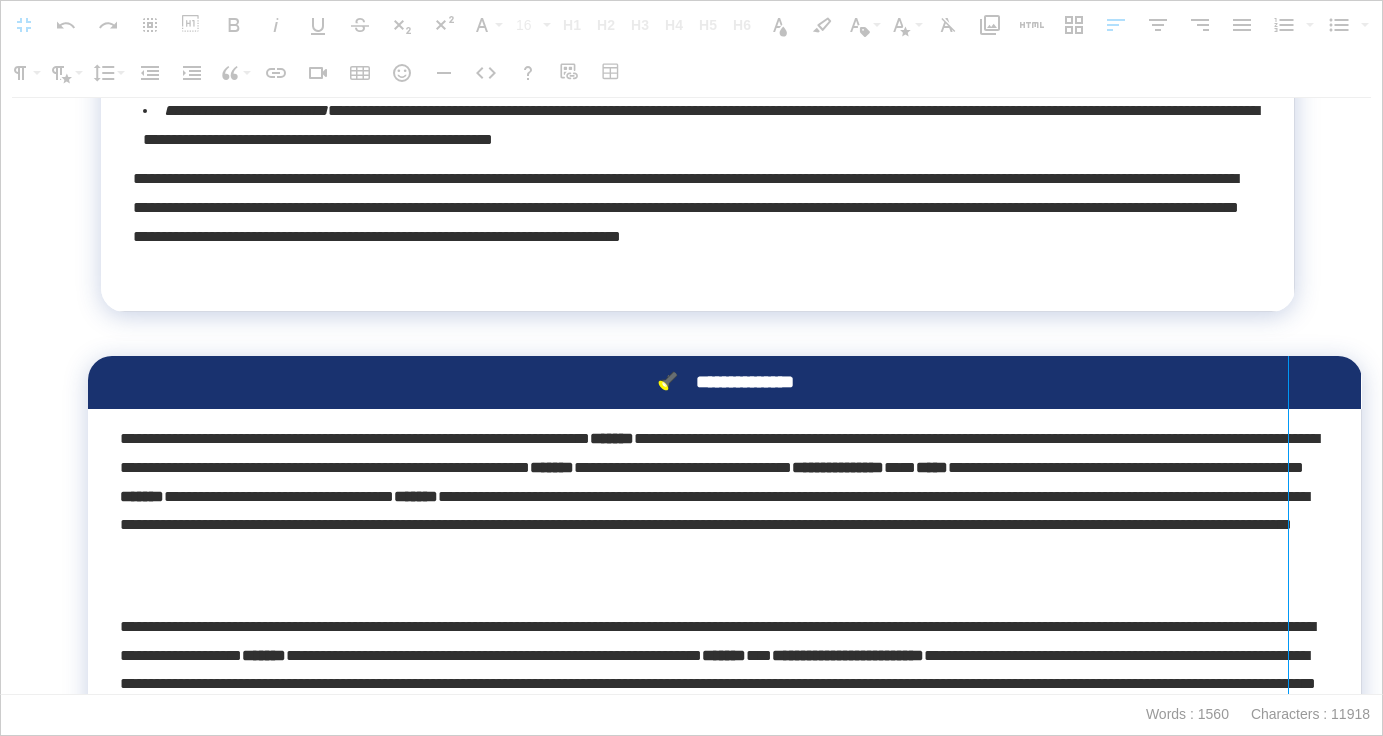 drag, startPoint x: 1360, startPoint y: 391, endPoint x: 1287, endPoint y: 384, distance: 73.33485 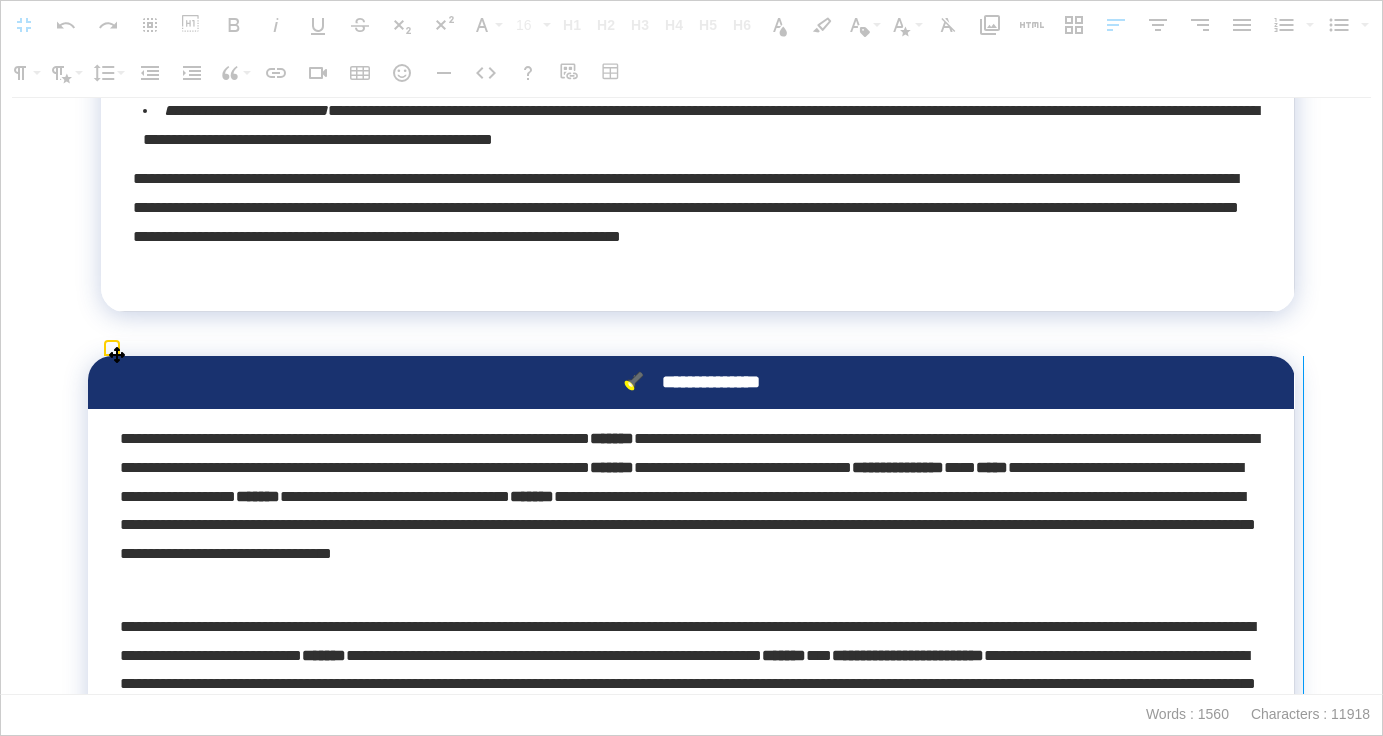 drag, startPoint x: 1292, startPoint y: 378, endPoint x: 1302, endPoint y: 377, distance: 10.049875 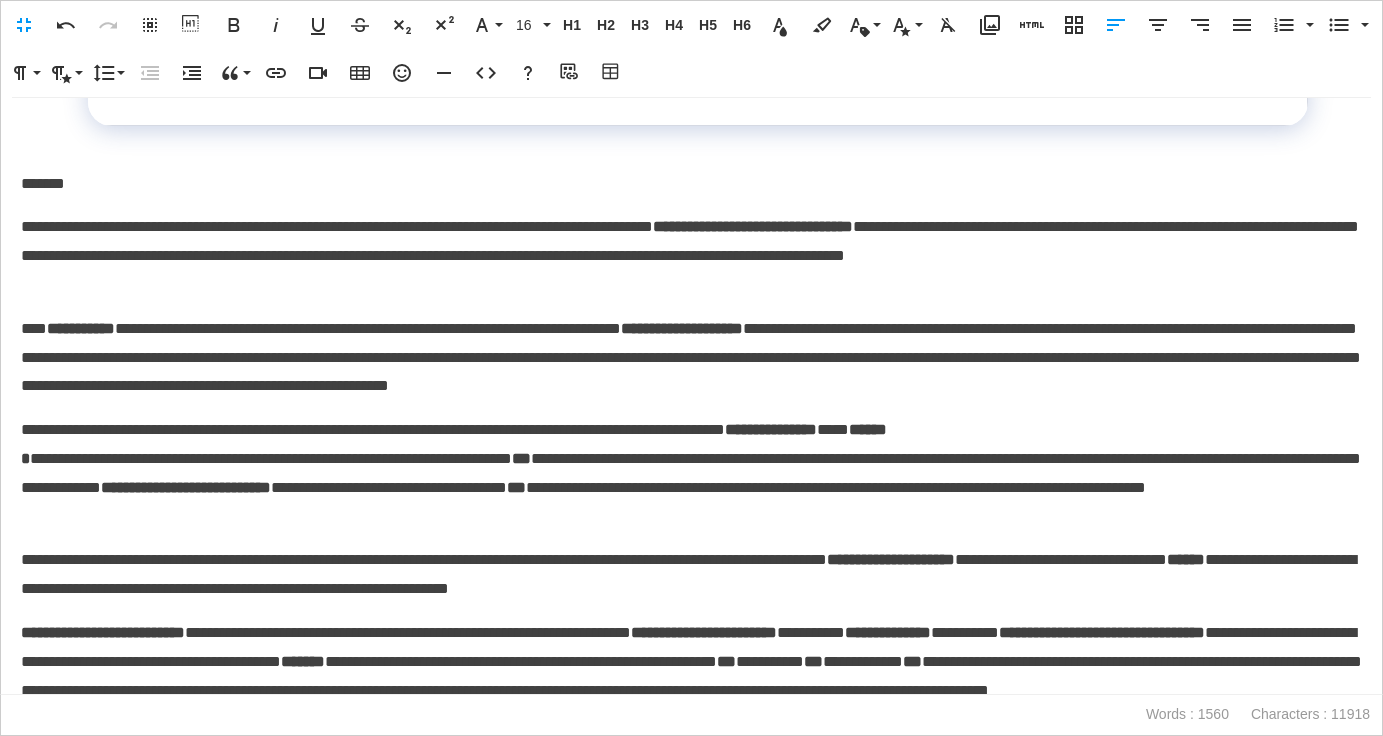 scroll, scrollTop: 2554, scrollLeft: 0, axis: vertical 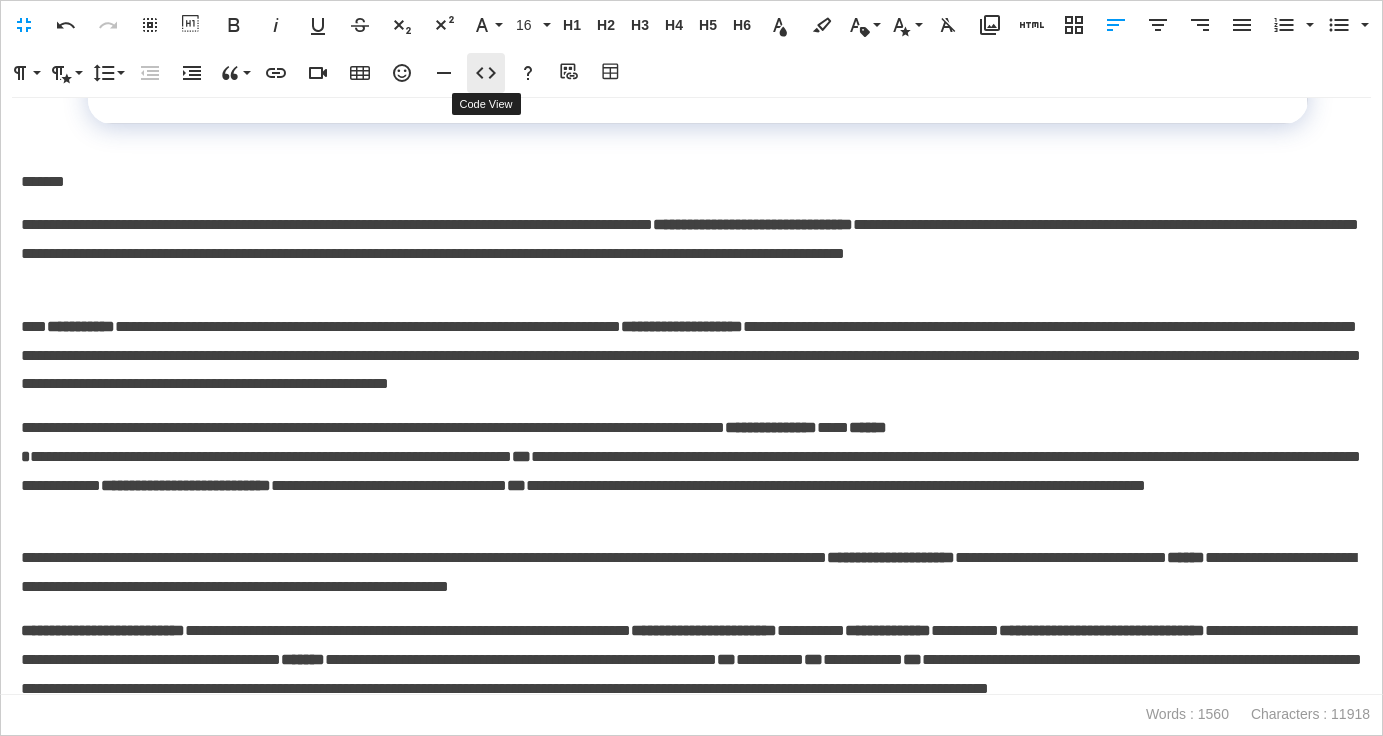 click 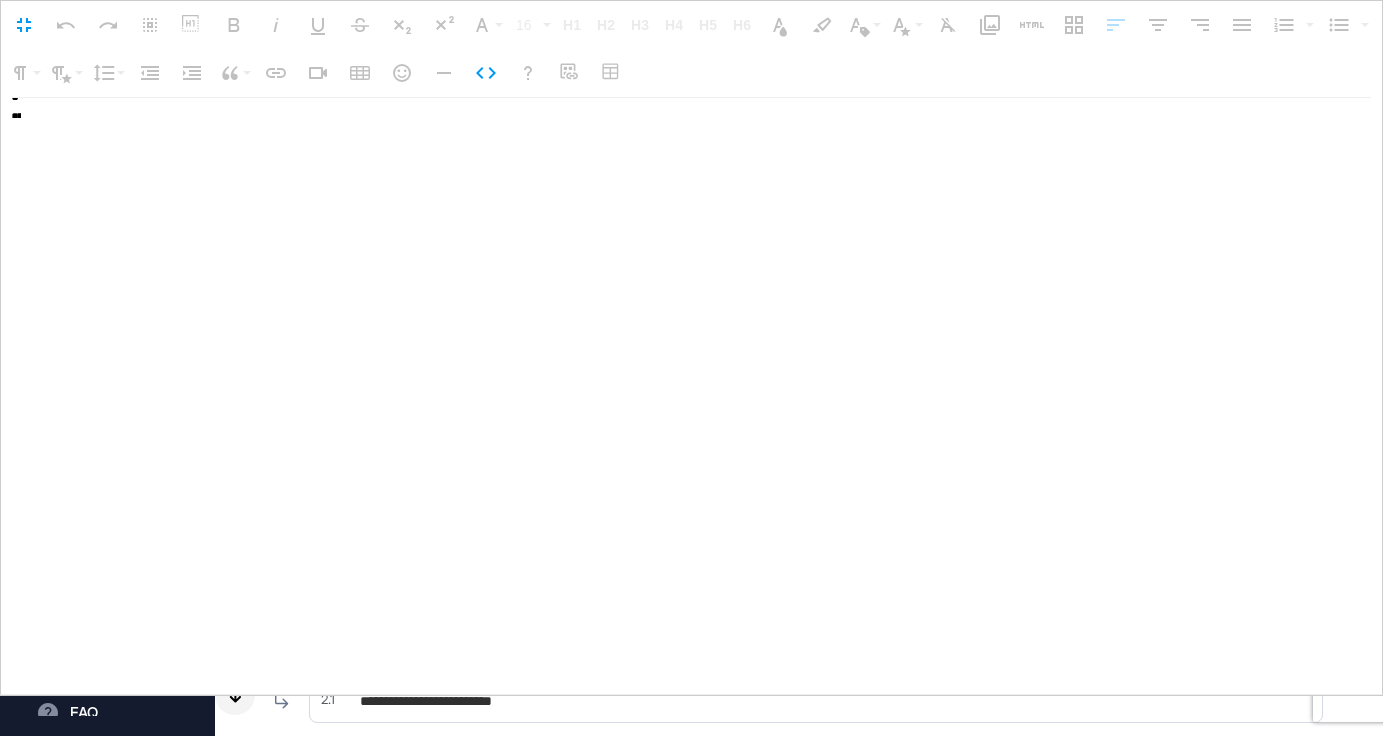 scroll, scrollTop: 4295, scrollLeft: 0, axis: vertical 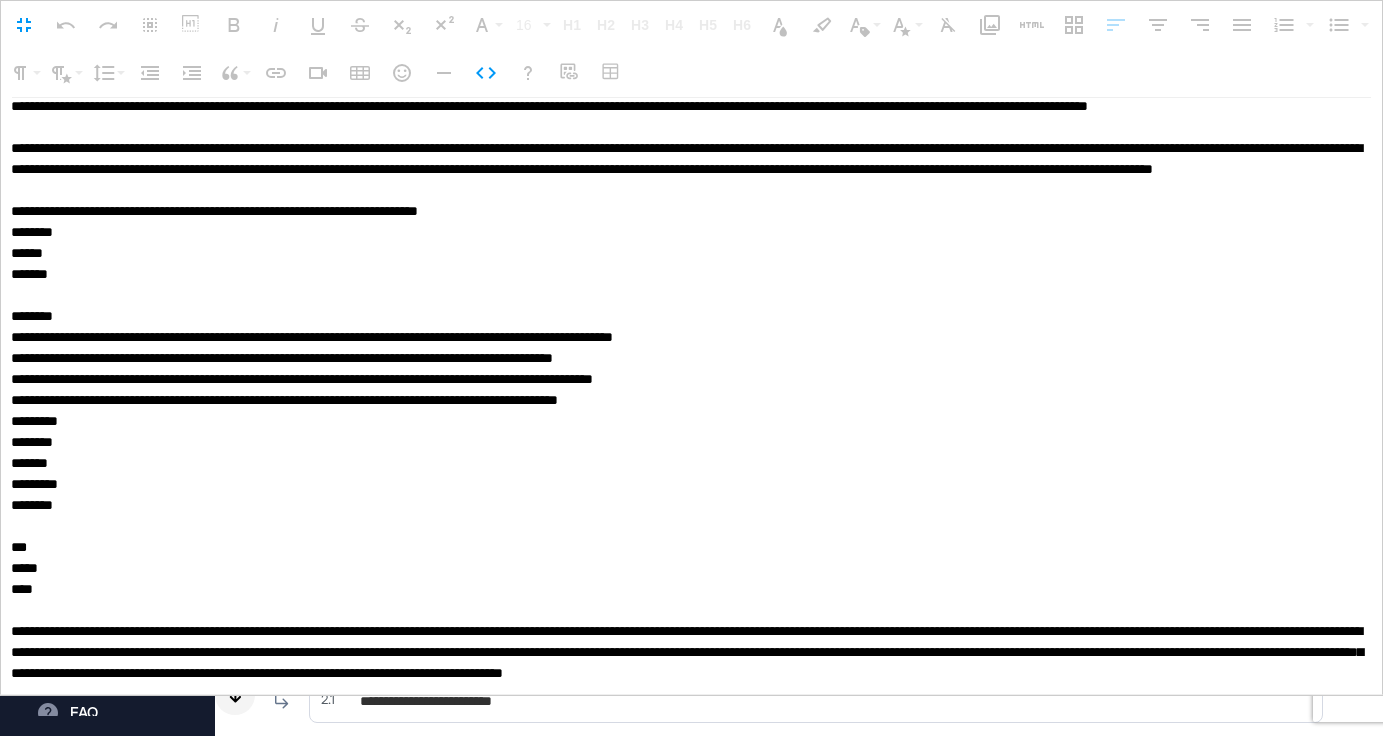 click at bounding box center [691, 395] 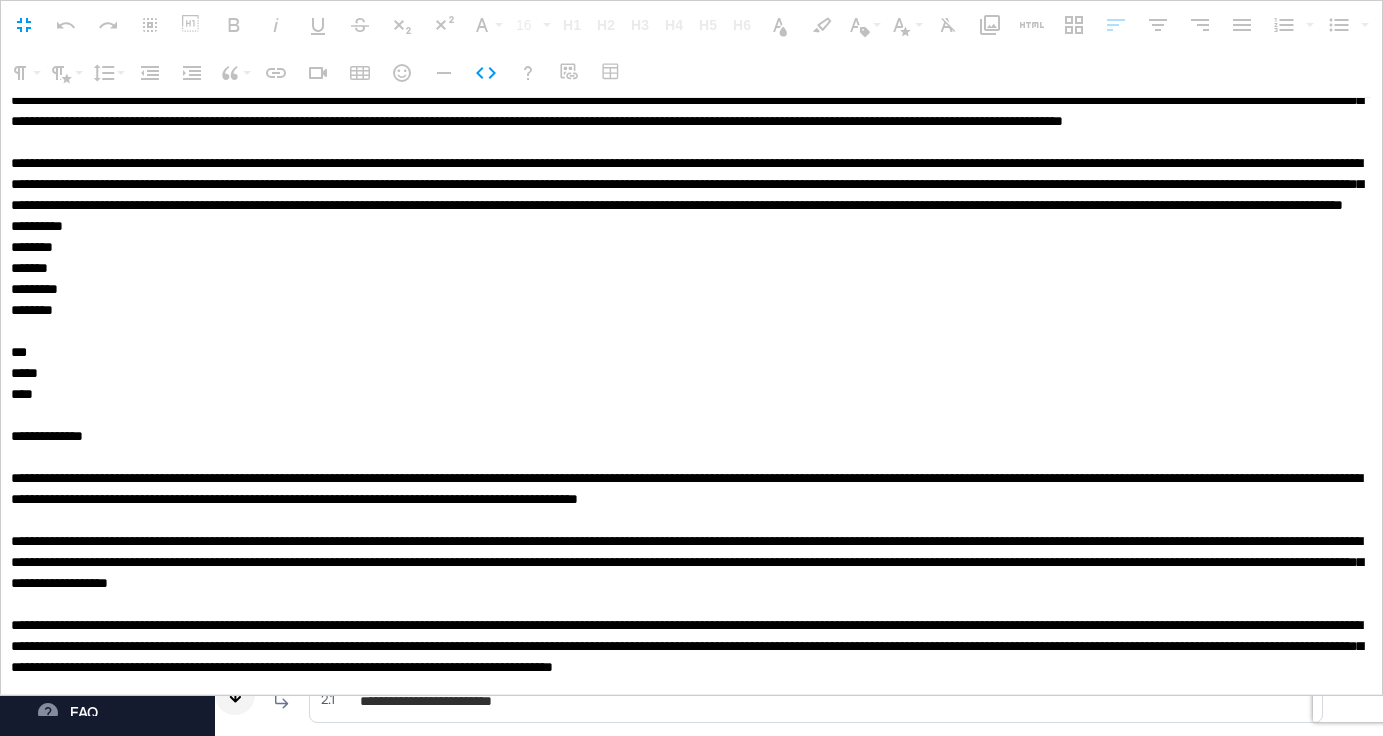 scroll, scrollTop: 4295, scrollLeft: 0, axis: vertical 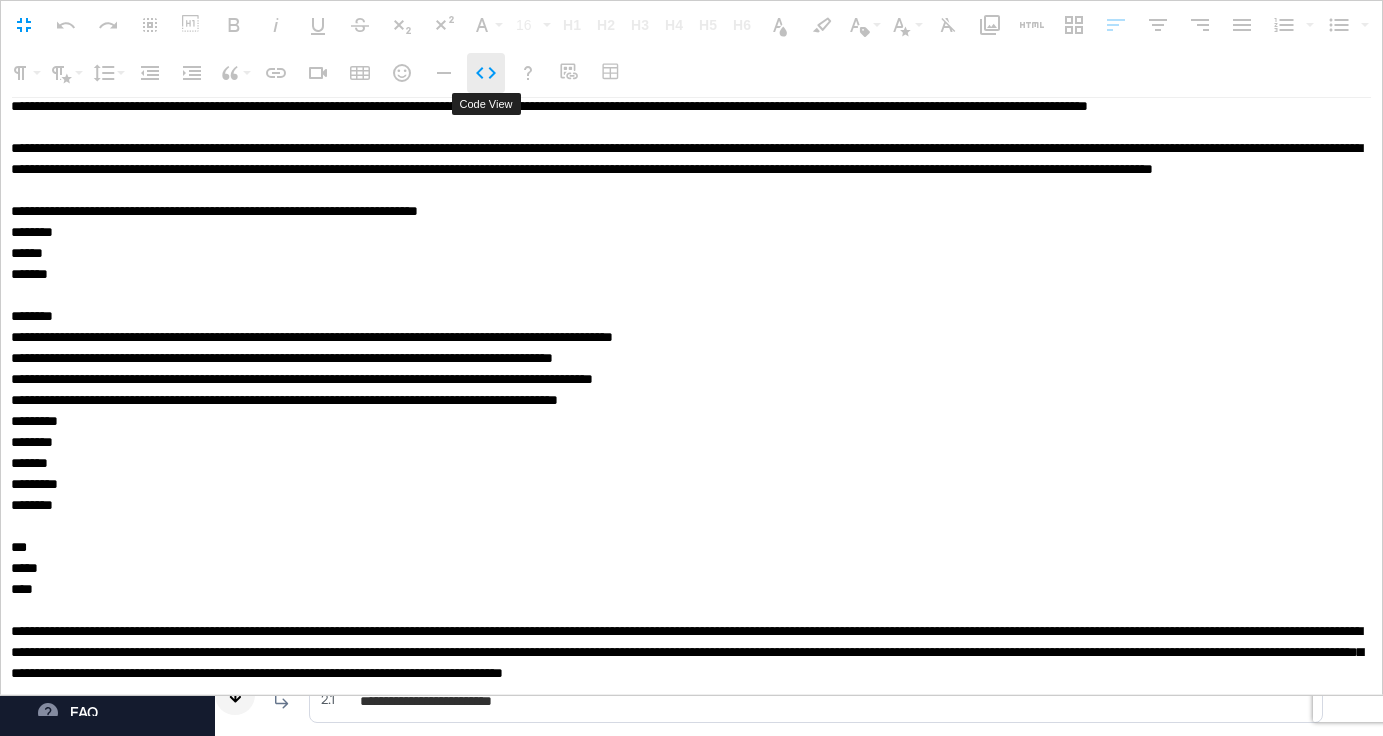 click on "Code View" at bounding box center (486, 73) 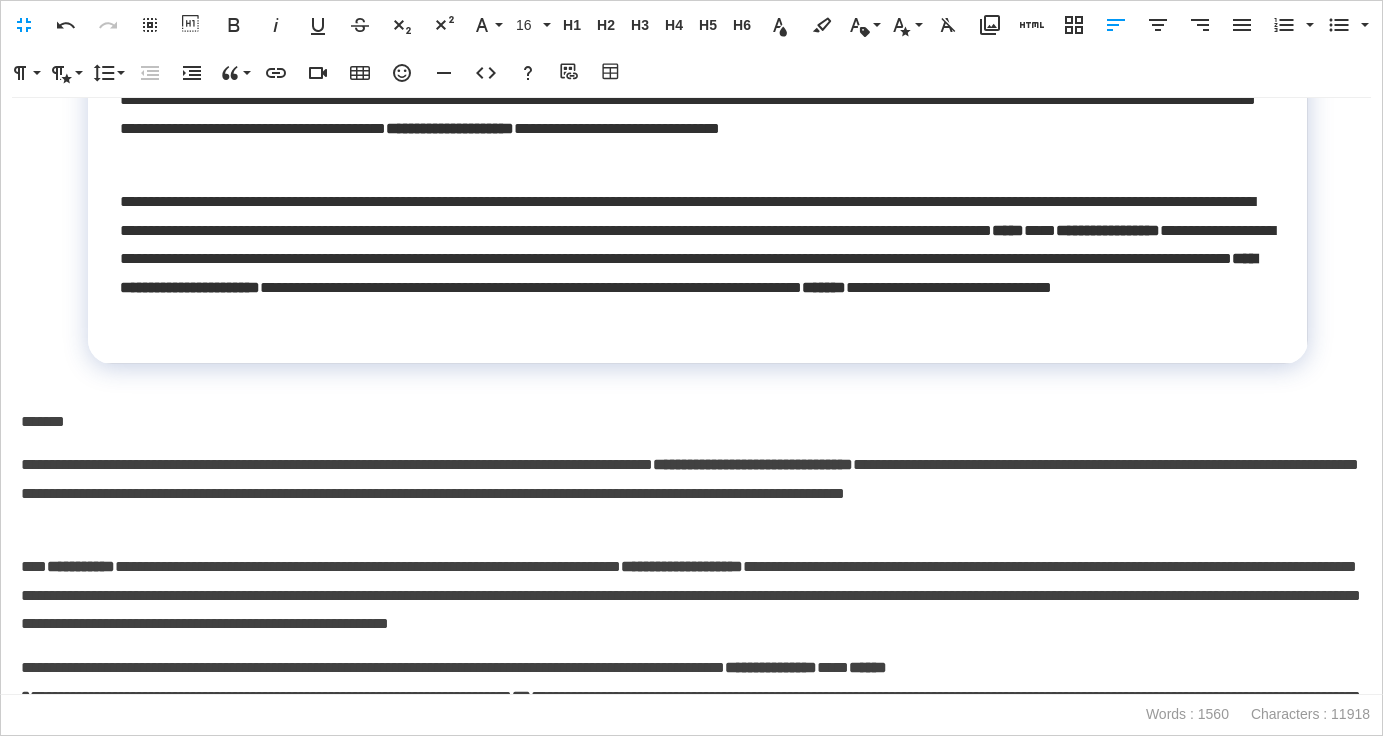 scroll, scrollTop: 2313, scrollLeft: 0, axis: vertical 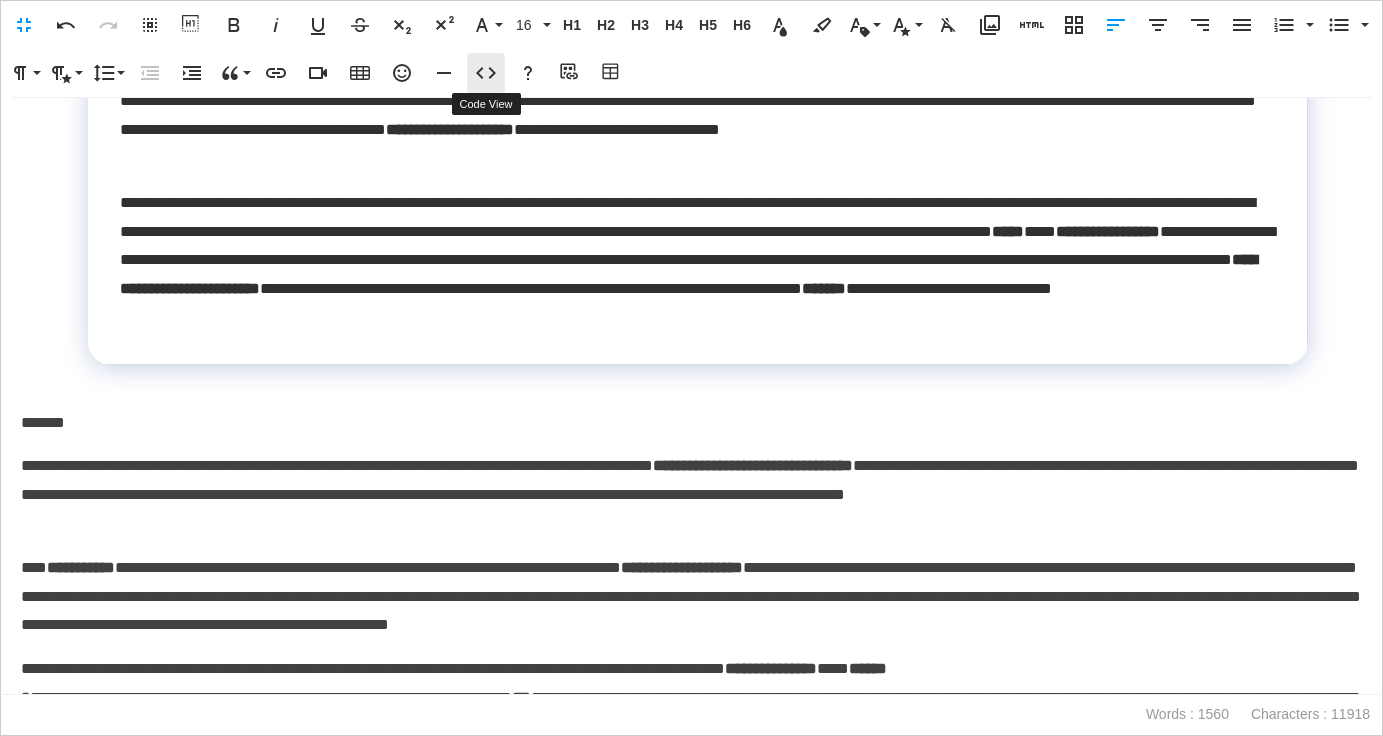 click 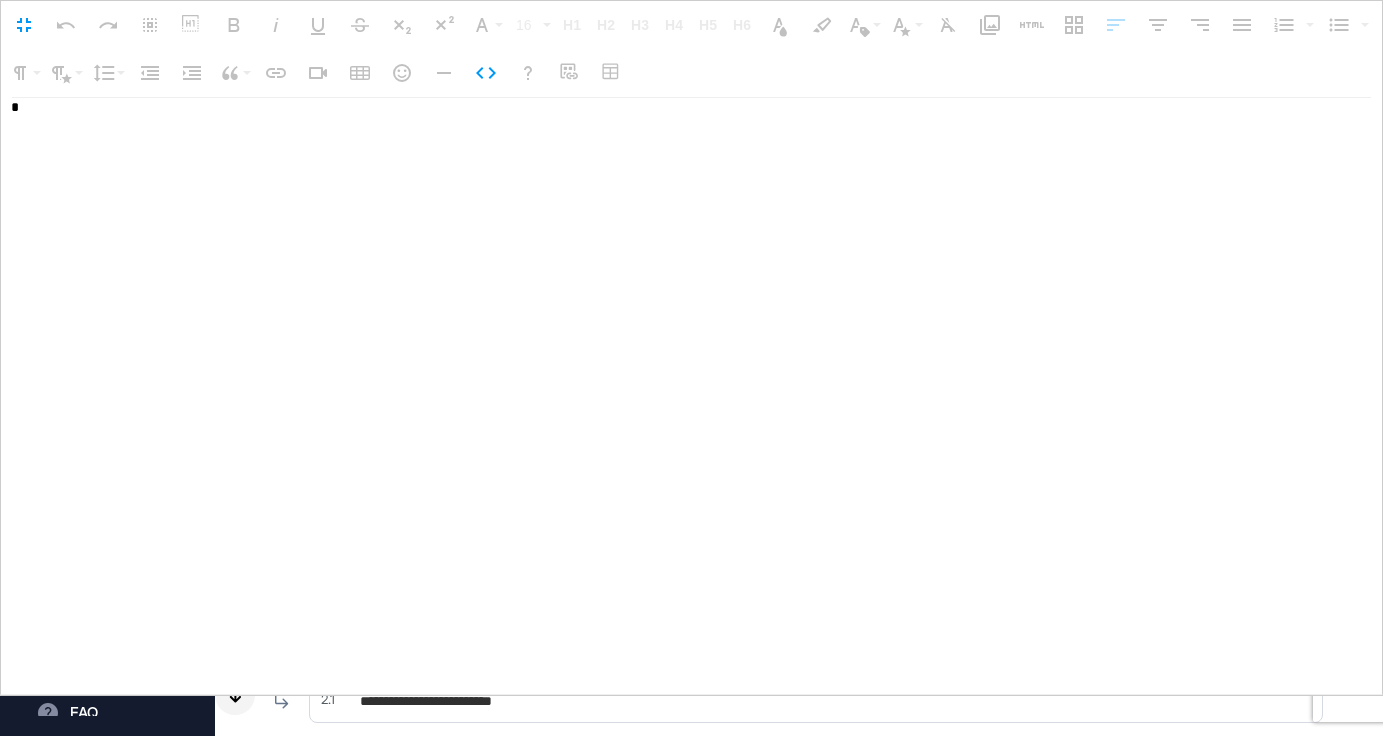 scroll, scrollTop: 1, scrollLeft: 0, axis: vertical 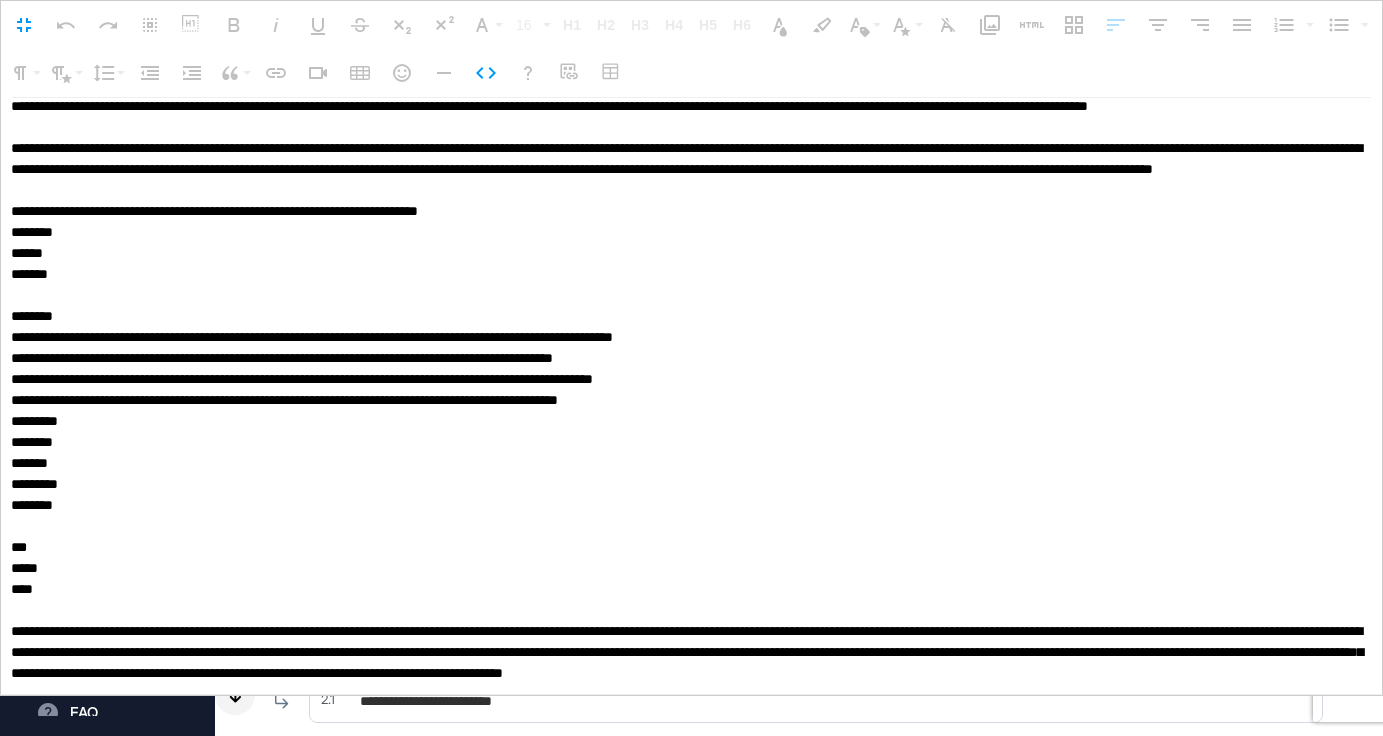 click at bounding box center [691, 395] 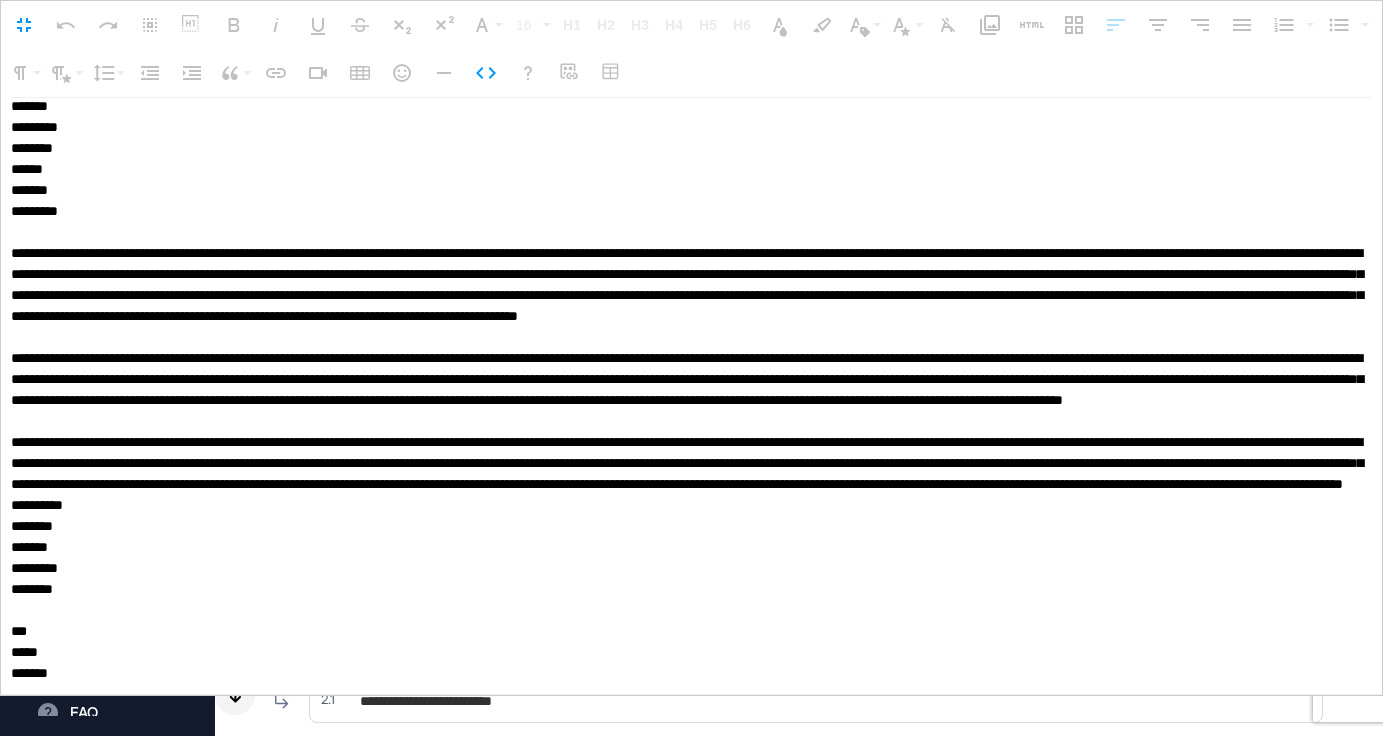 type on "**********" 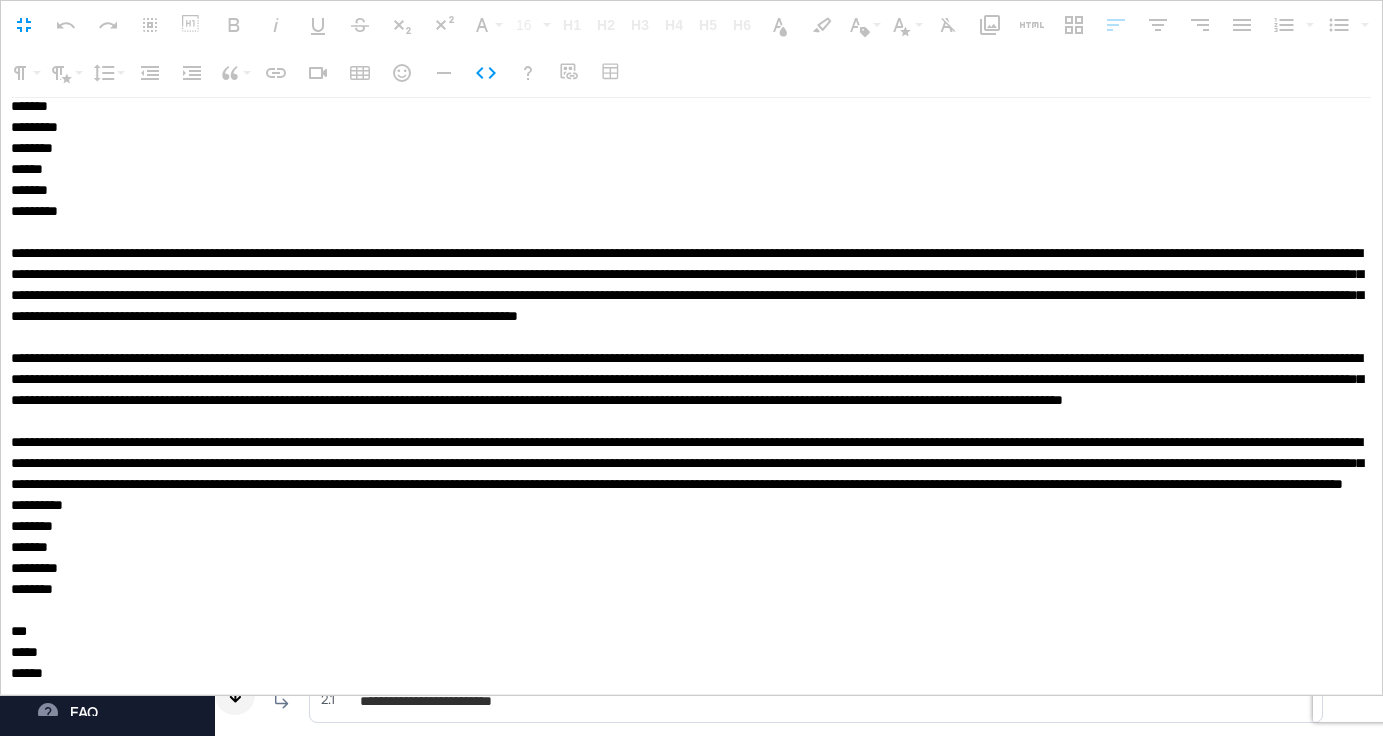 scroll, scrollTop: 3098, scrollLeft: 0, axis: vertical 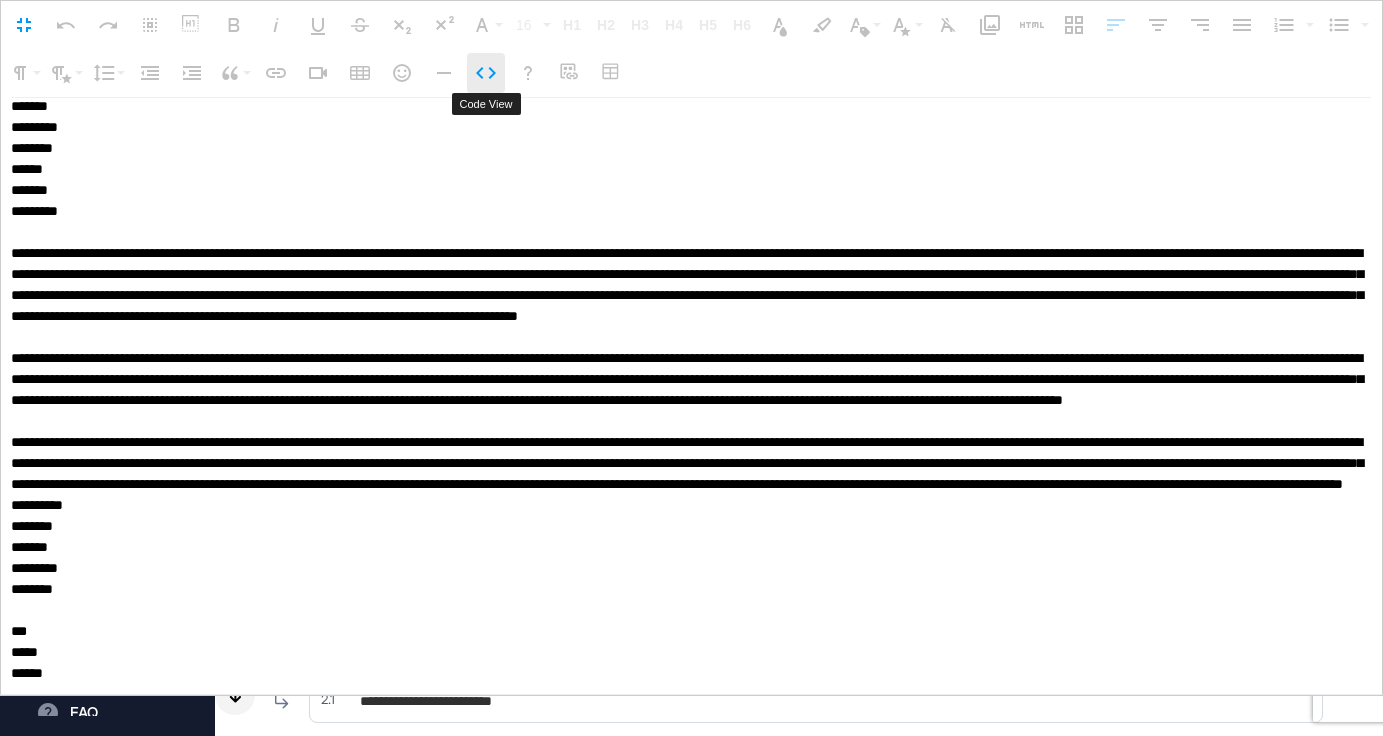 click on "Code View" at bounding box center [486, 73] 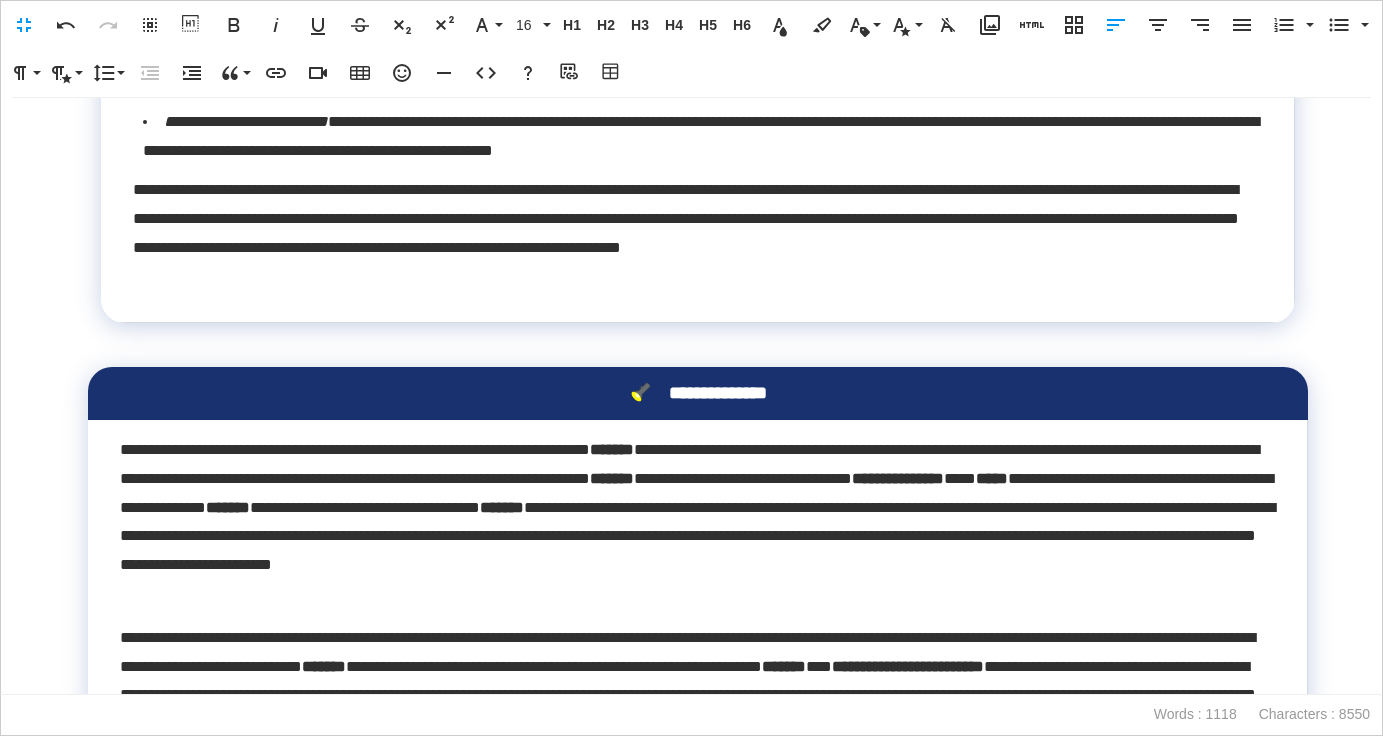 scroll, scrollTop: 1715, scrollLeft: 0, axis: vertical 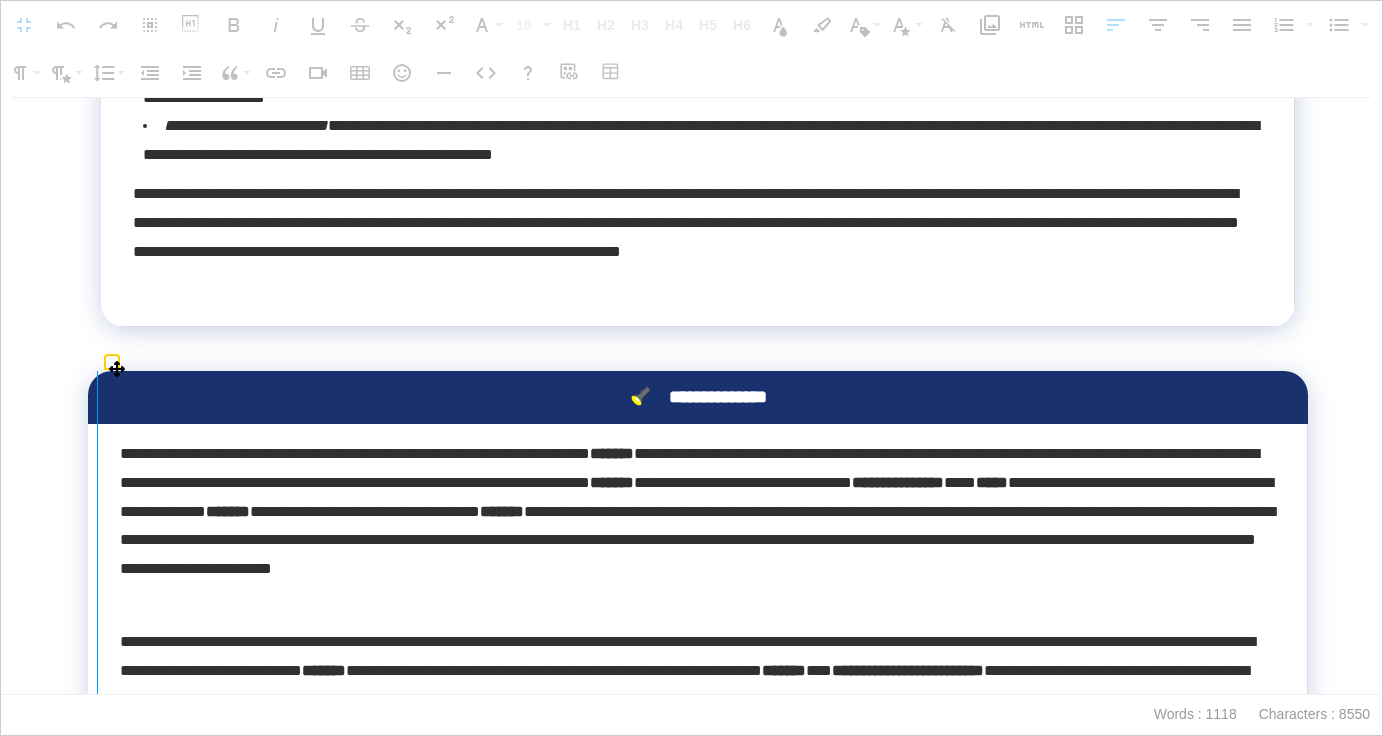 click at bounding box center [97, 666] 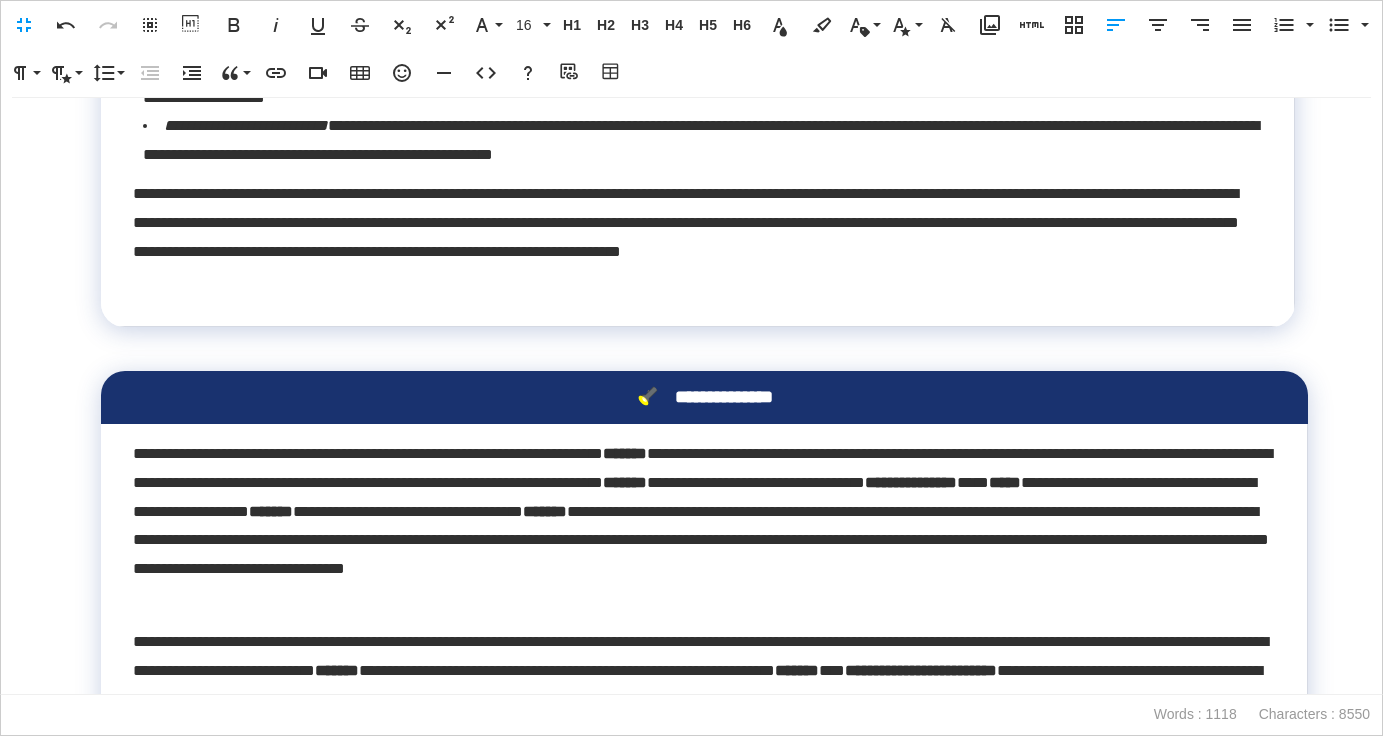 scroll, scrollTop: 1687, scrollLeft: 0, axis: vertical 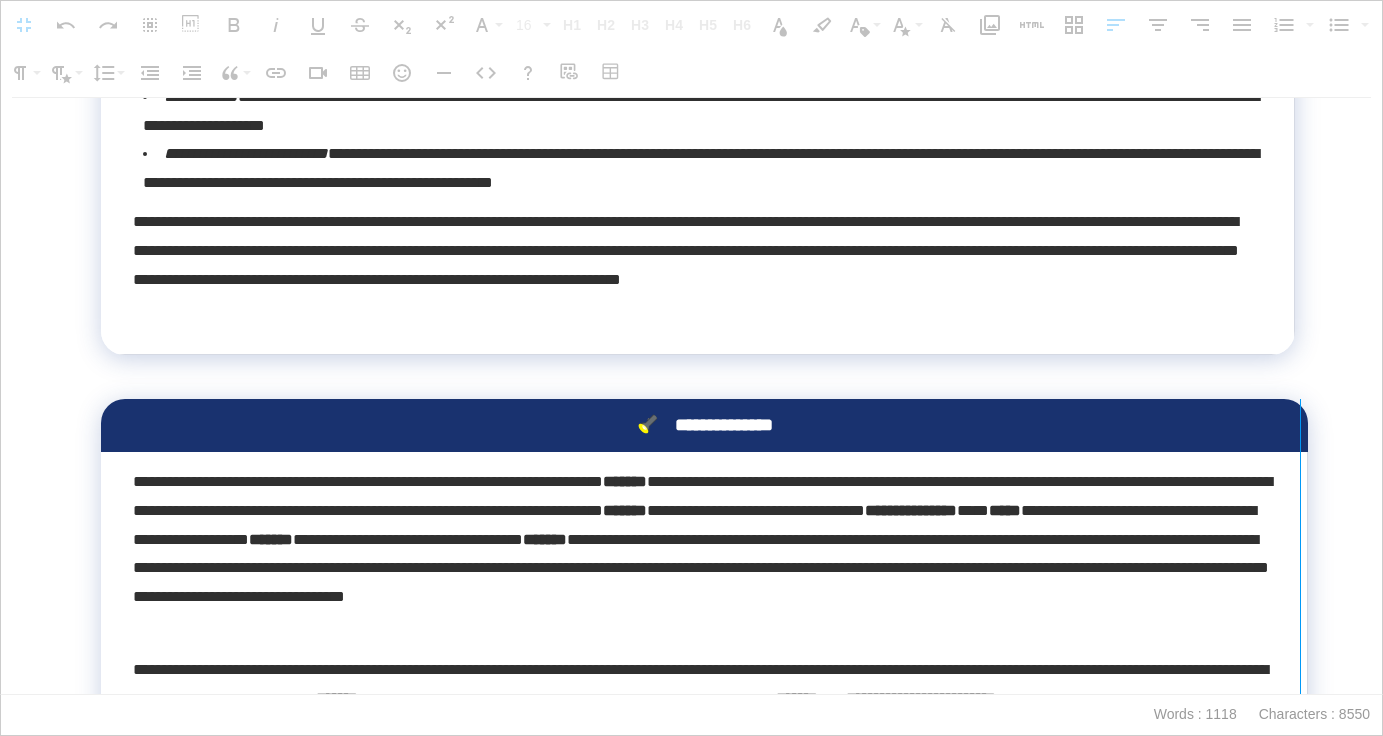 click at bounding box center (1300, 694) 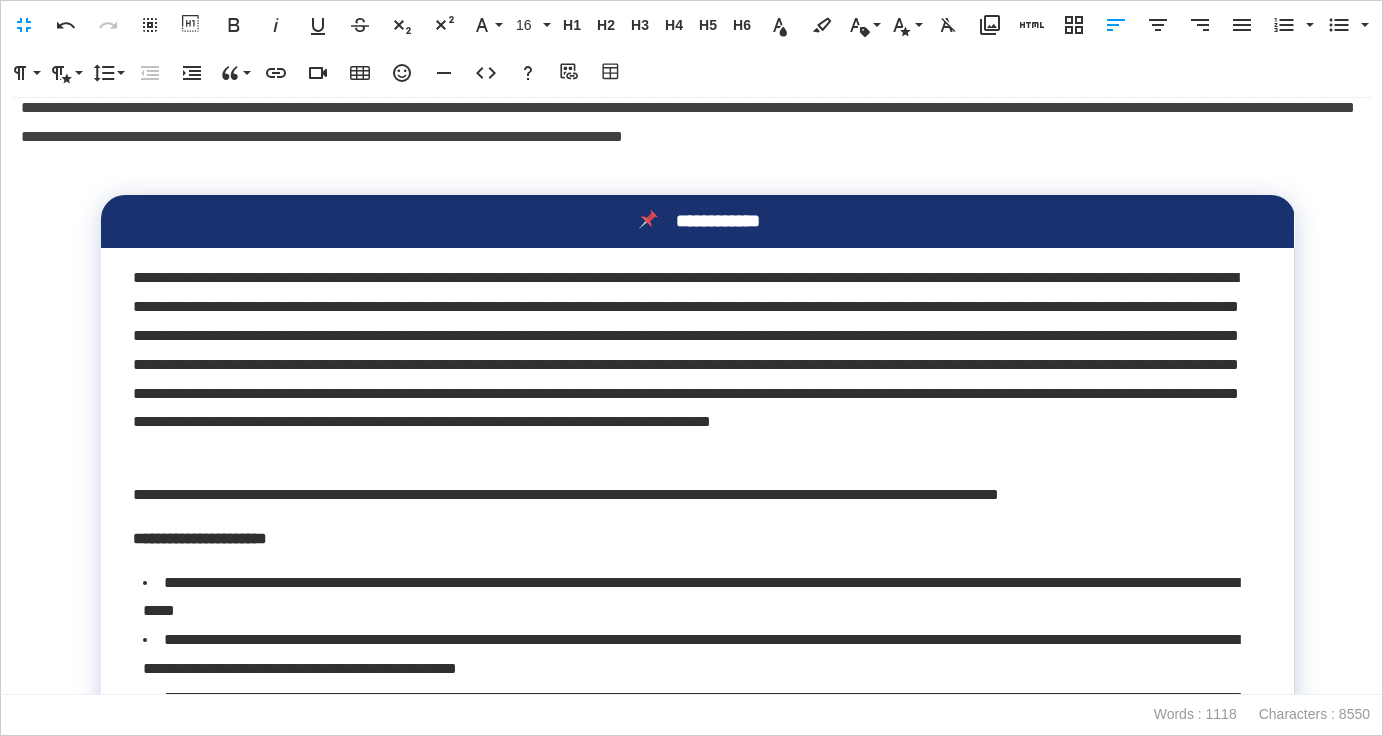 scroll, scrollTop: 0, scrollLeft: 0, axis: both 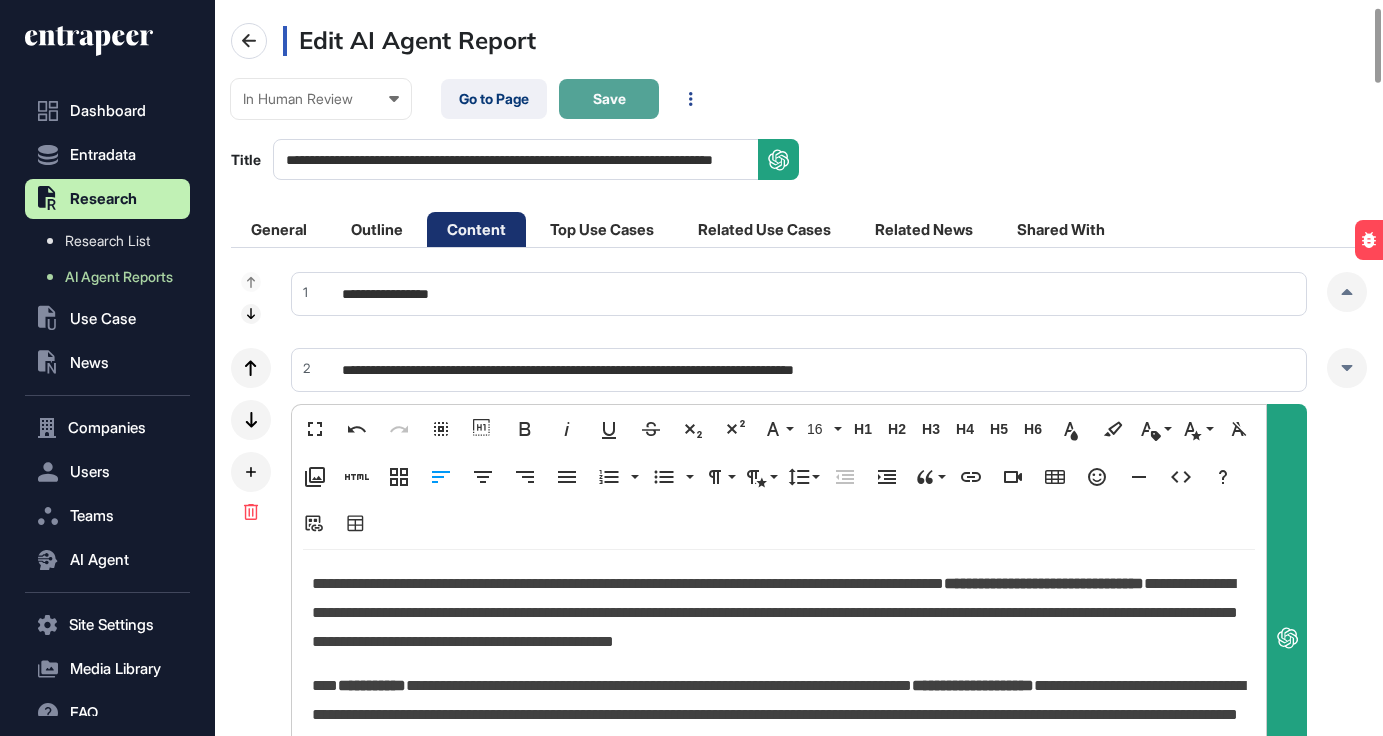 click on "Save" 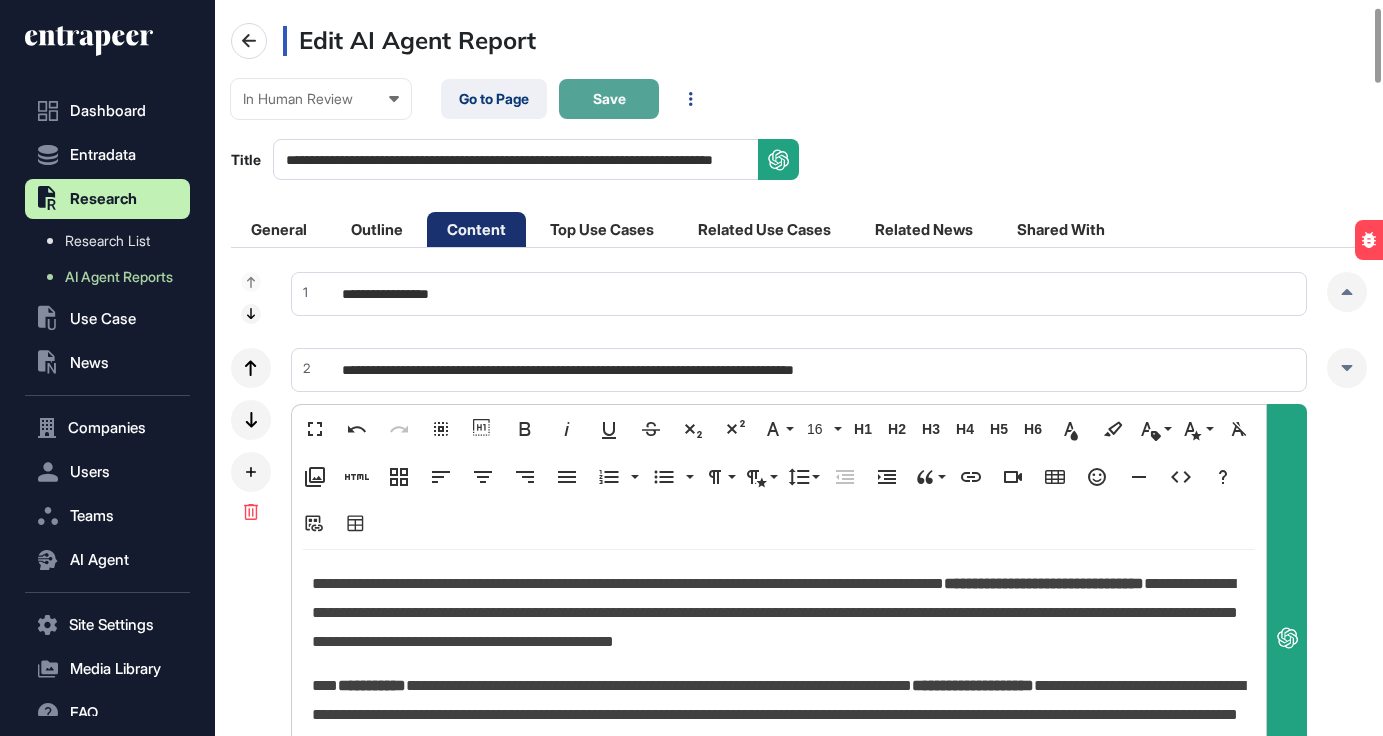 click on "Save" 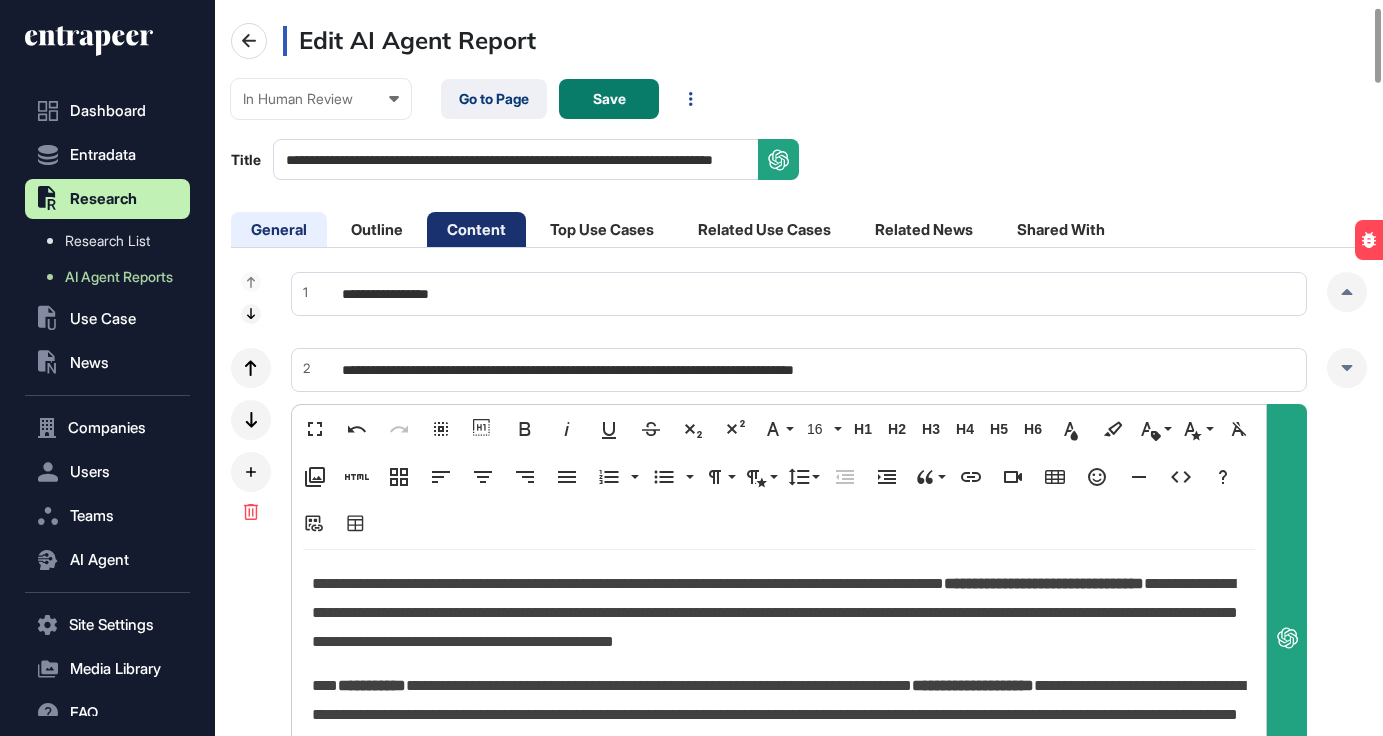 click on "General" 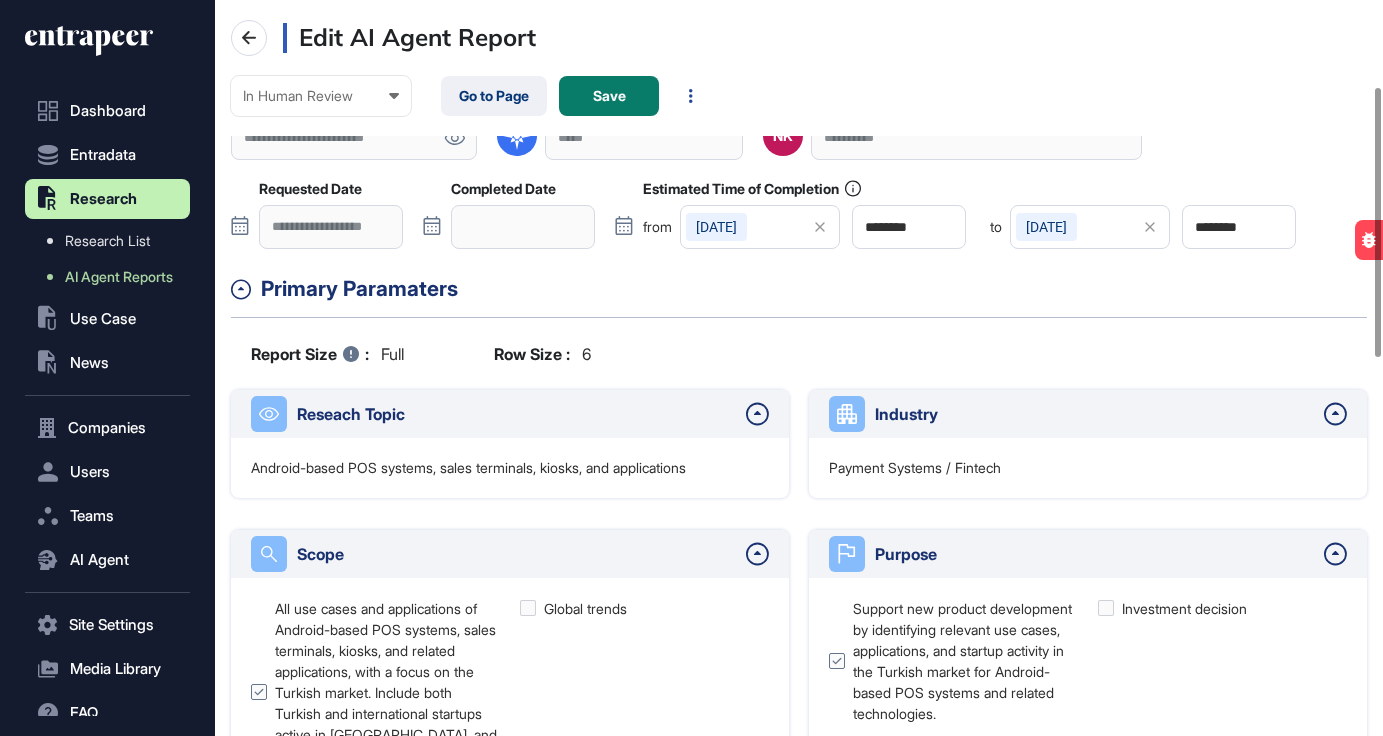 scroll, scrollTop: 265, scrollLeft: 0, axis: vertical 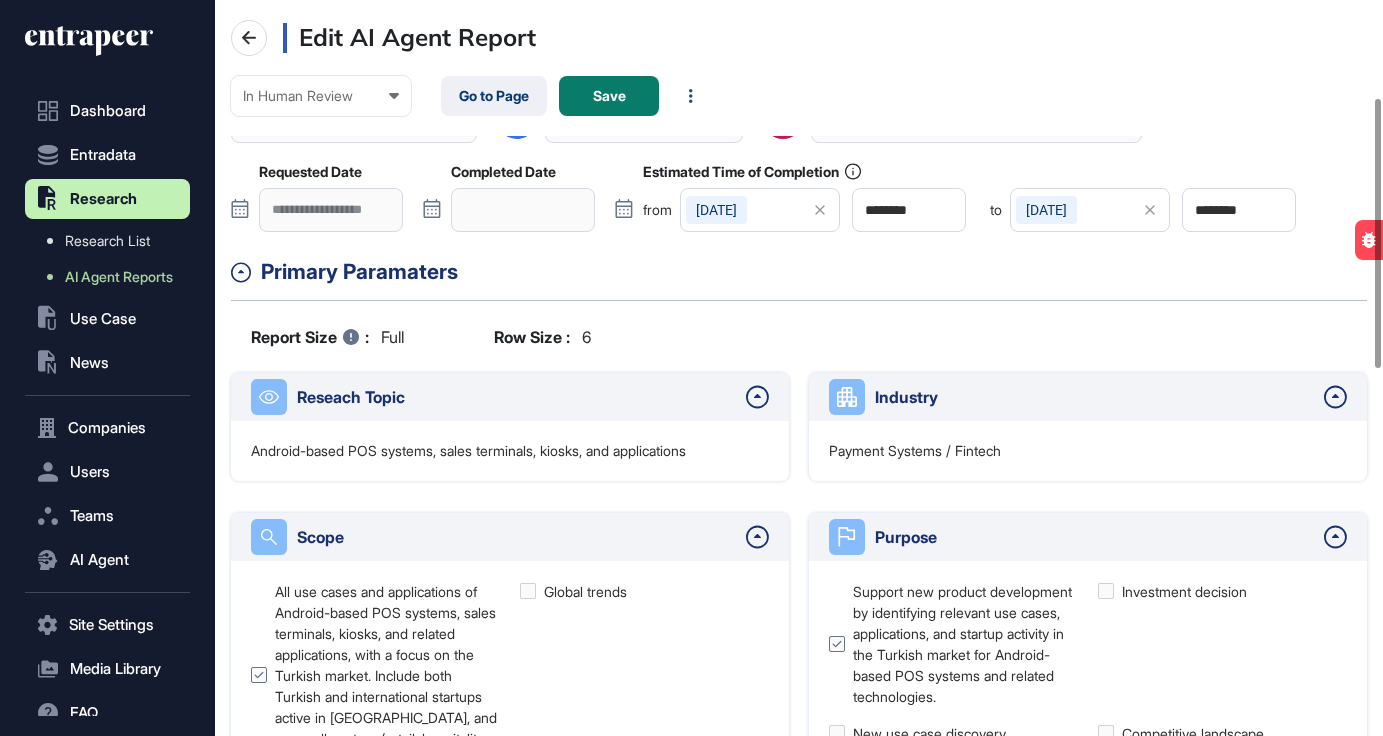 click 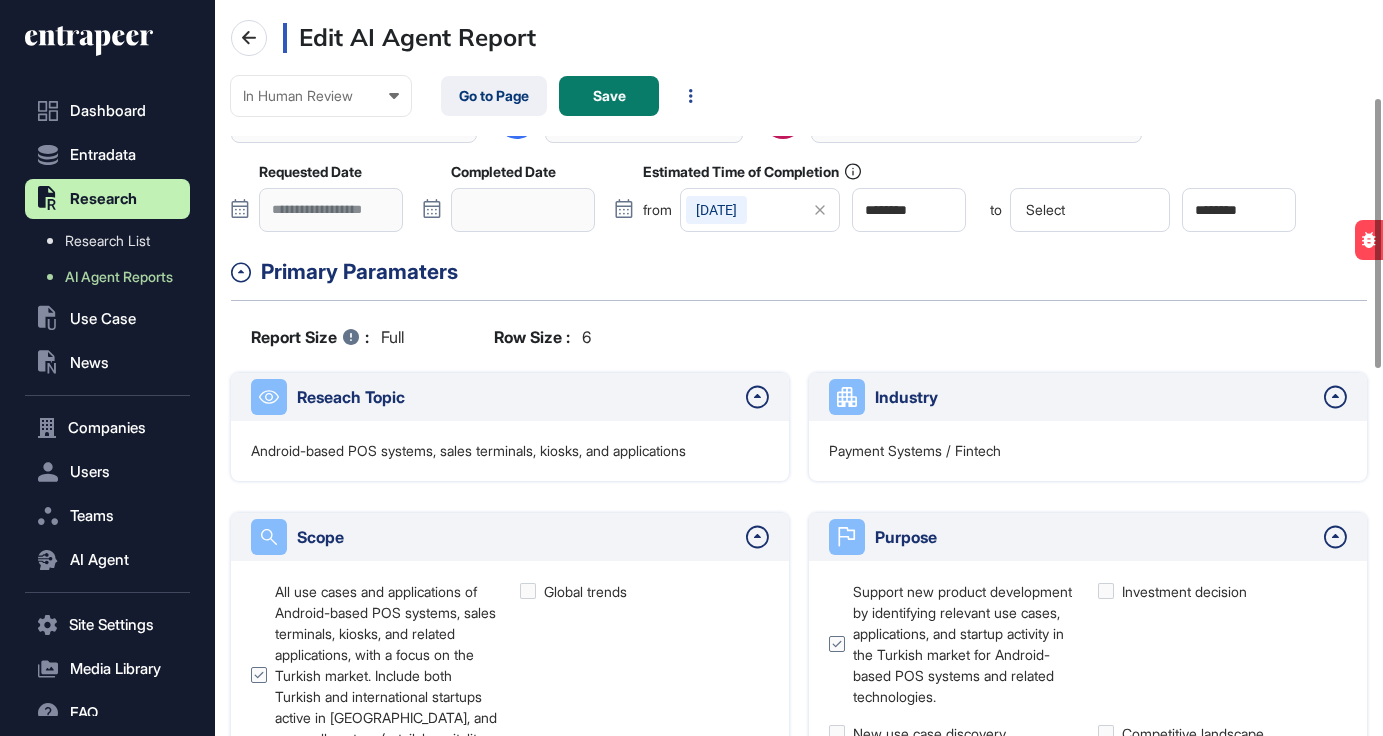 click on "Select" 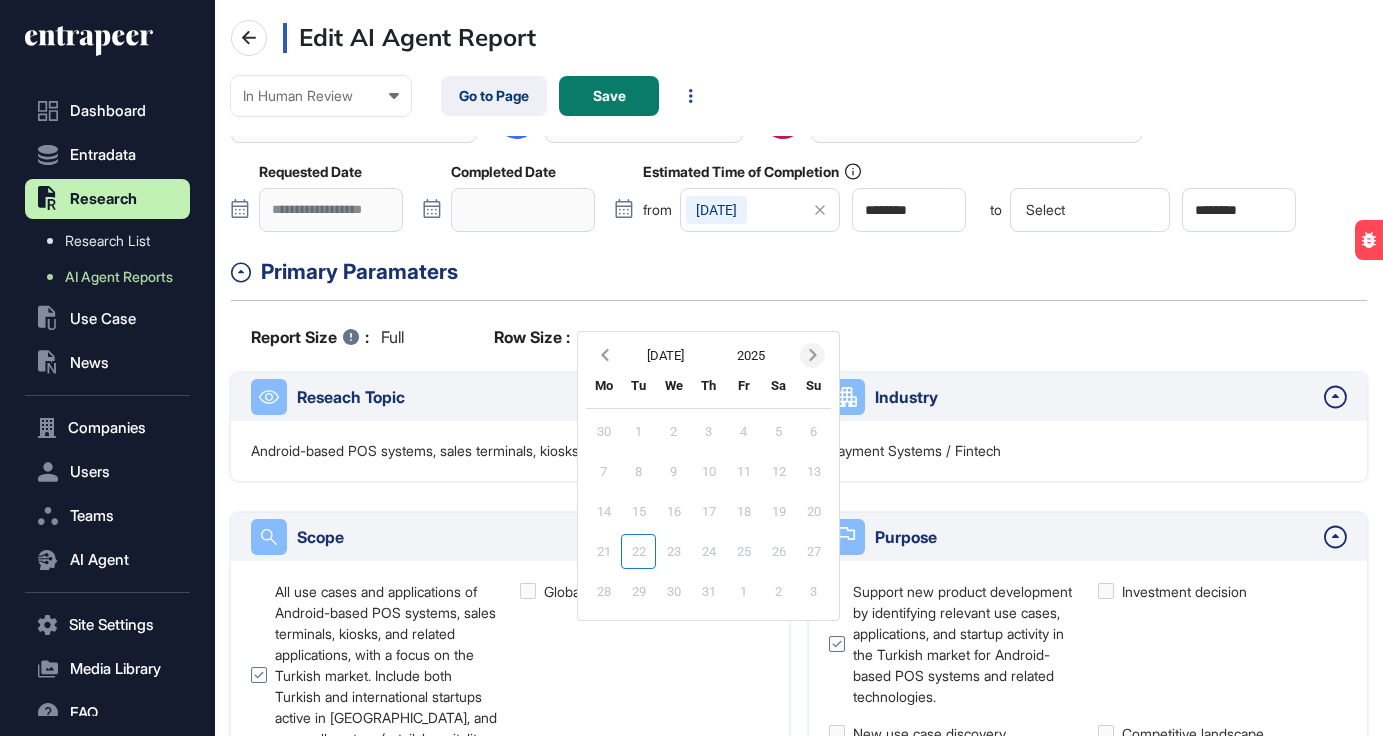 click 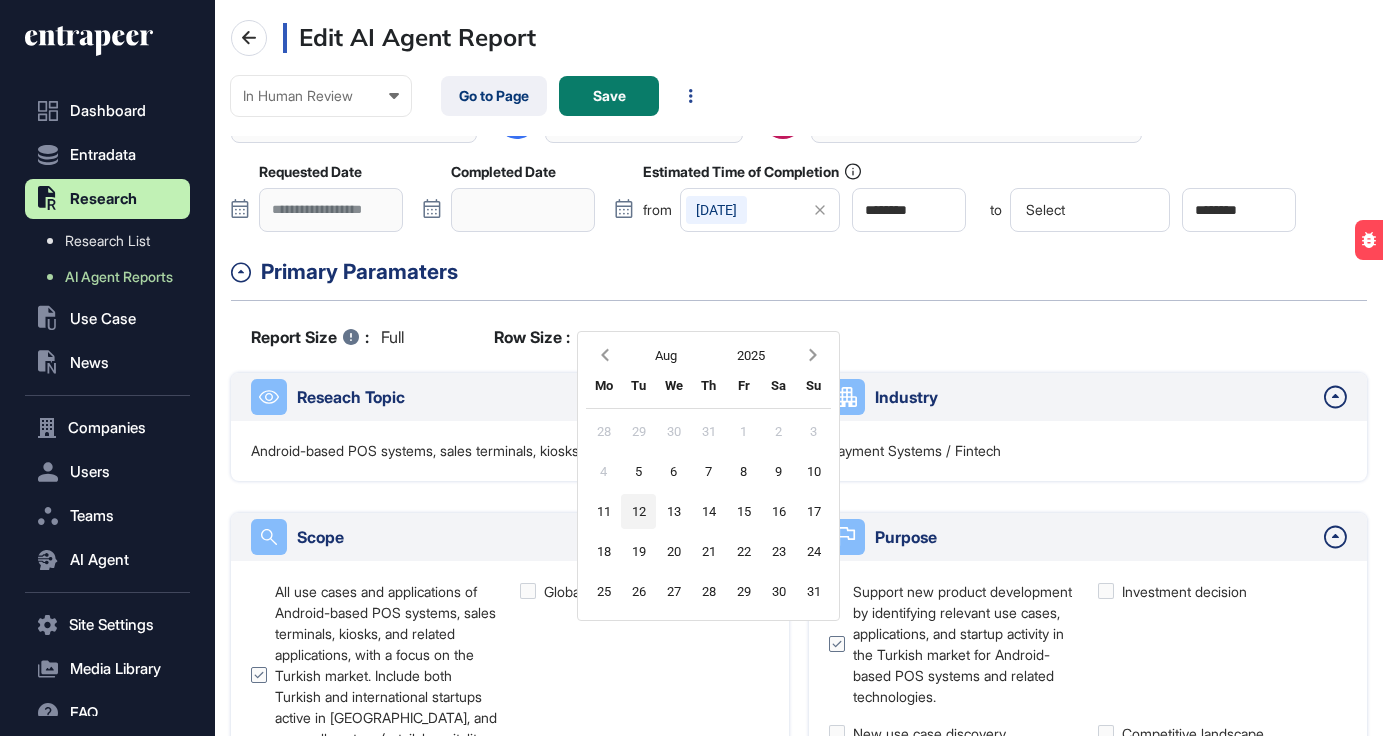 click on "12" at bounding box center (638, 511) 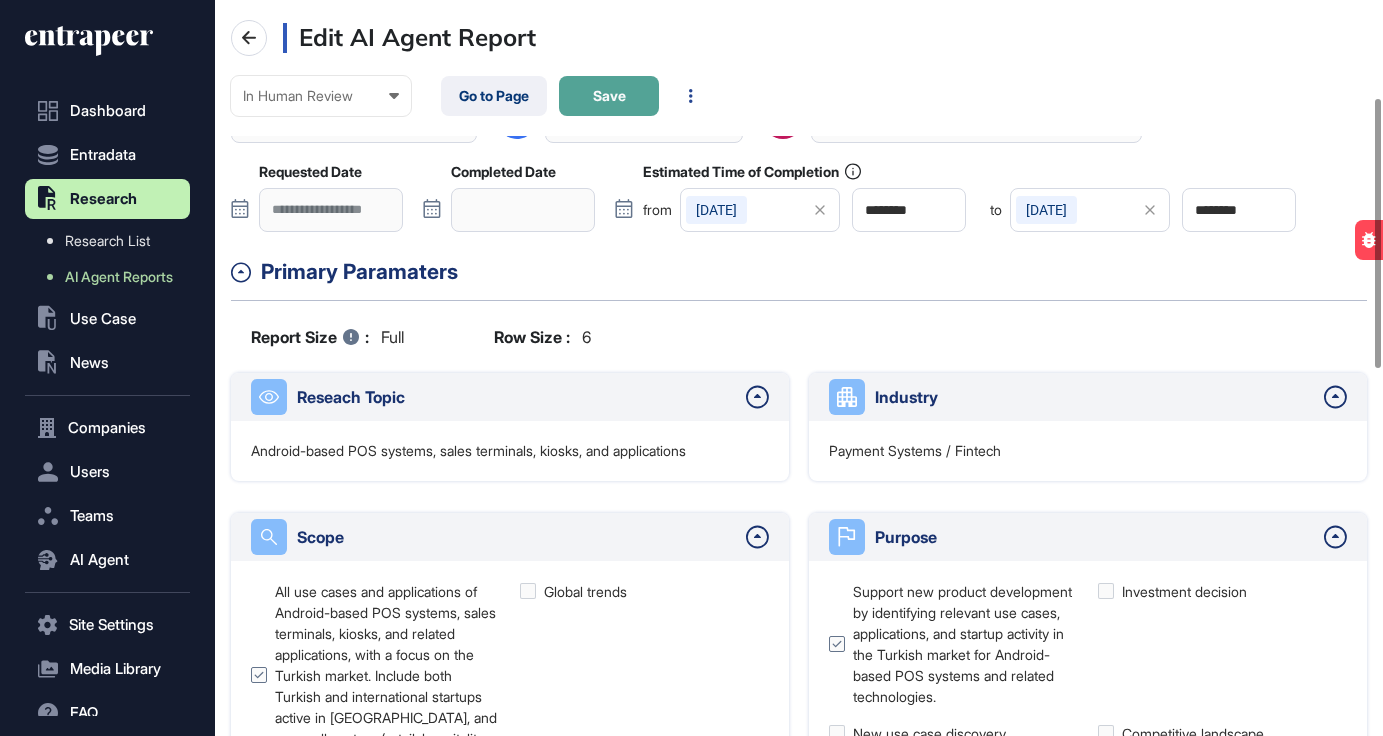 click on "Save" 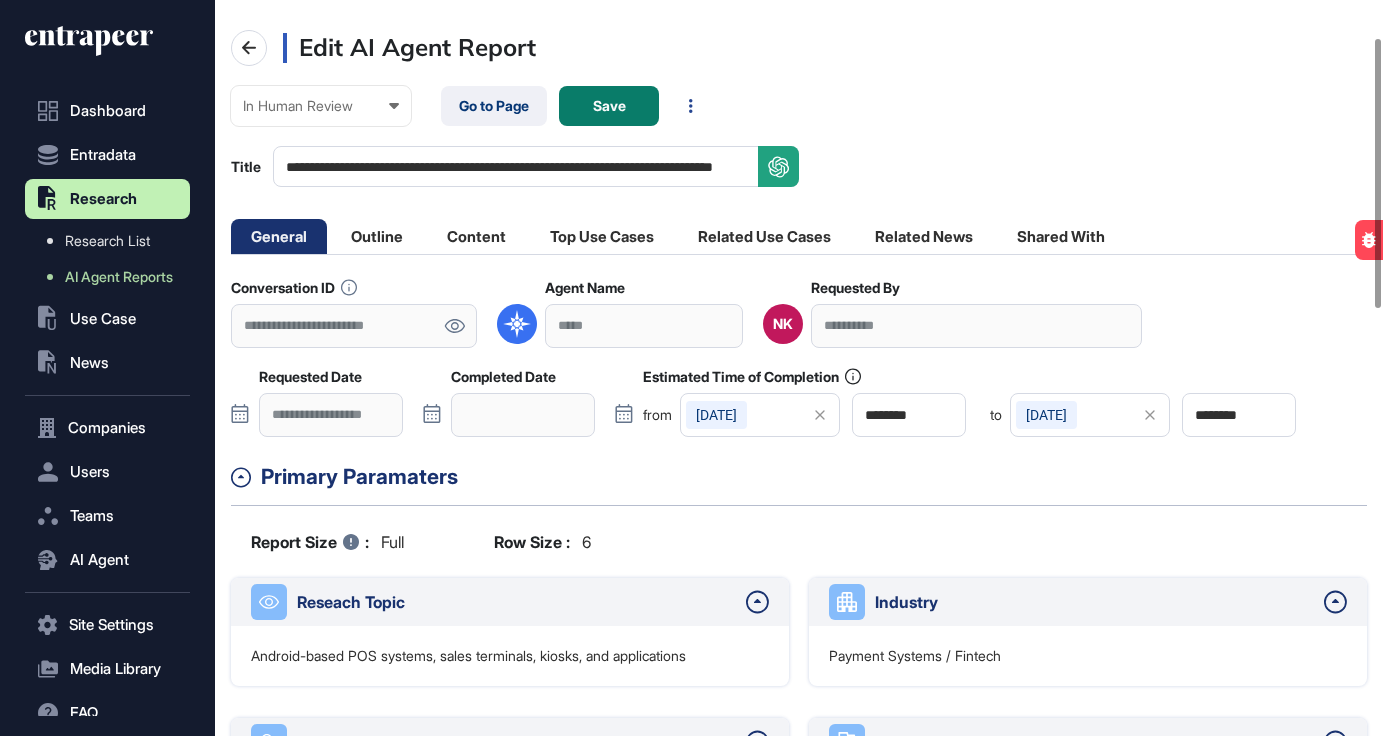 scroll, scrollTop: 0, scrollLeft: 0, axis: both 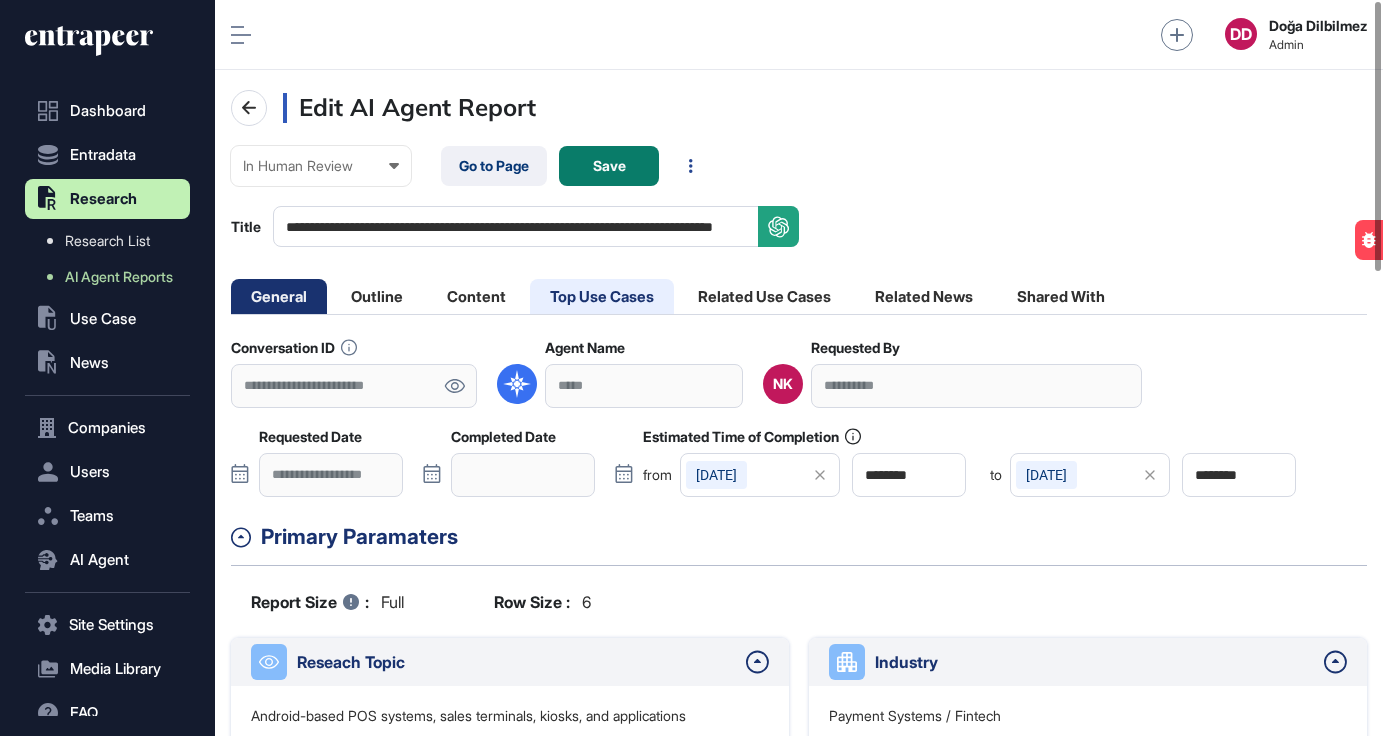 click on "Content" 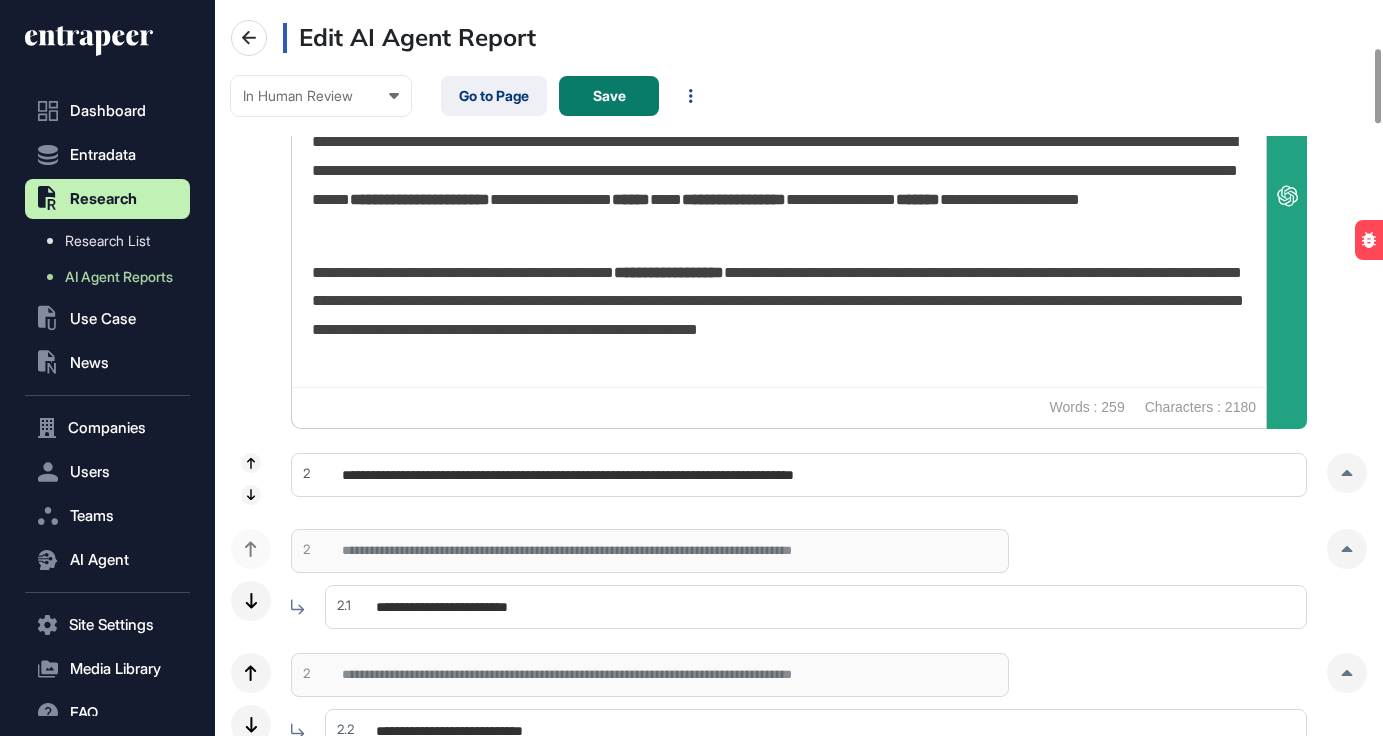 scroll, scrollTop: 502, scrollLeft: 0, axis: vertical 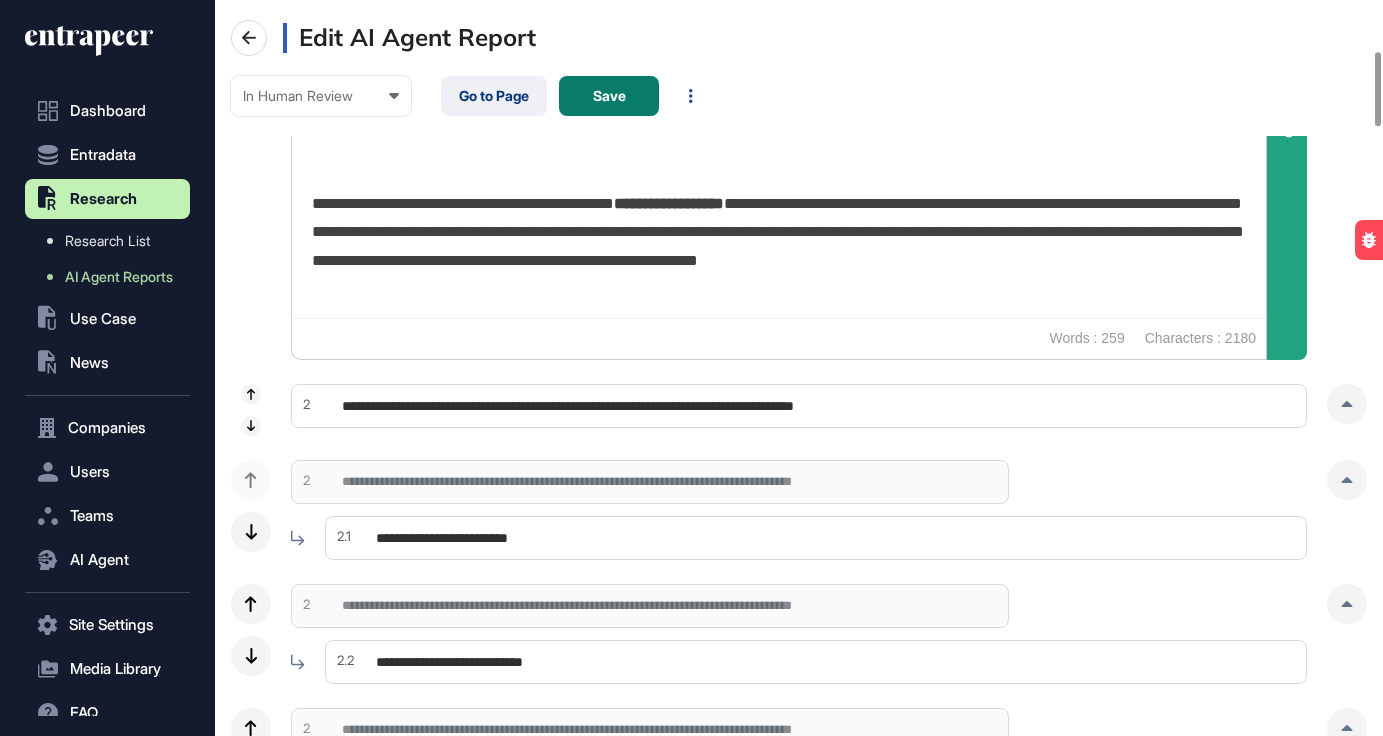drag, startPoint x: 1351, startPoint y: 400, endPoint x: 1324, endPoint y: 392, distance: 28.160255 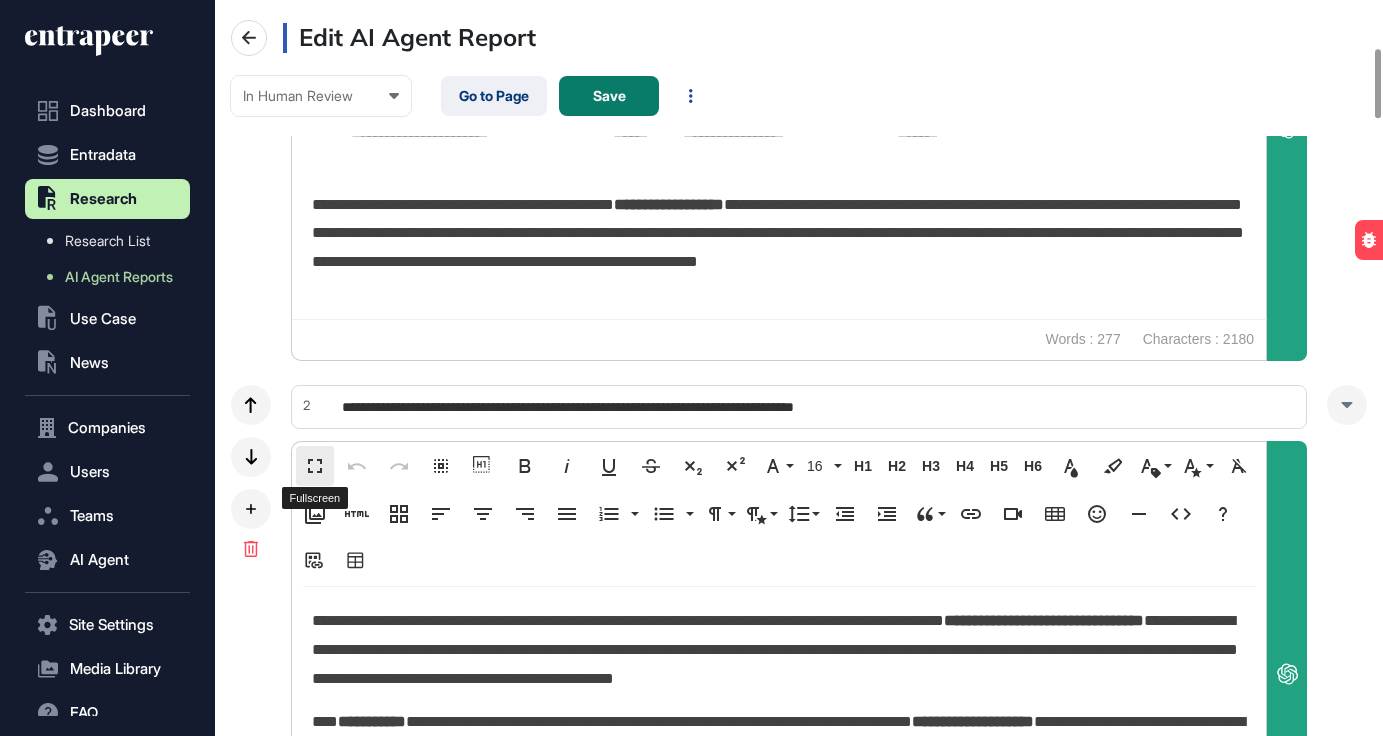 scroll, scrollTop: 502, scrollLeft: 0, axis: vertical 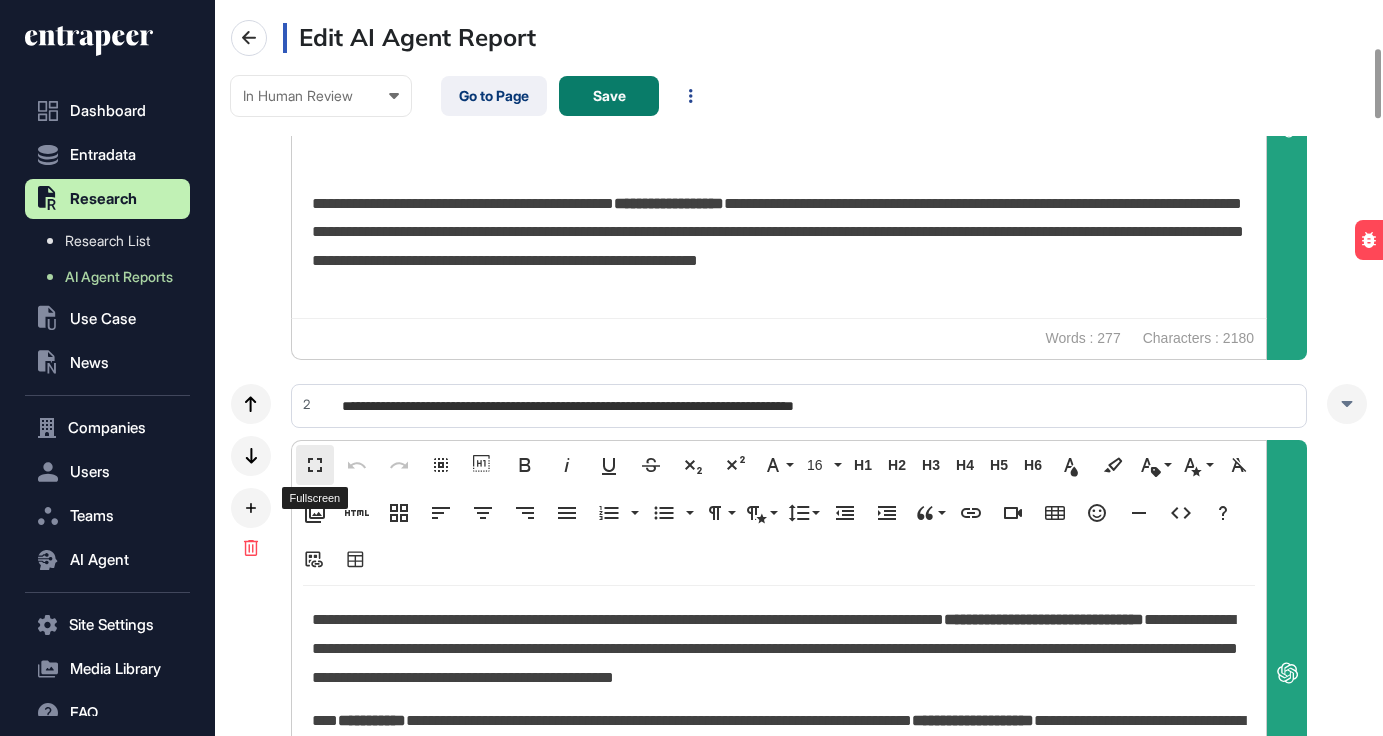 click on "Fullscreen" at bounding box center (315, 465) 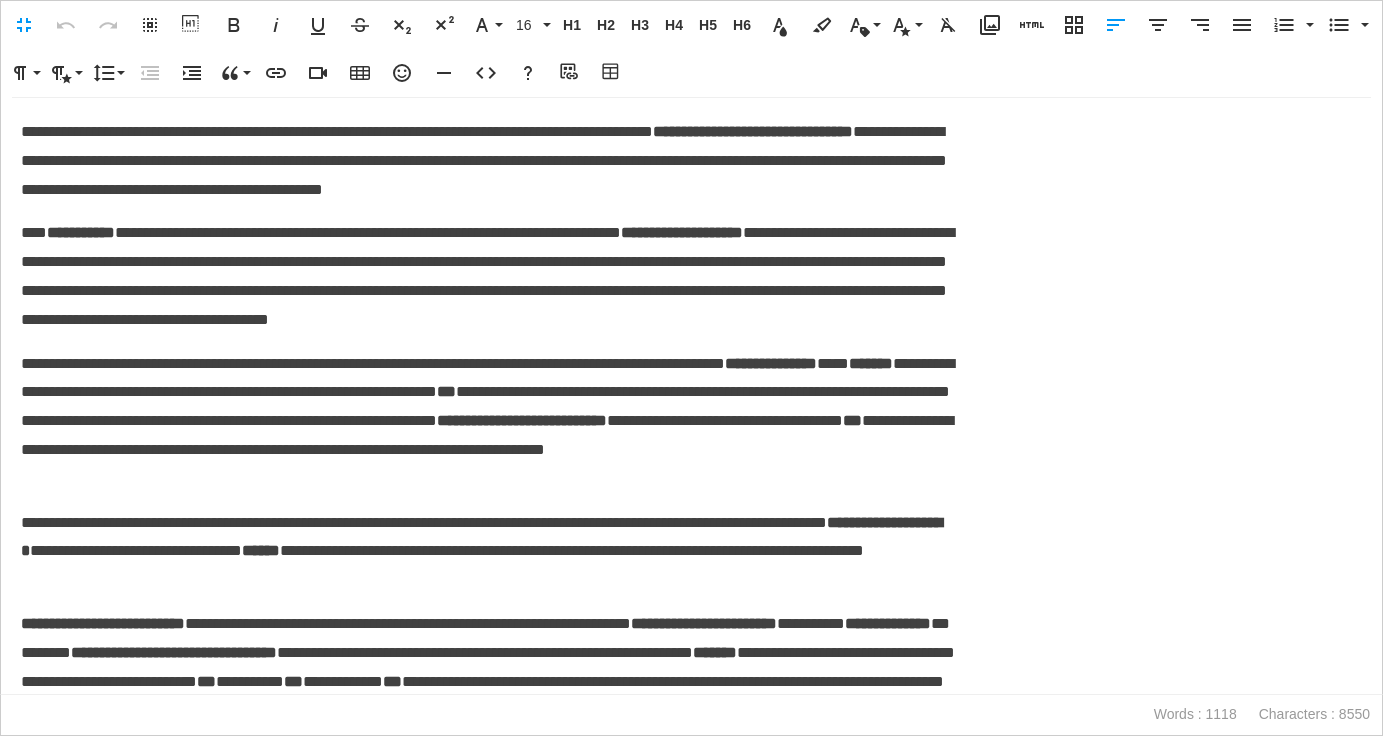 scroll, scrollTop: 1, scrollLeft: 9, axis: both 